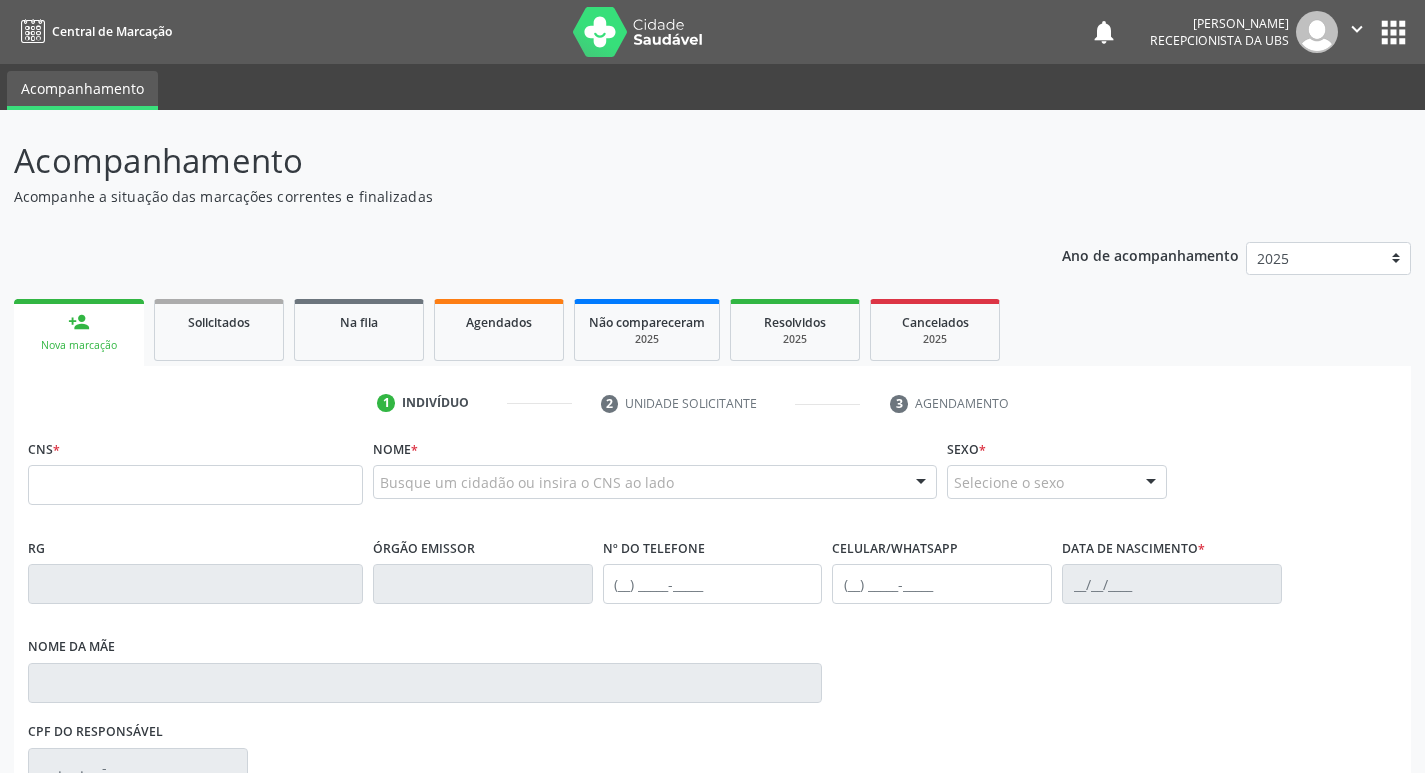 scroll, scrollTop: 0, scrollLeft: 0, axis: both 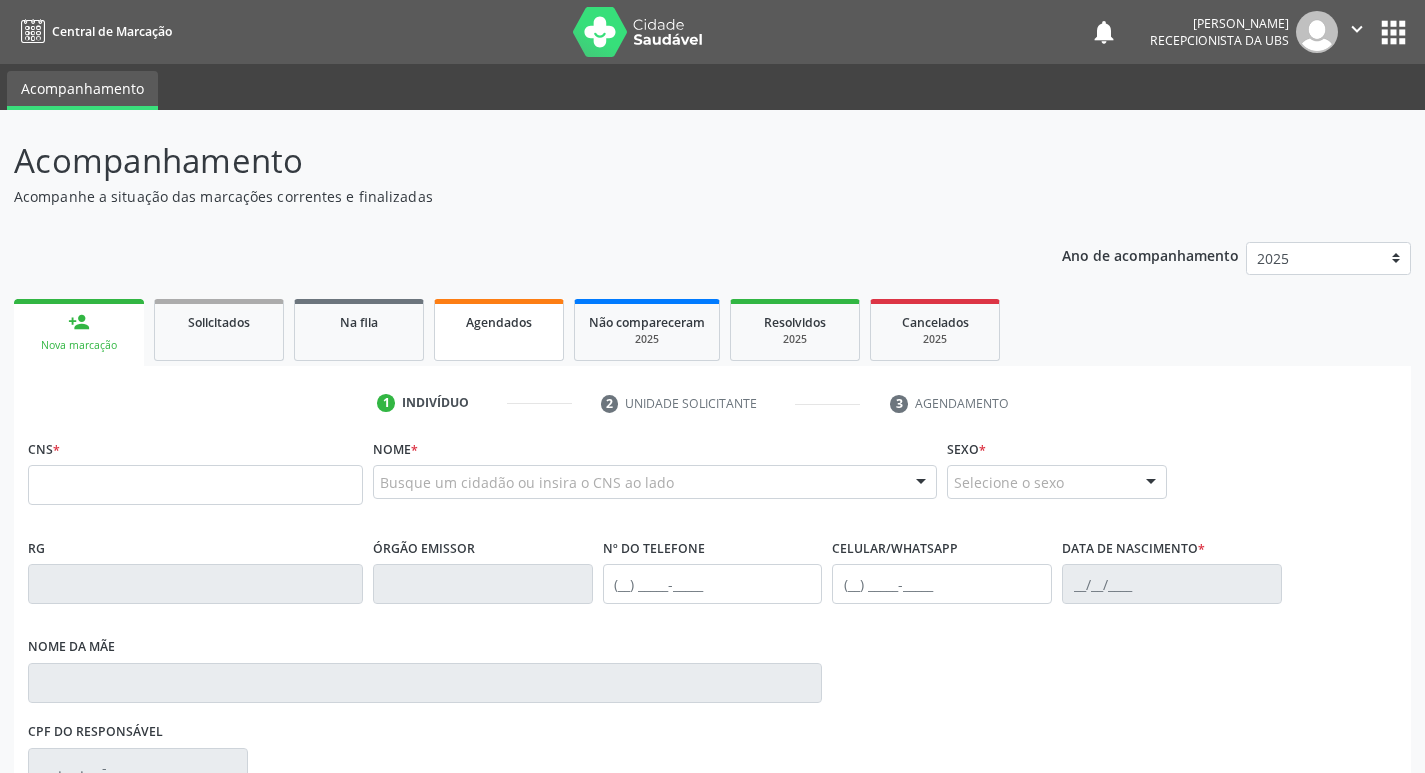 click on "Agendados" at bounding box center (499, 330) 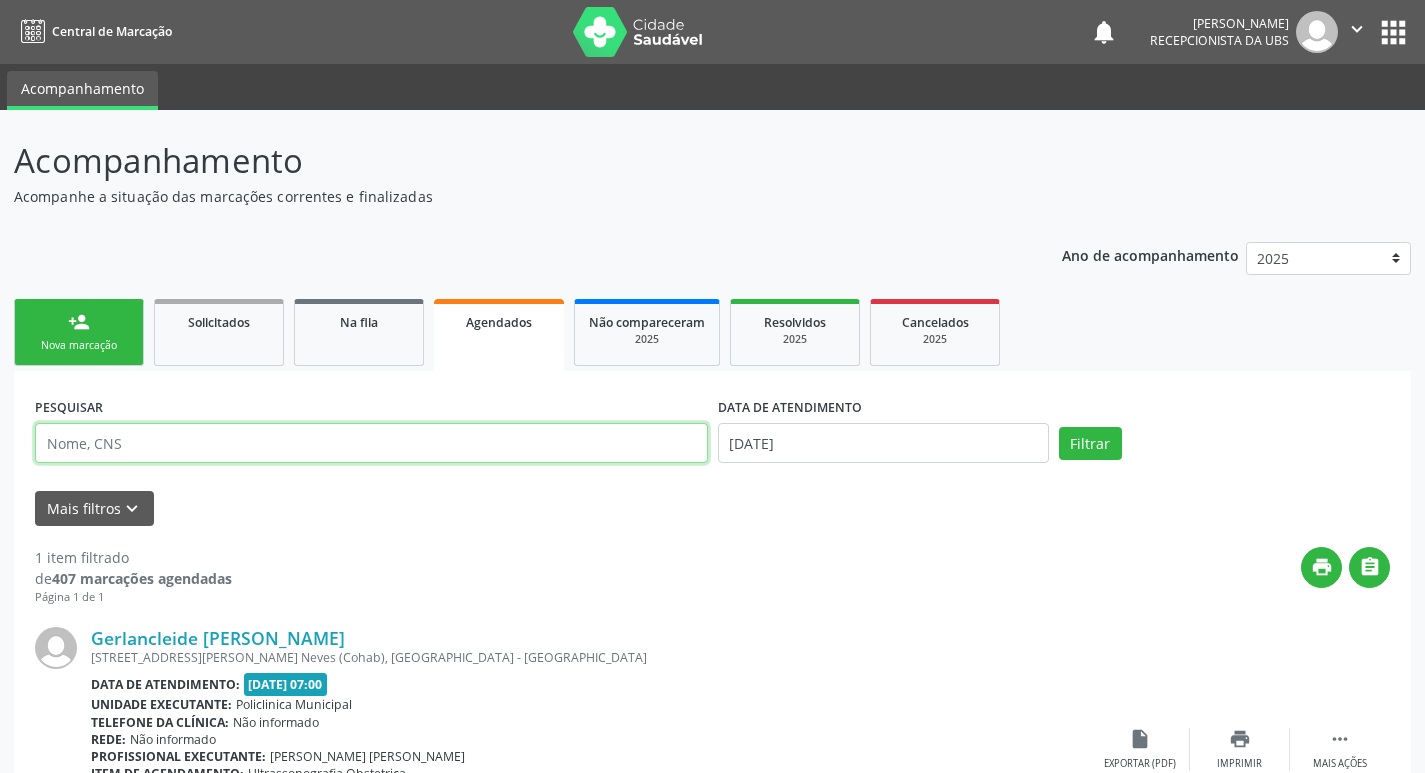 click at bounding box center (371, 443) 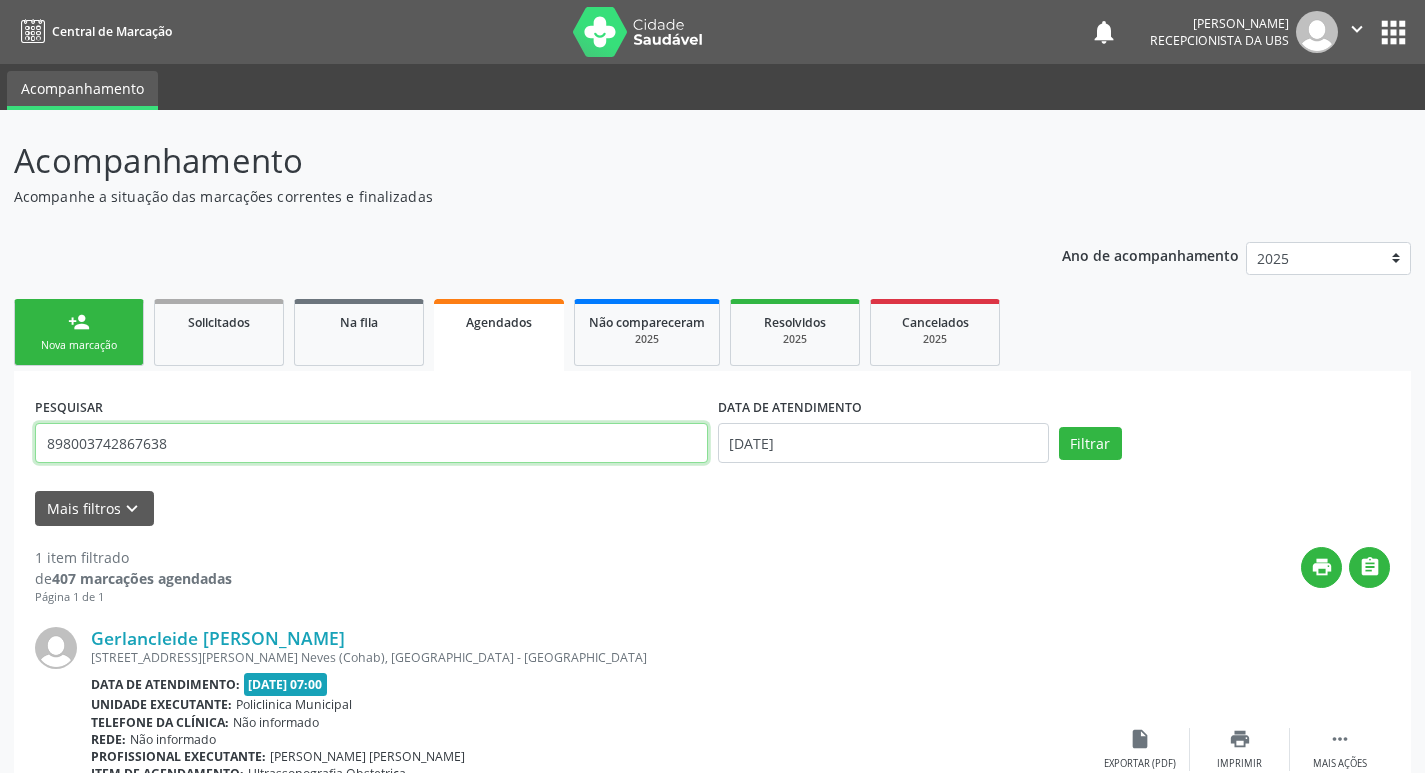 type on "898003742867638" 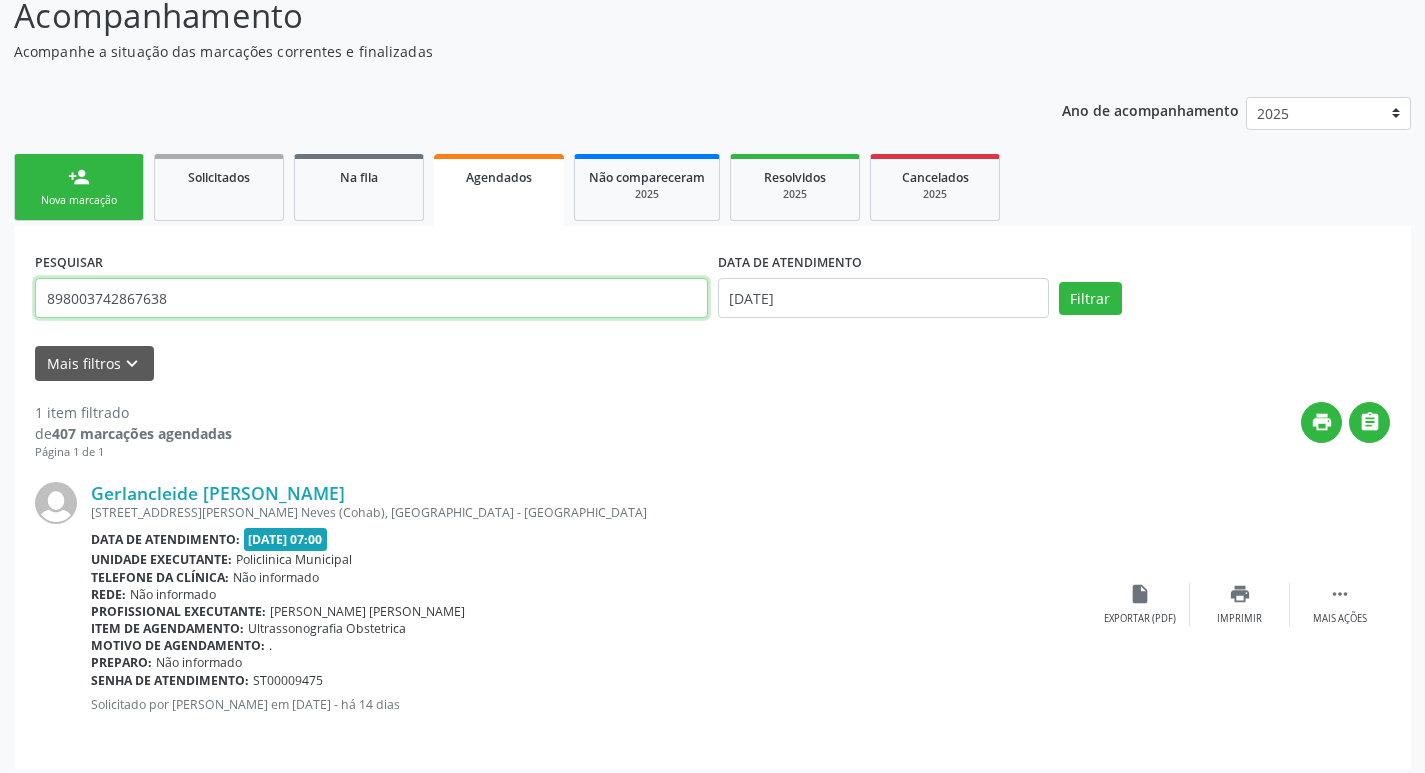 scroll, scrollTop: 155, scrollLeft: 0, axis: vertical 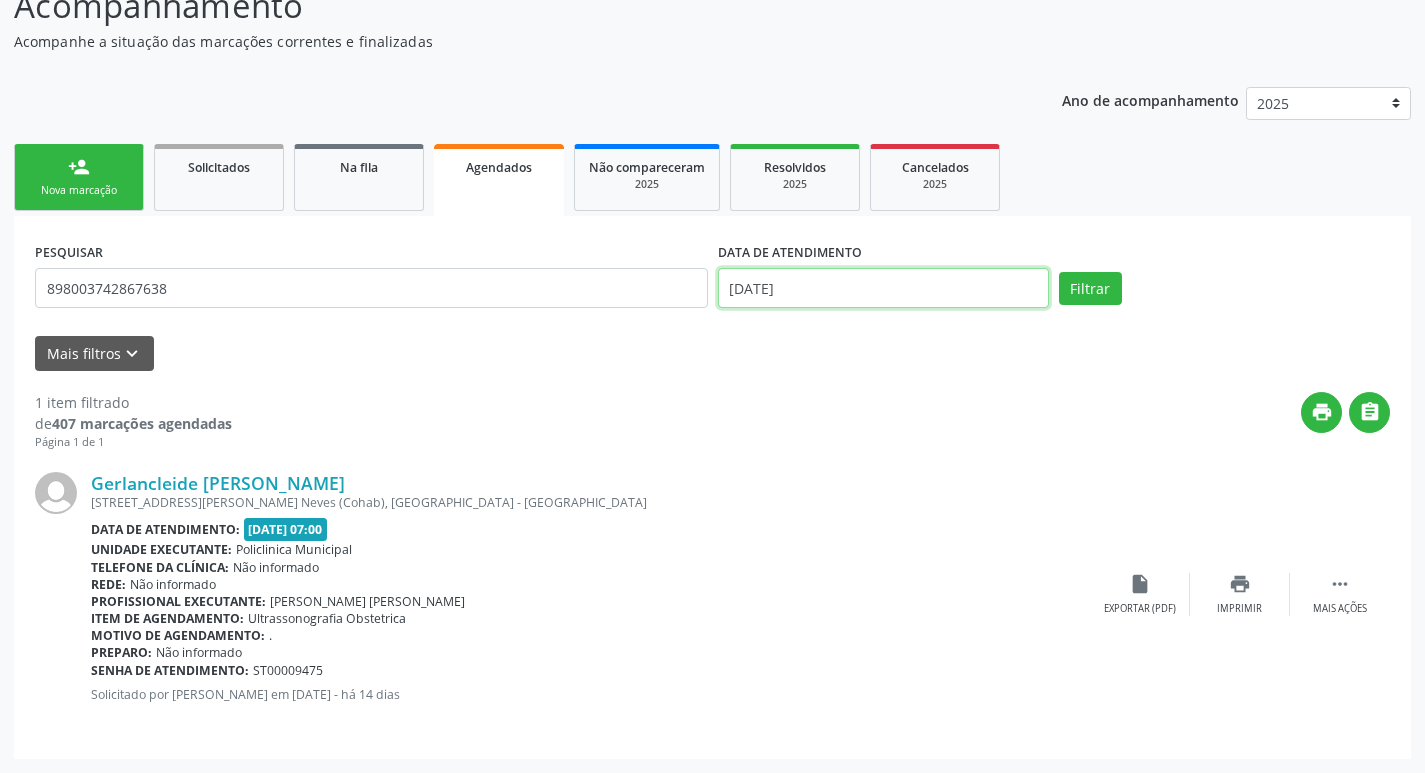 click on "25/07/2025" at bounding box center (883, 288) 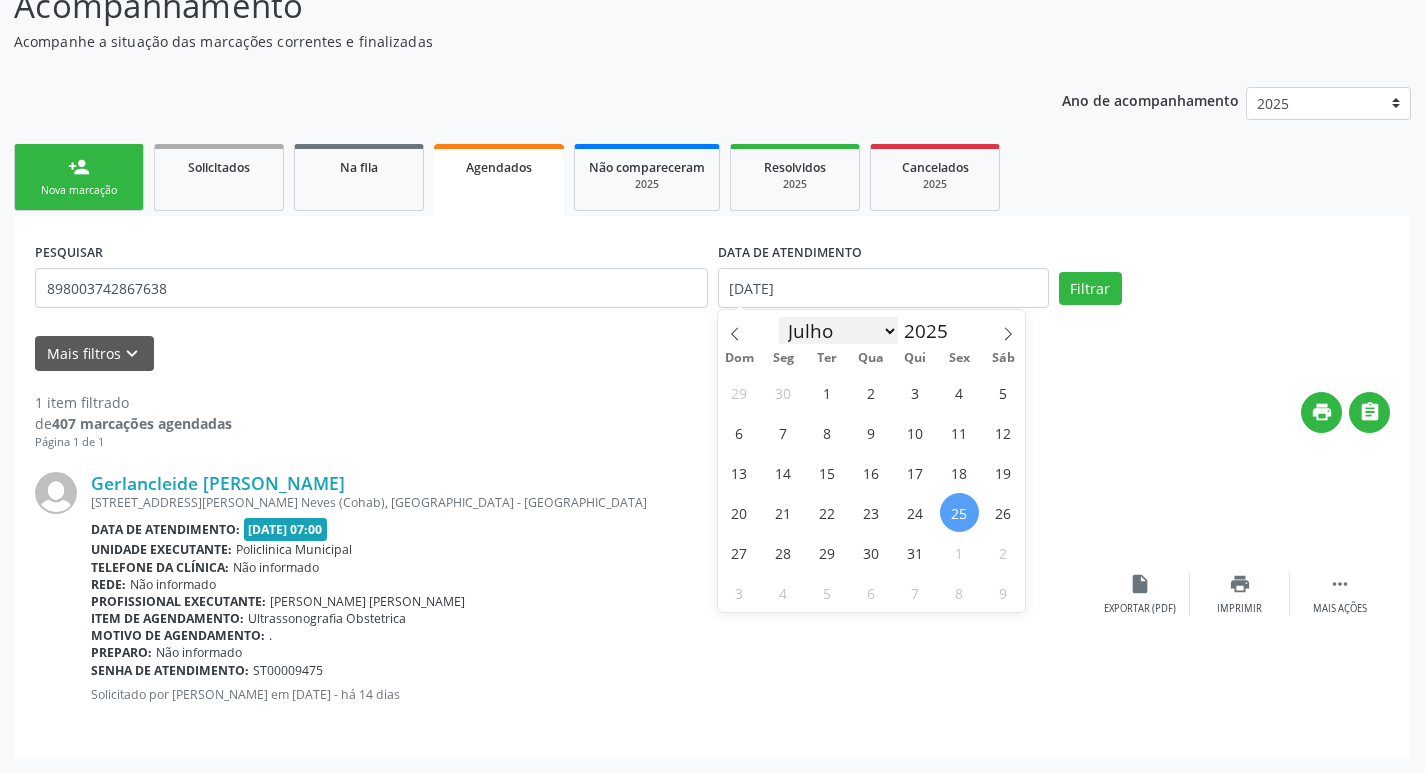click on "Janeiro Fevereiro Março Abril Maio Junho Julho Agosto Setembro Outubro Novembro Dezembro" at bounding box center (839, 331) 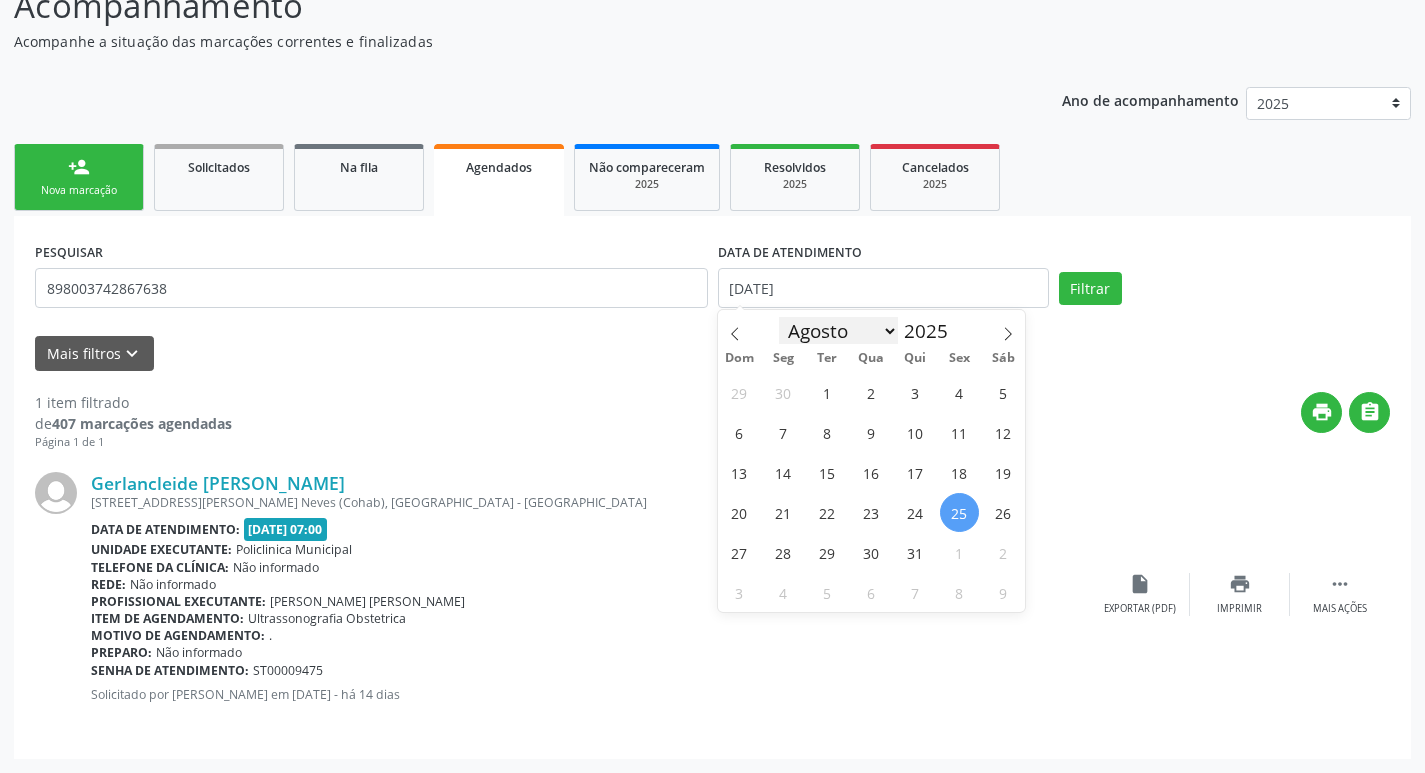click on "Janeiro Fevereiro Março Abril Maio Junho Julho Agosto Setembro Outubro Novembro Dezembro" at bounding box center (839, 331) 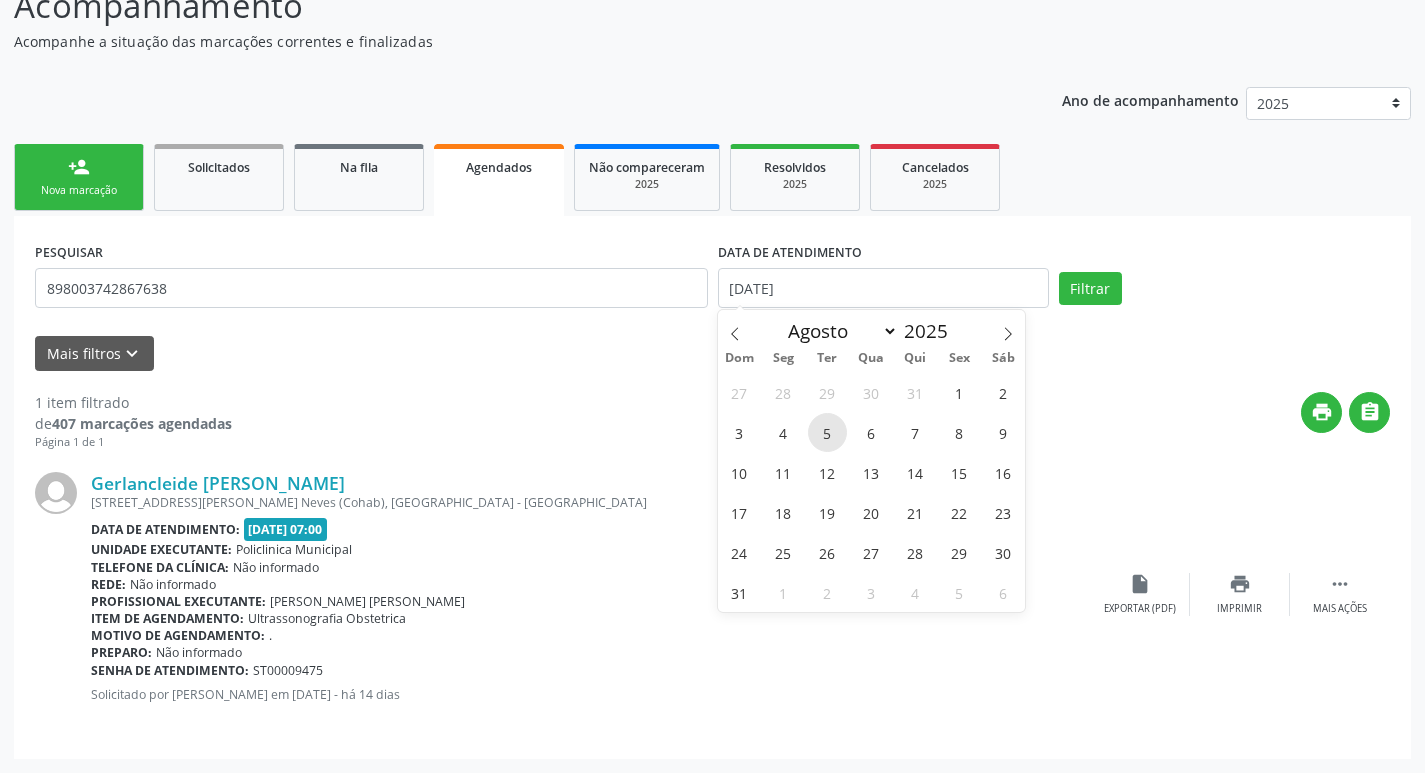 click on "5" at bounding box center (827, 432) 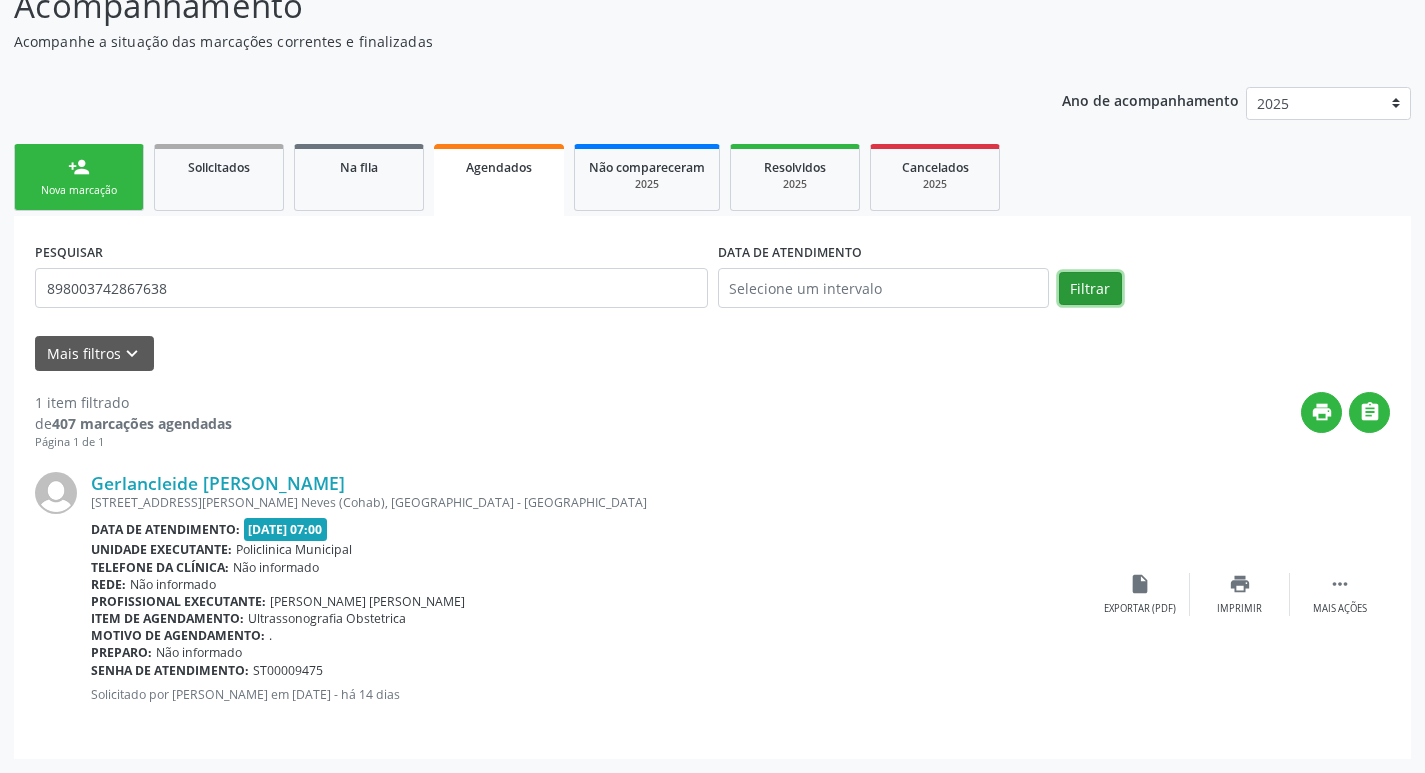 click on "Filtrar" at bounding box center [1090, 289] 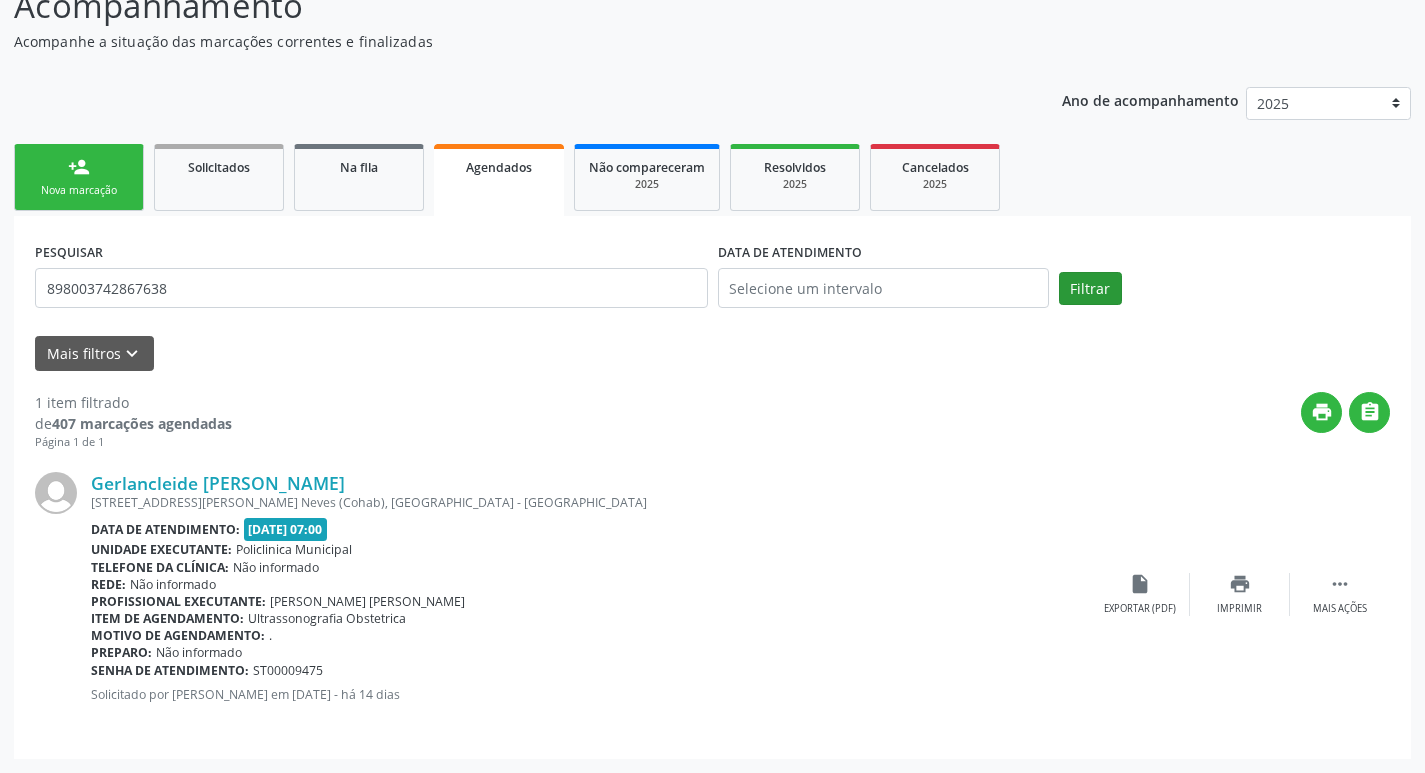 scroll, scrollTop: 0, scrollLeft: 0, axis: both 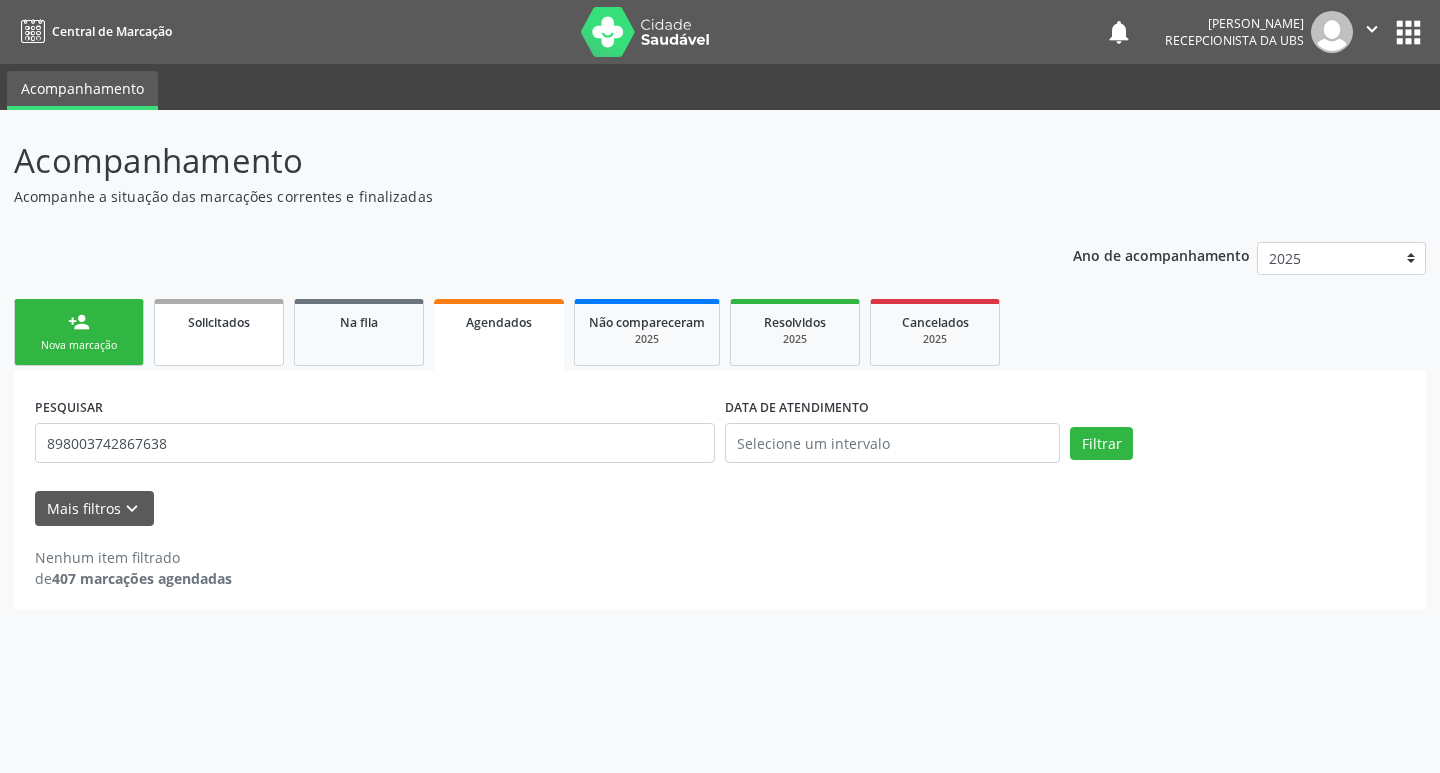 click on "Solicitados" at bounding box center [219, 332] 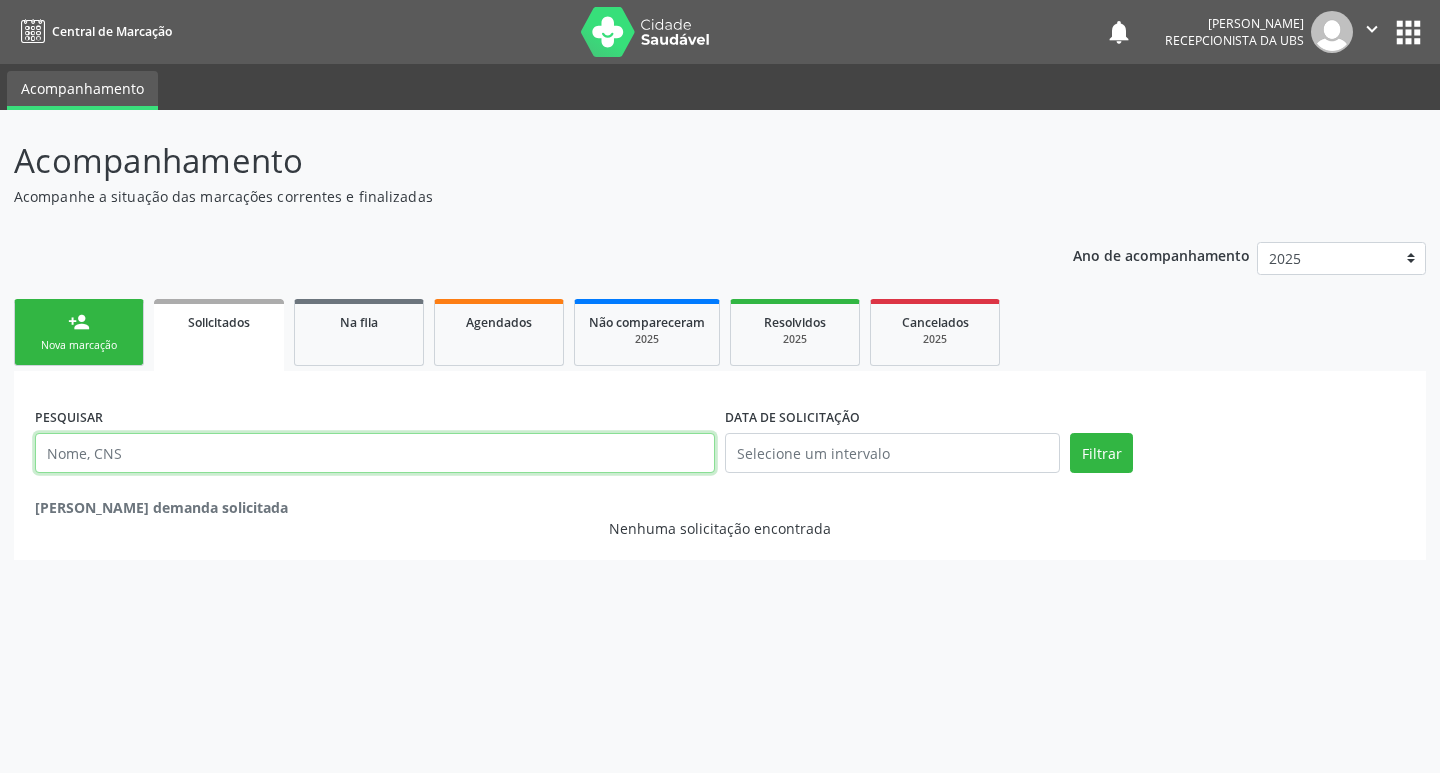 click at bounding box center (375, 453) 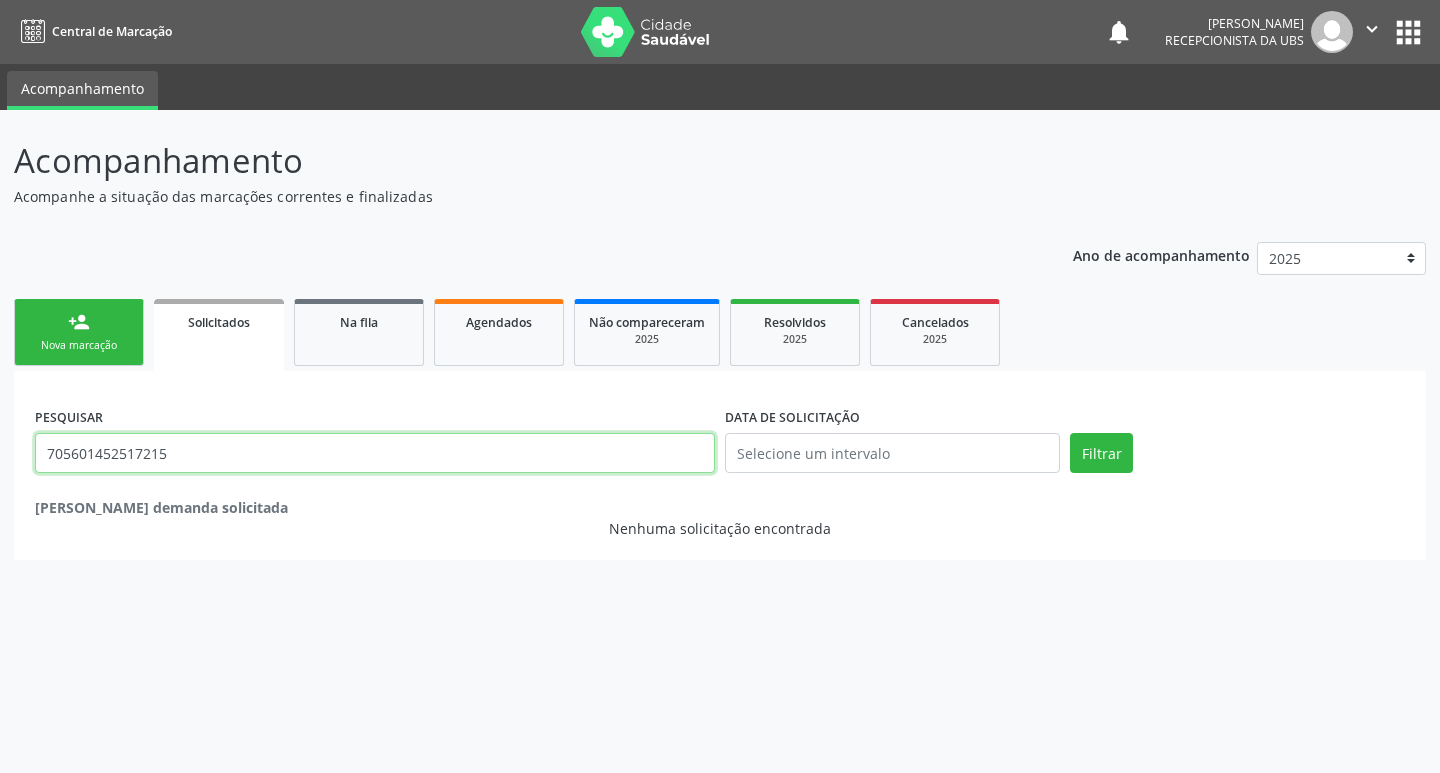 drag, startPoint x: 239, startPoint y: 442, endPoint x: 4, endPoint y: 448, distance: 235.07658 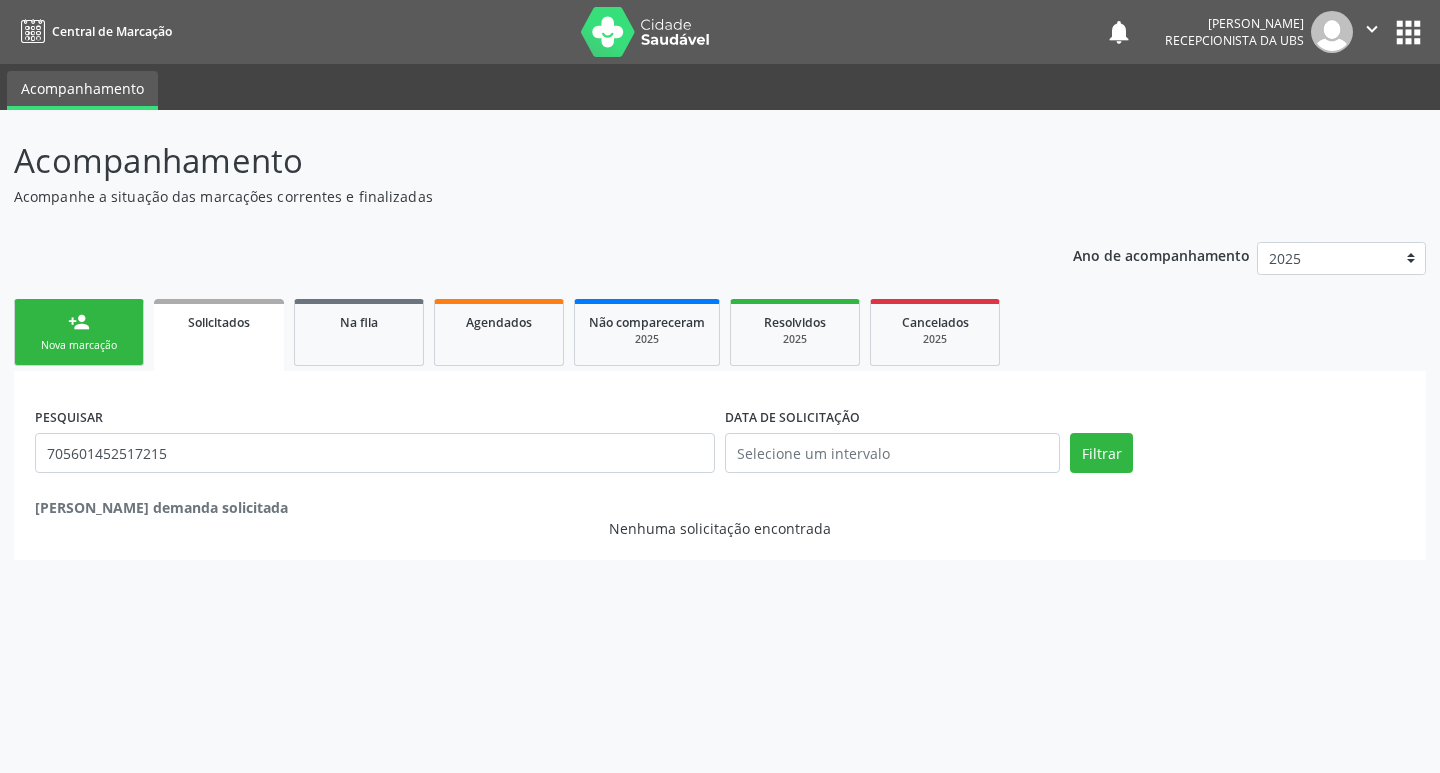 click on "Acompanhamento
Acompanhe a situação das marcações correntes e finalizadas
Relatórios
Ano de acompanhamento
2025 2024
person_add
Nova marcação
Solicitados   Na fila   Agendados   Não compareceram
2025
Resolvidos
2025
Cancelados
2025
PESQUISAR
705601452517215
DATA DE SOLICITAÇÃO
Filtrar
Nenhuma demanda solicitada
Nenhuma solicitação encontrada" at bounding box center (720, 441) 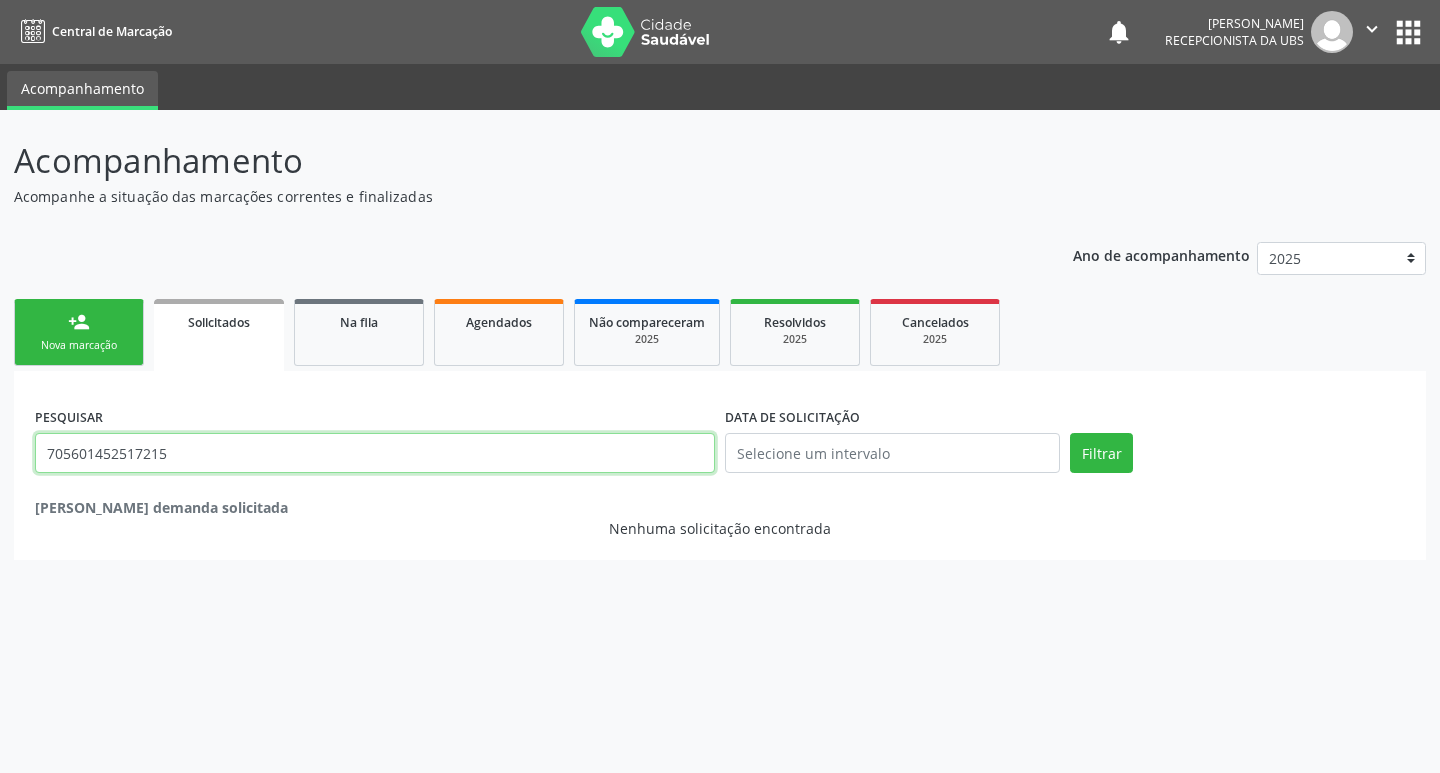click on "705601452517215" at bounding box center (375, 453) 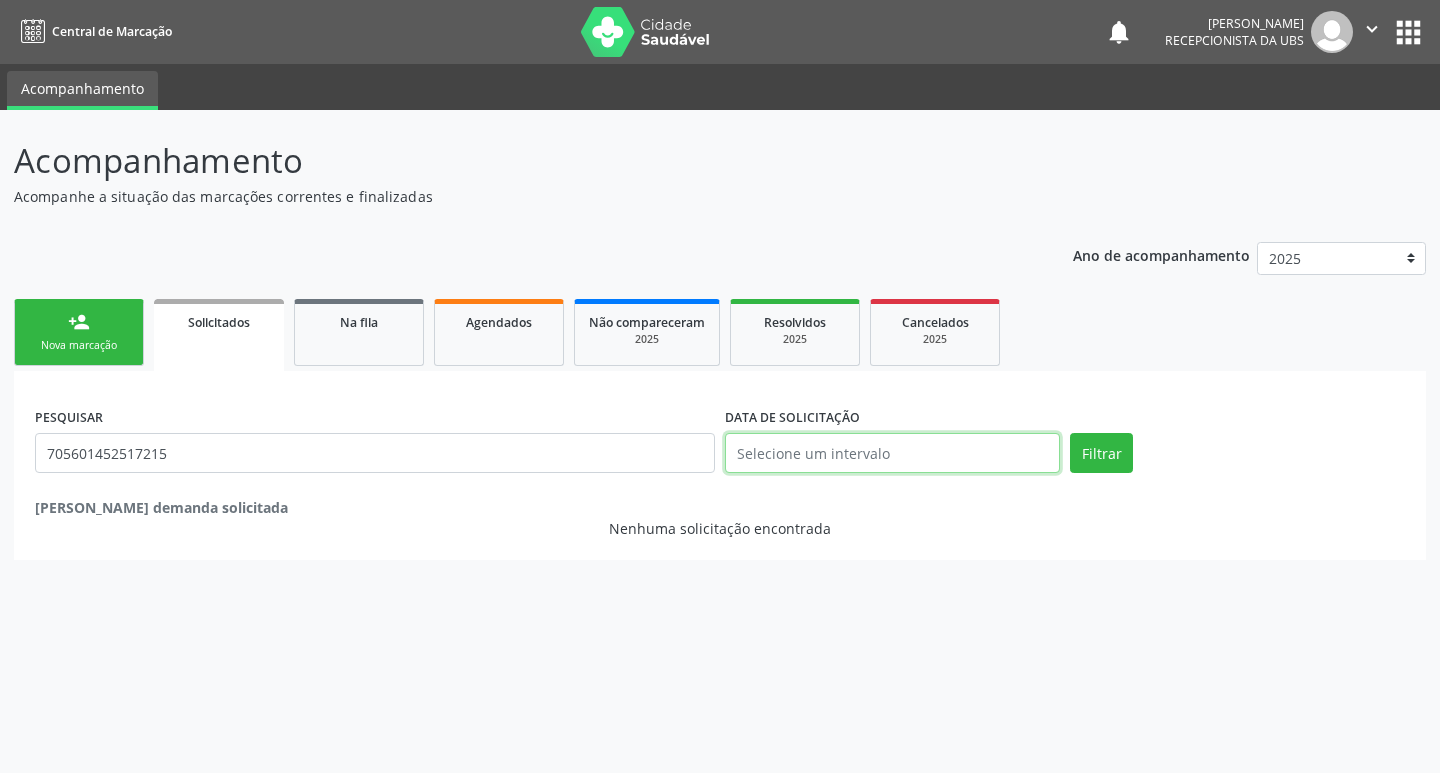 click at bounding box center [892, 453] 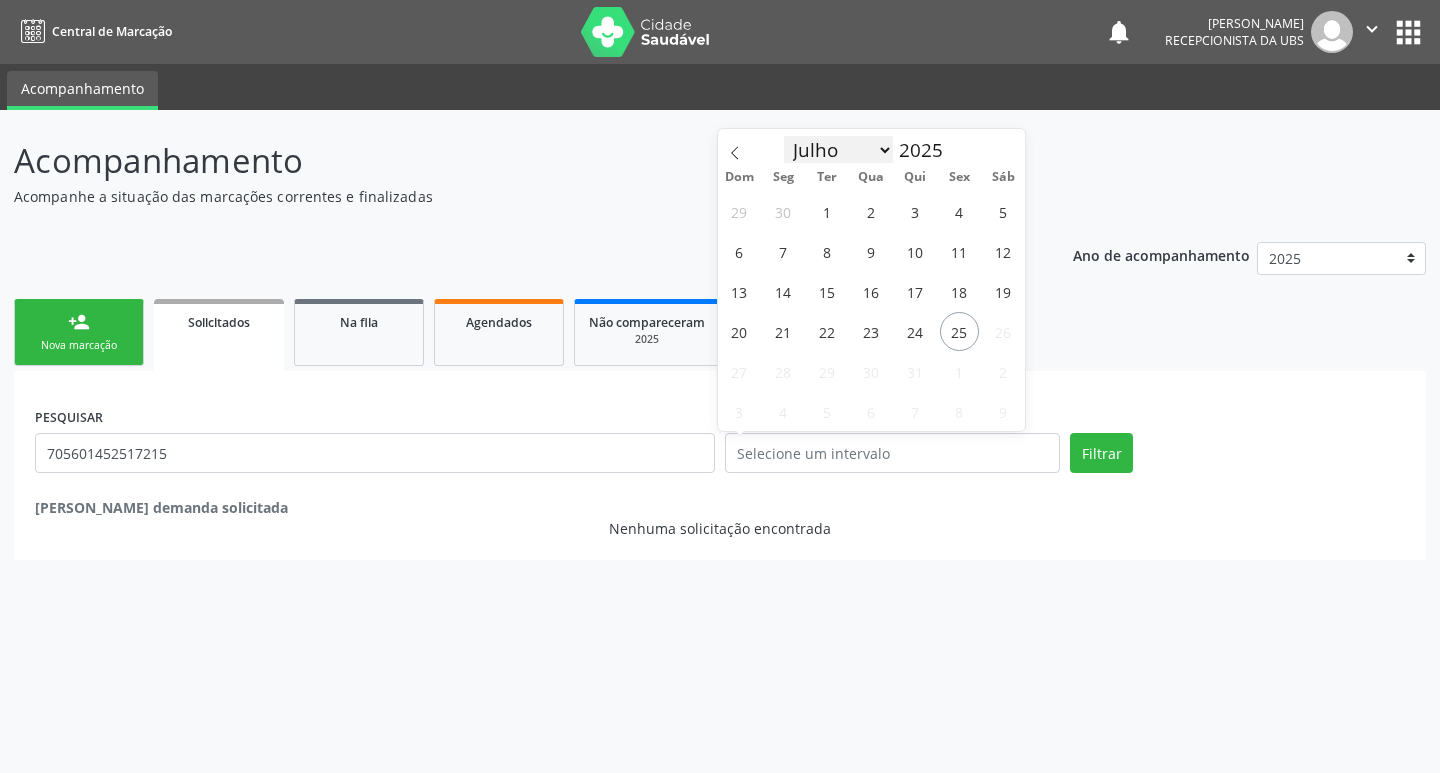 click on "Janeiro Fevereiro Março Abril Maio Junho Julho" at bounding box center [839, 150] 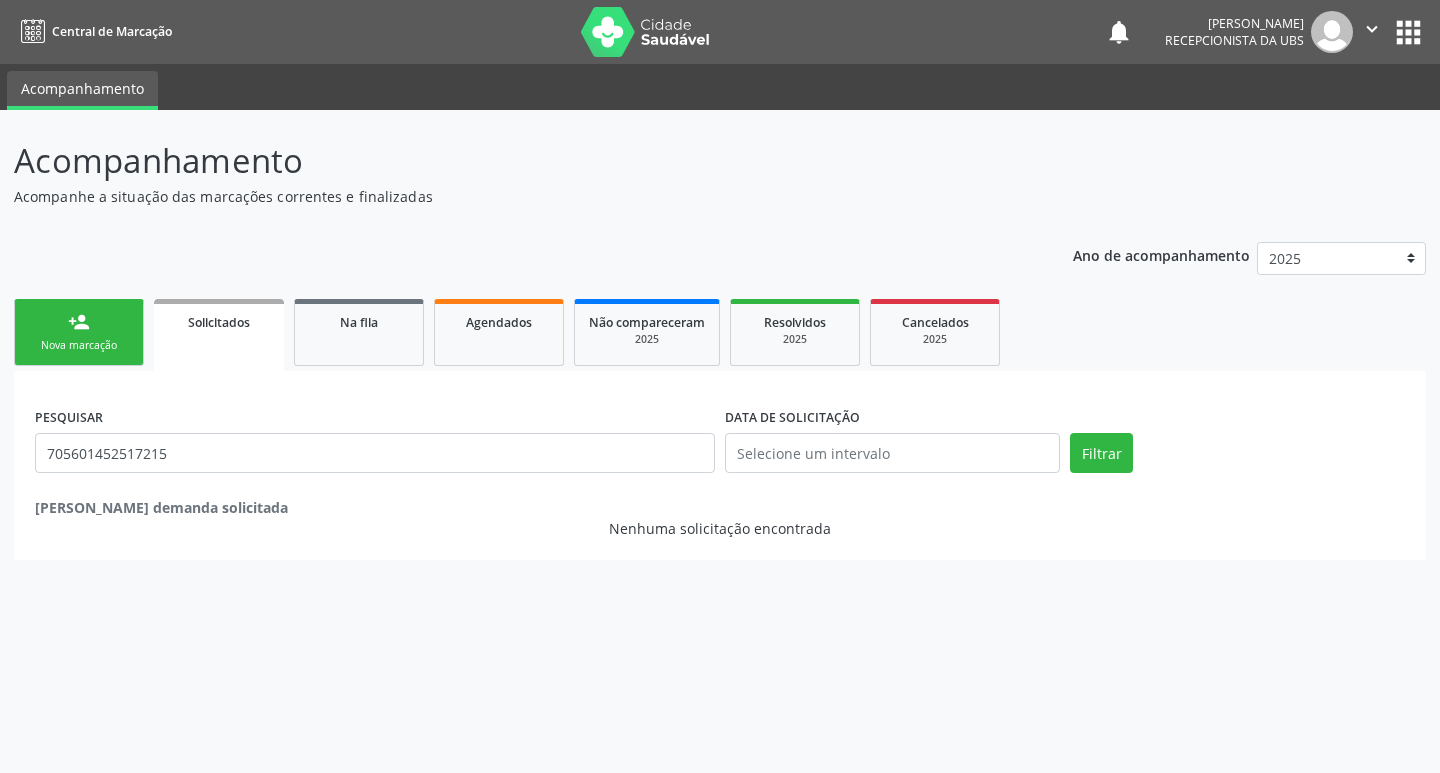click on "DATA DE SOLICITAÇÃO" at bounding box center (892, 444) 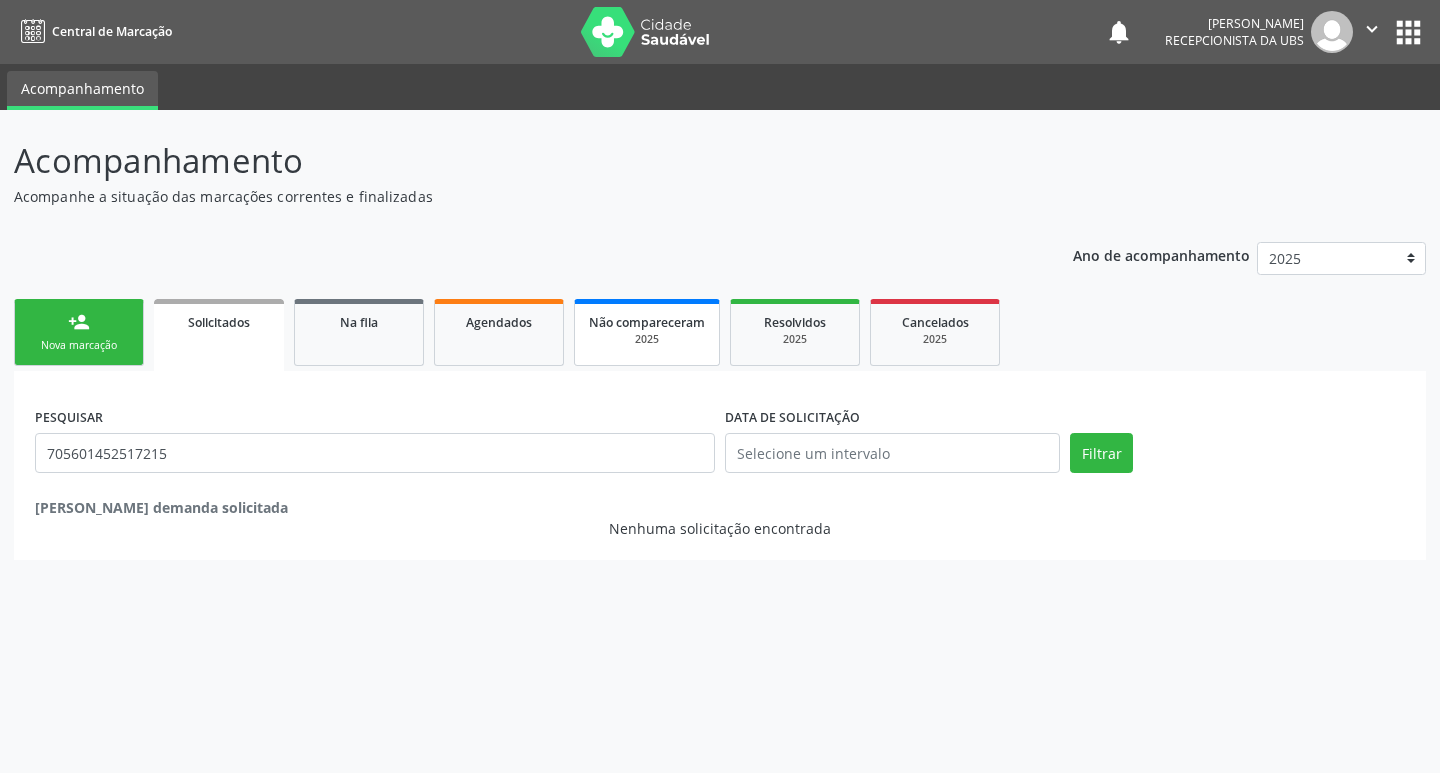 click on "2025" at bounding box center [647, 339] 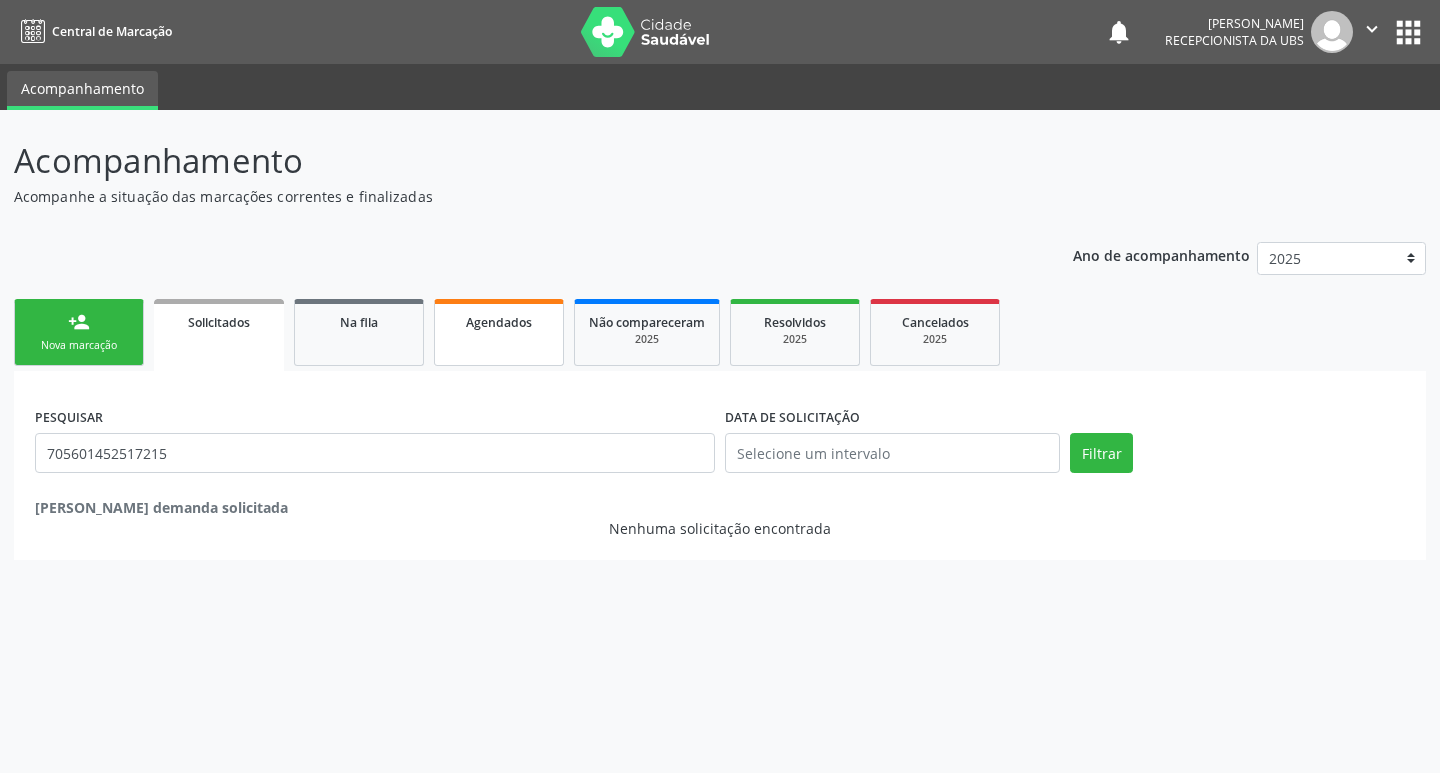 click on "Agendados" at bounding box center [499, 322] 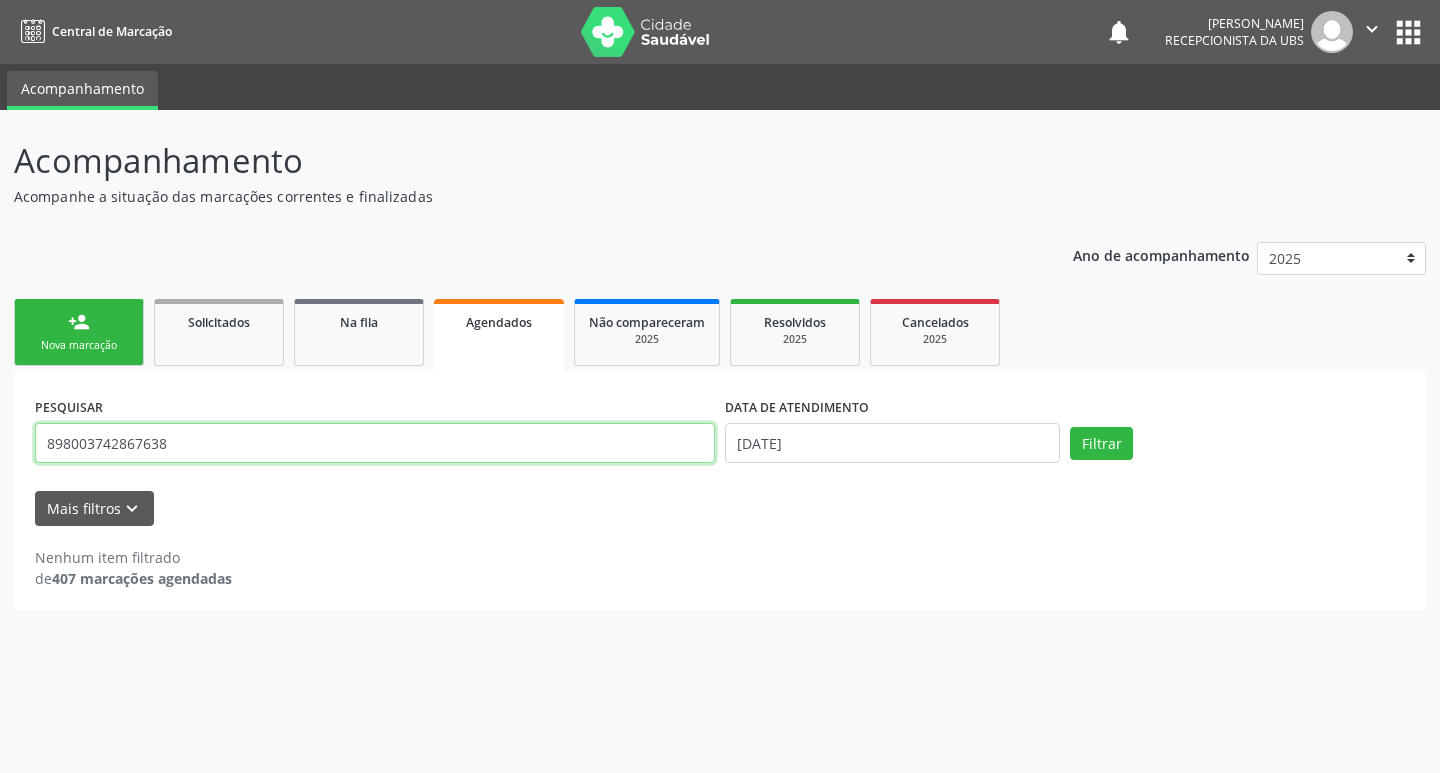 click on "898003742867638" at bounding box center [375, 443] 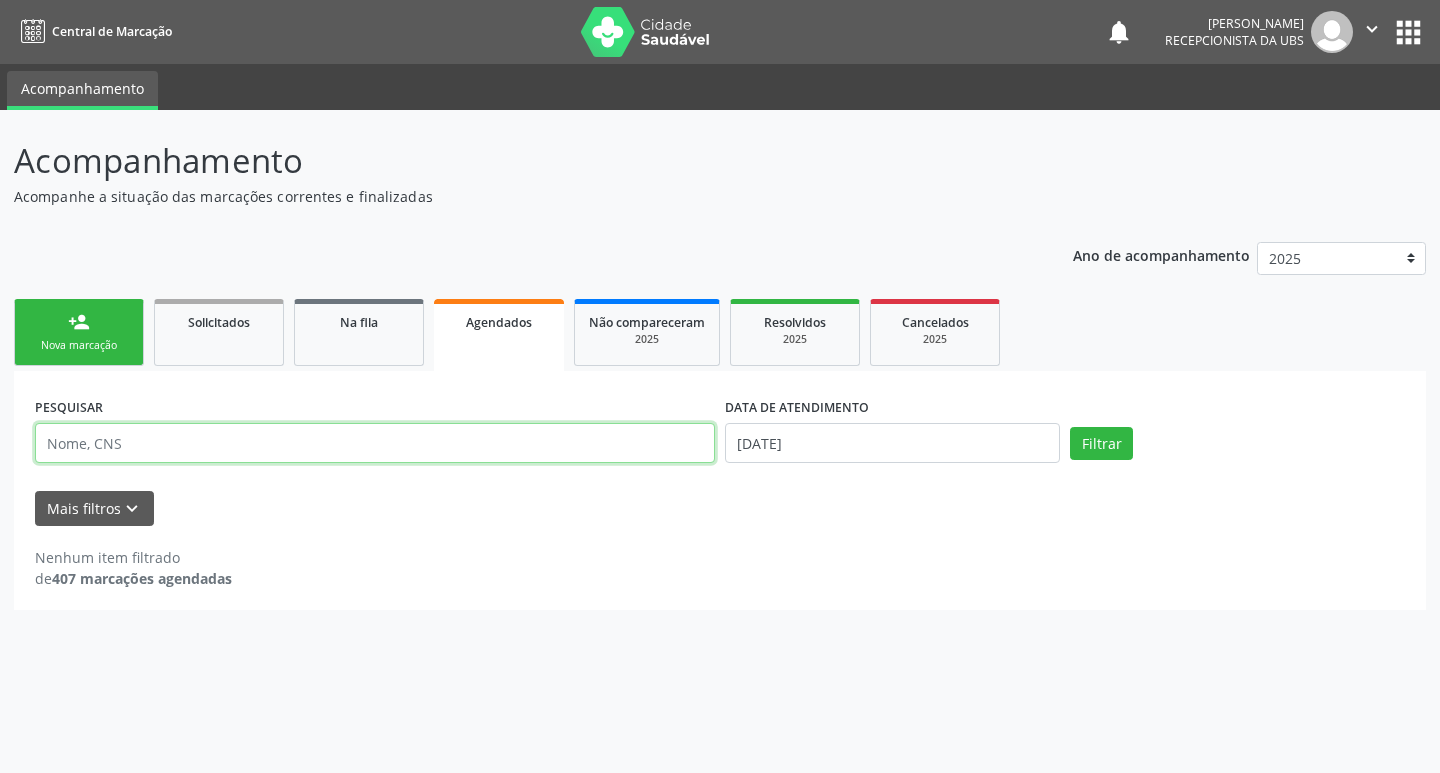 paste on "705601452517215" 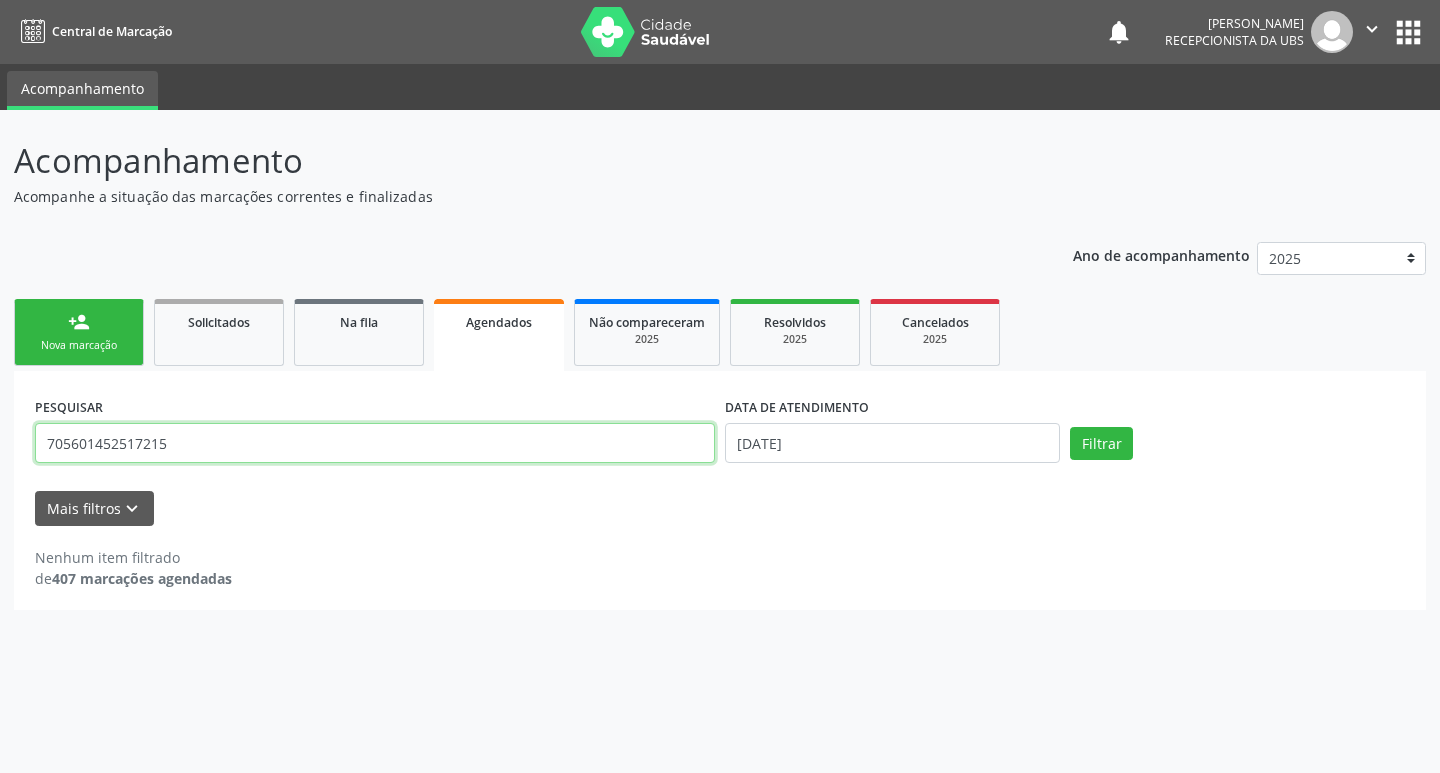 type on "705601452517215" 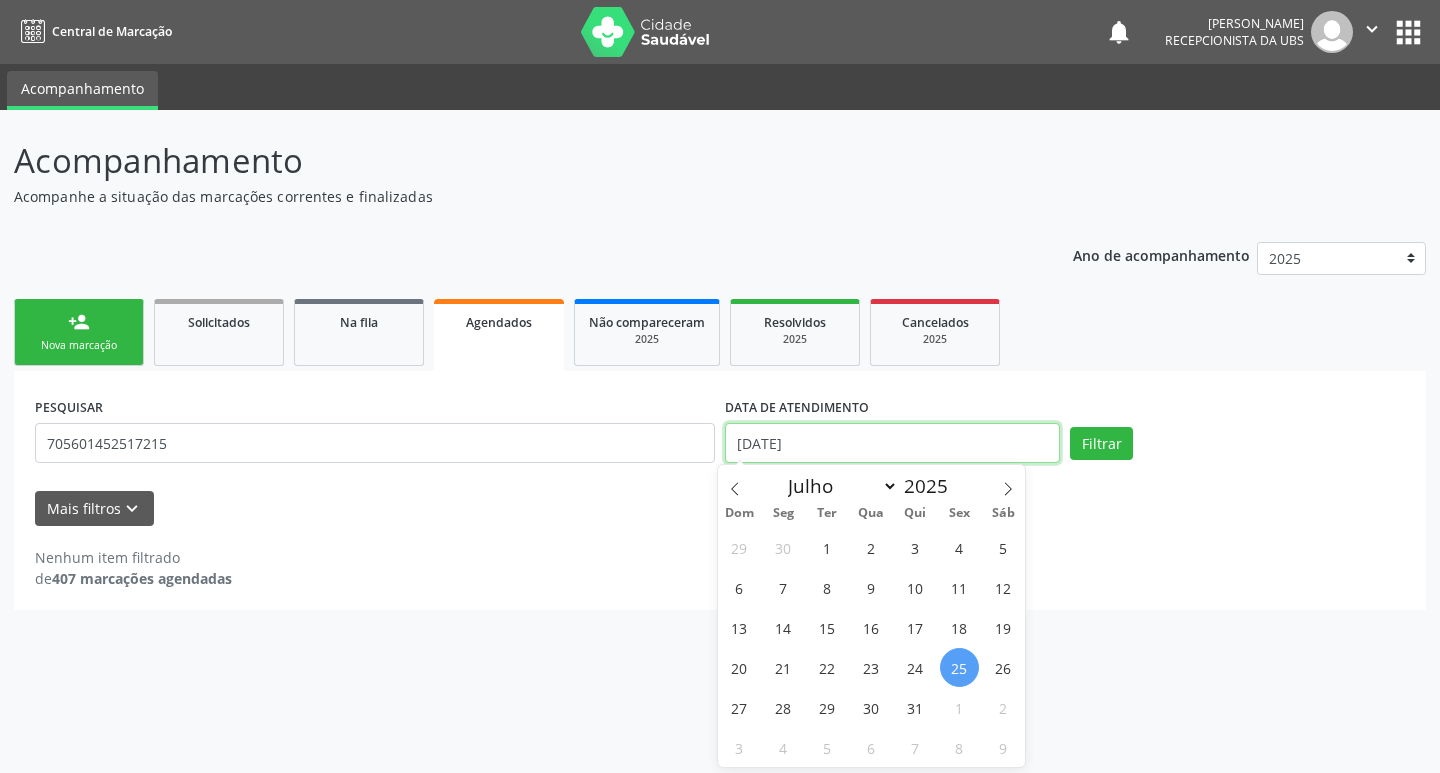 click on "25/07/2025" at bounding box center (892, 443) 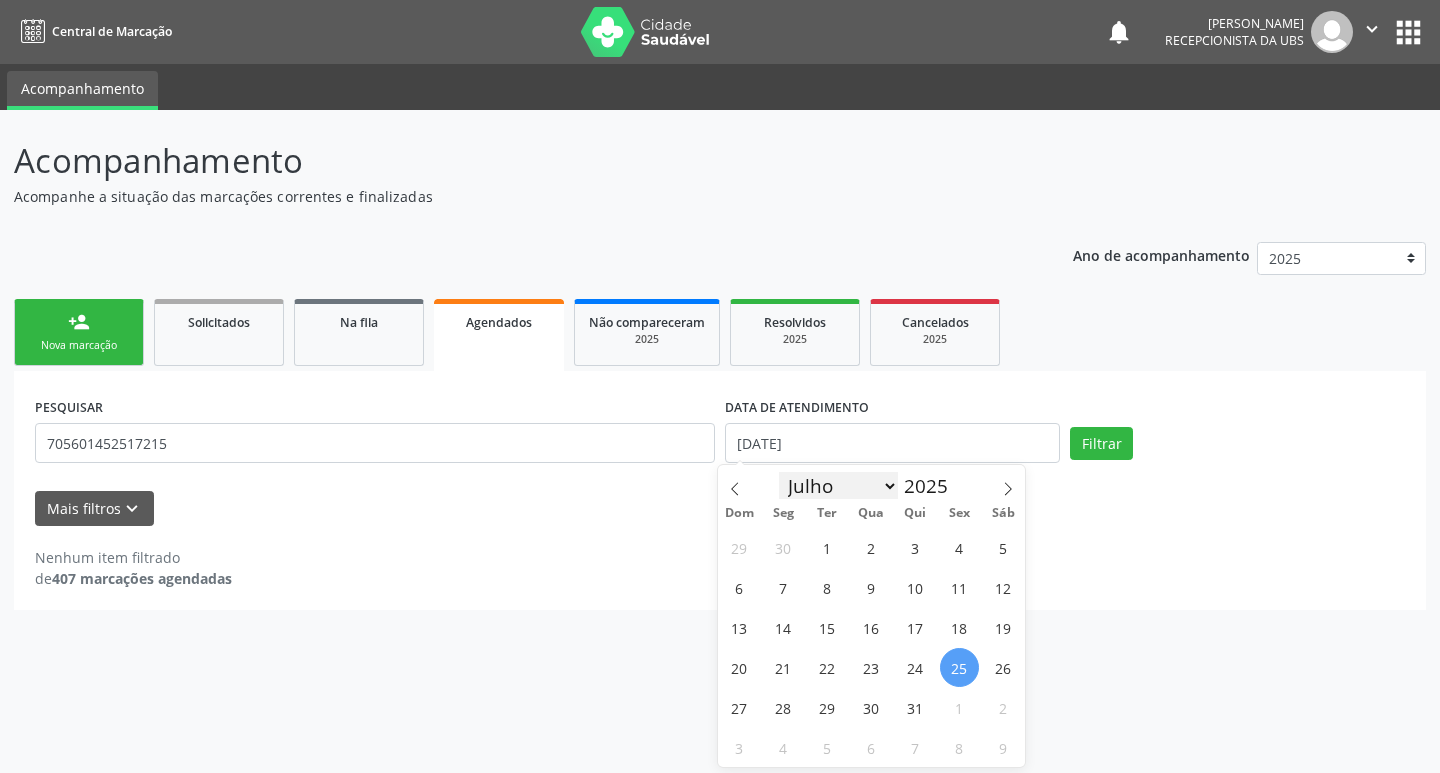 click on "Janeiro Fevereiro Março Abril Maio Junho Julho Agosto Setembro Outubro Novembro Dezembro" at bounding box center (839, 486) 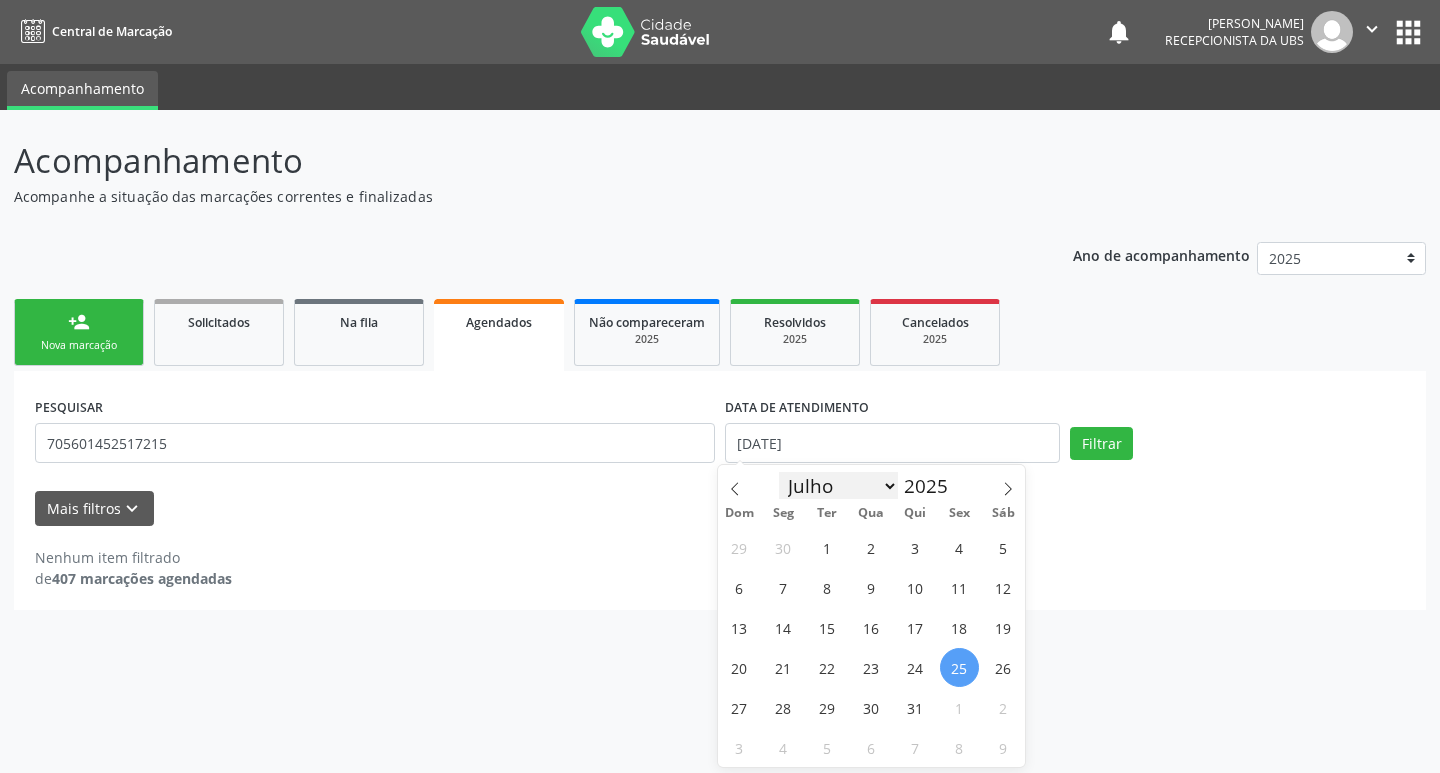 select on "7" 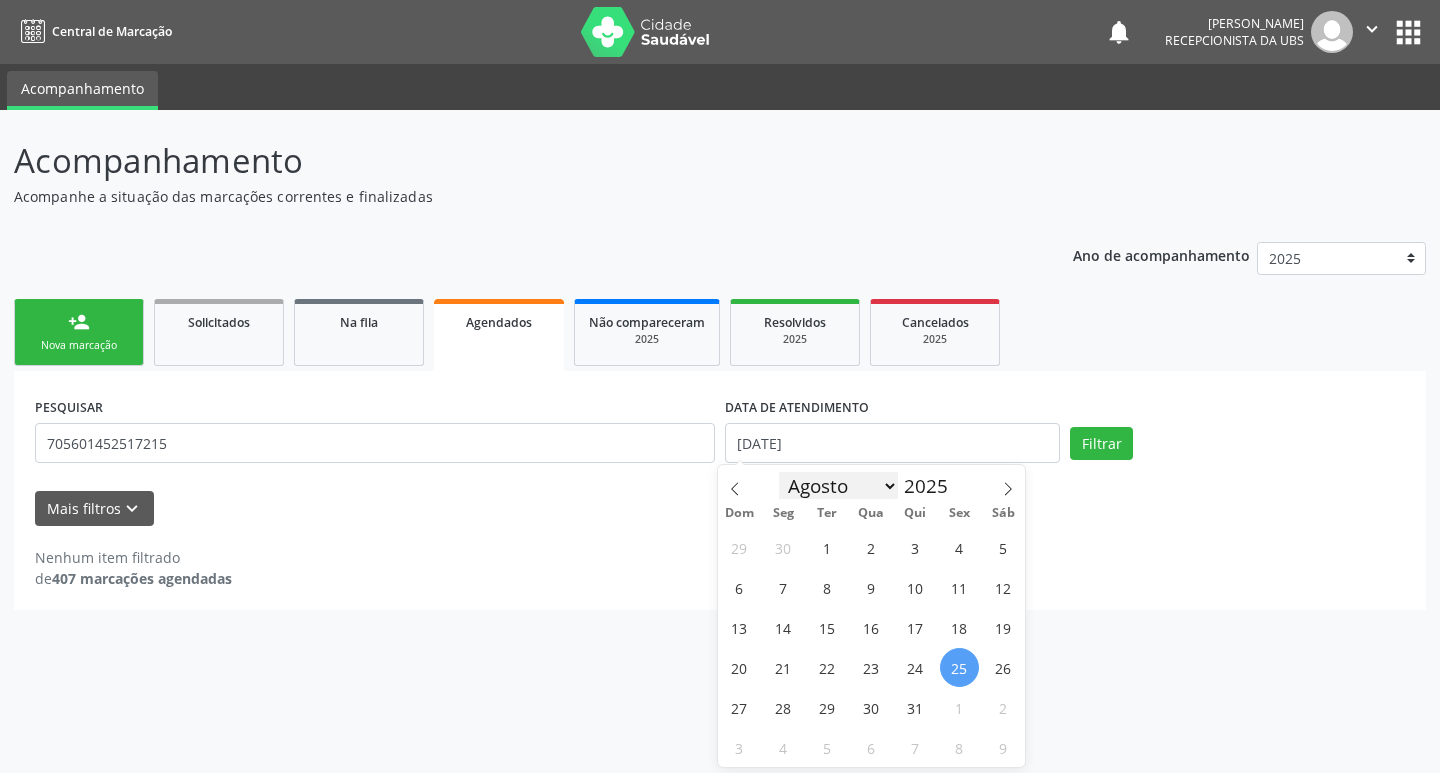 click on "Janeiro Fevereiro Março Abril Maio Junho Julho Agosto Setembro Outubro Novembro Dezembro" at bounding box center (839, 486) 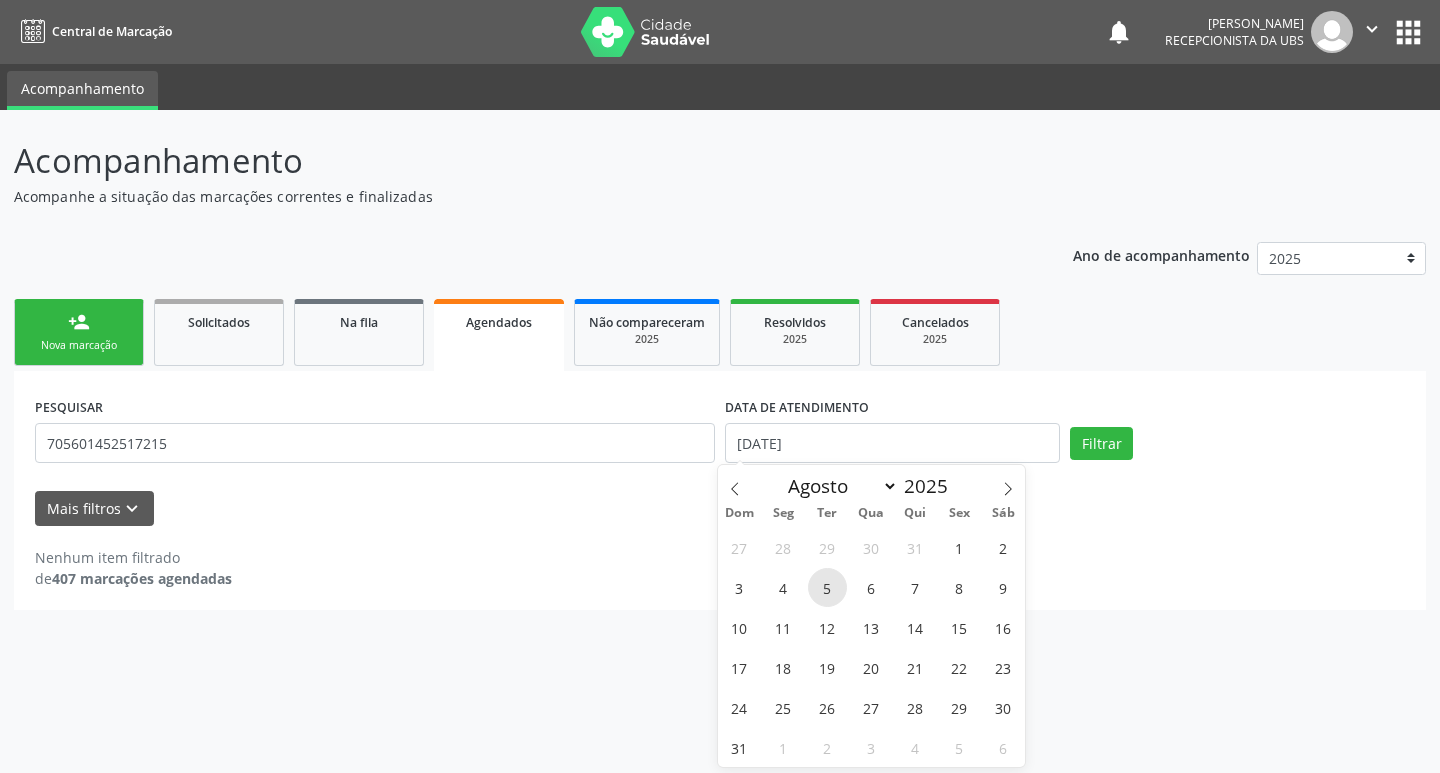 click on "5" at bounding box center [827, 587] 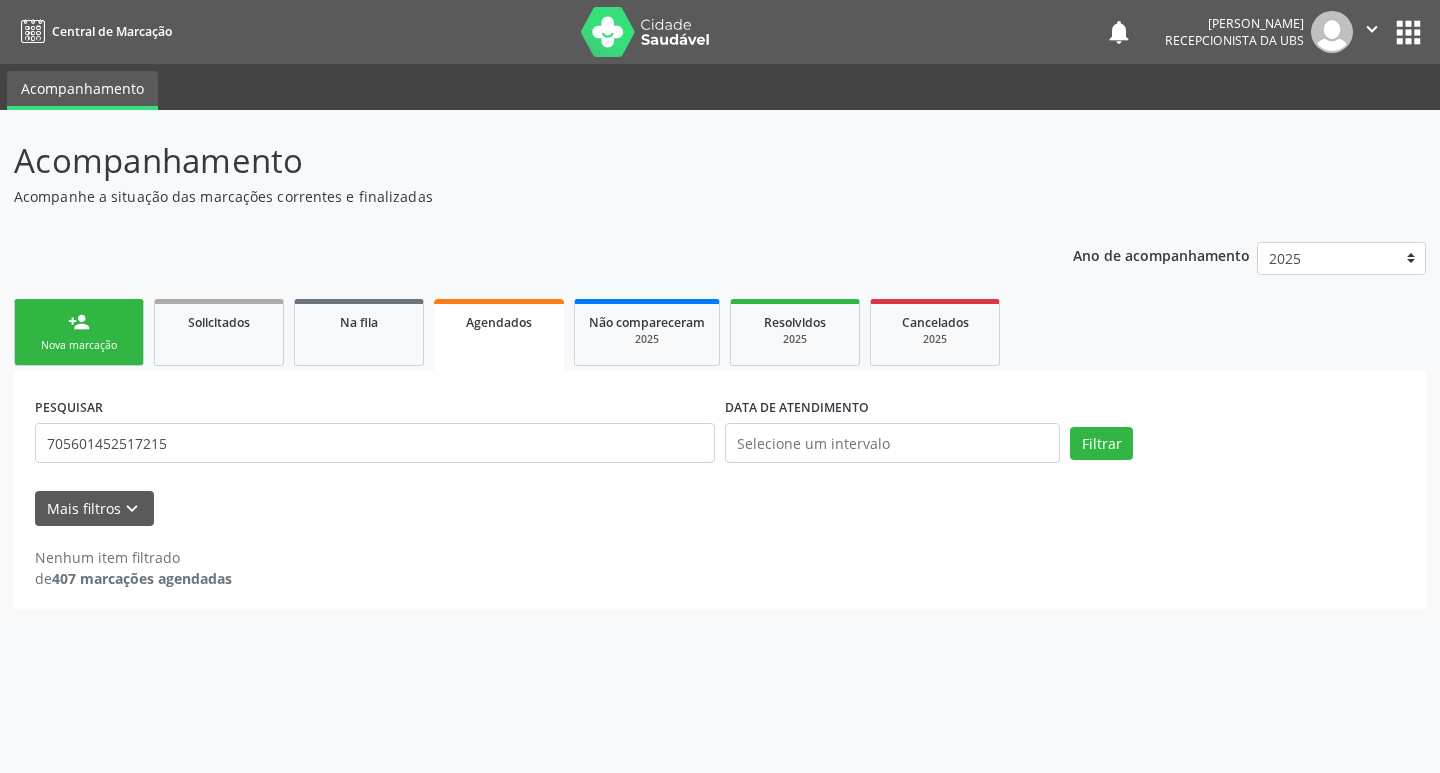 click on "PESQUISAR
705601452517215
DATA DE ATENDIMENTO
Filtrar" at bounding box center (720, 434) 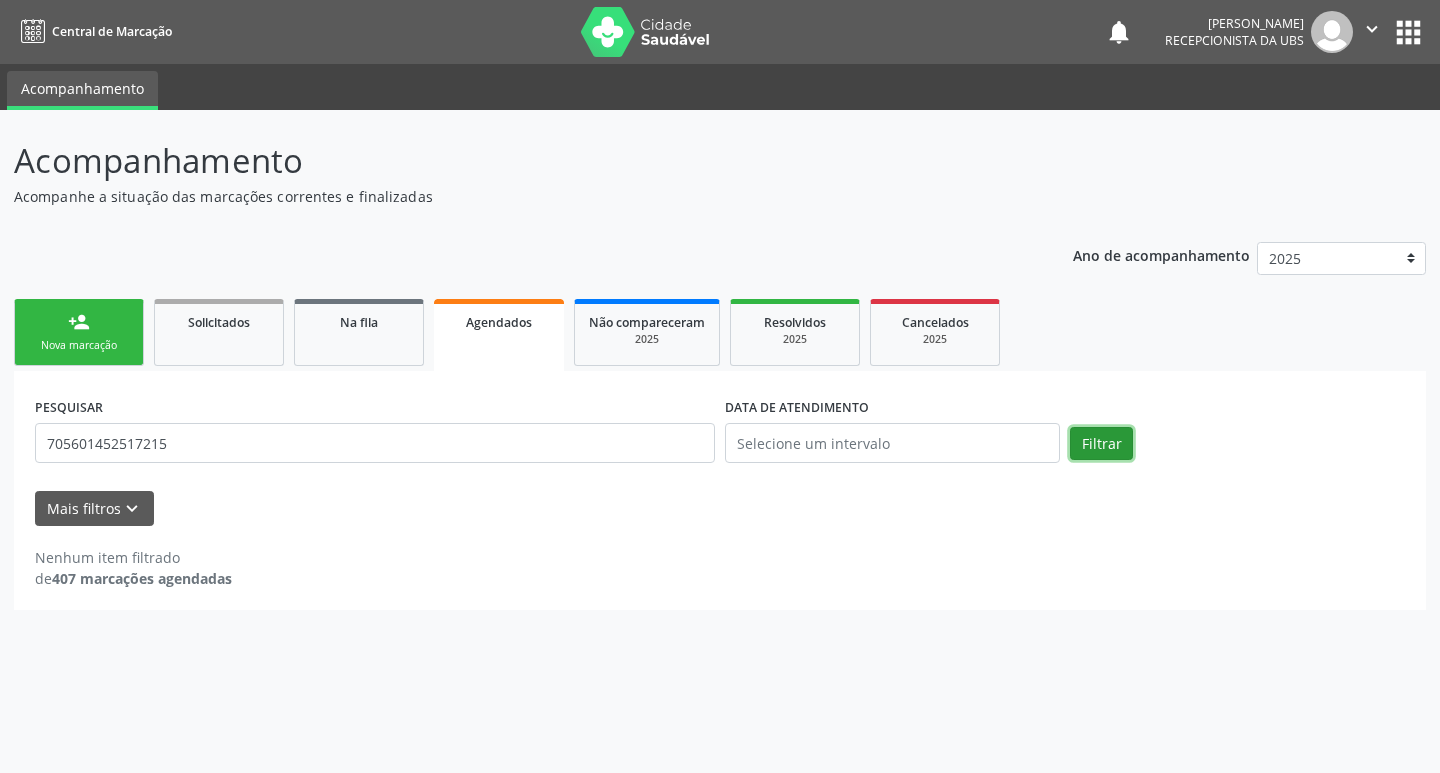 click on "Filtrar" at bounding box center [1101, 444] 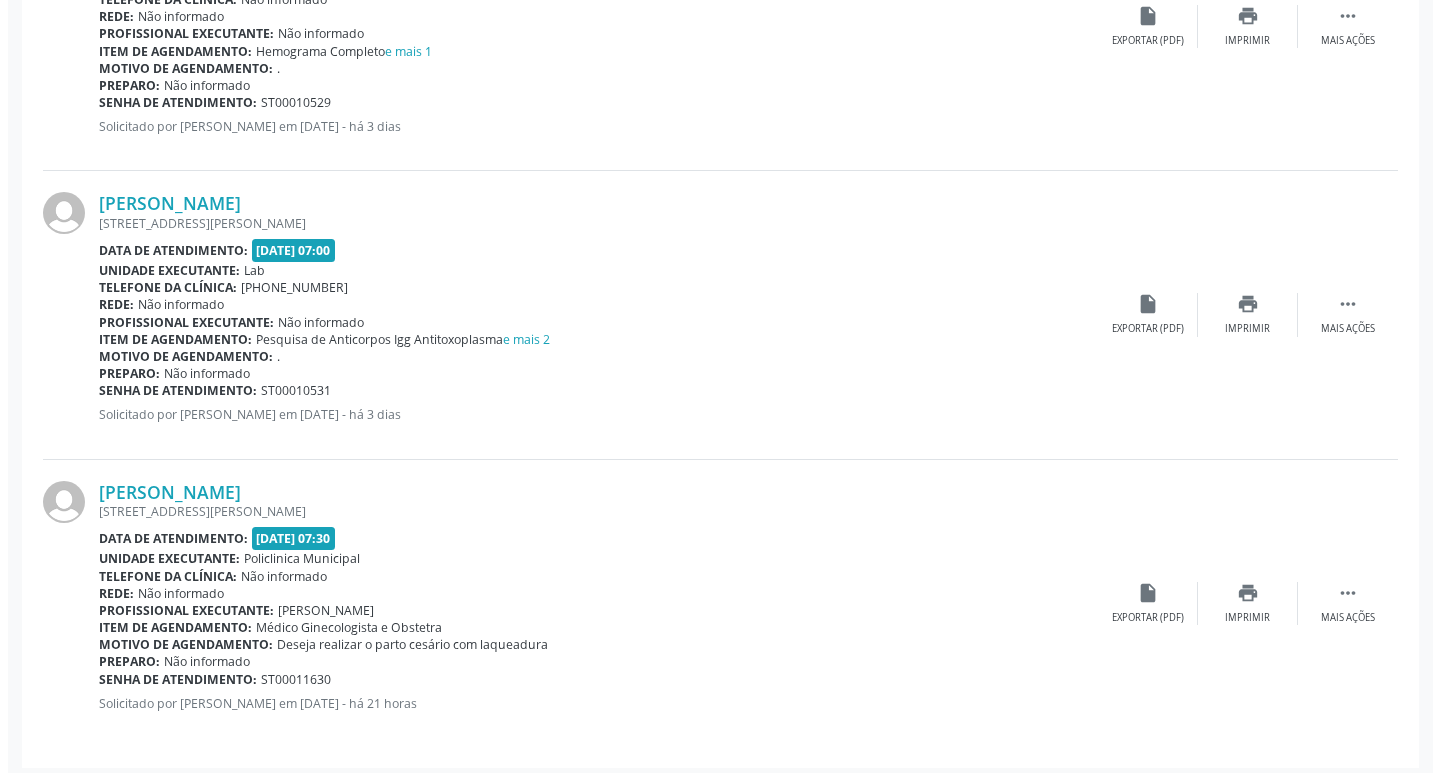 scroll, scrollTop: 1308, scrollLeft: 0, axis: vertical 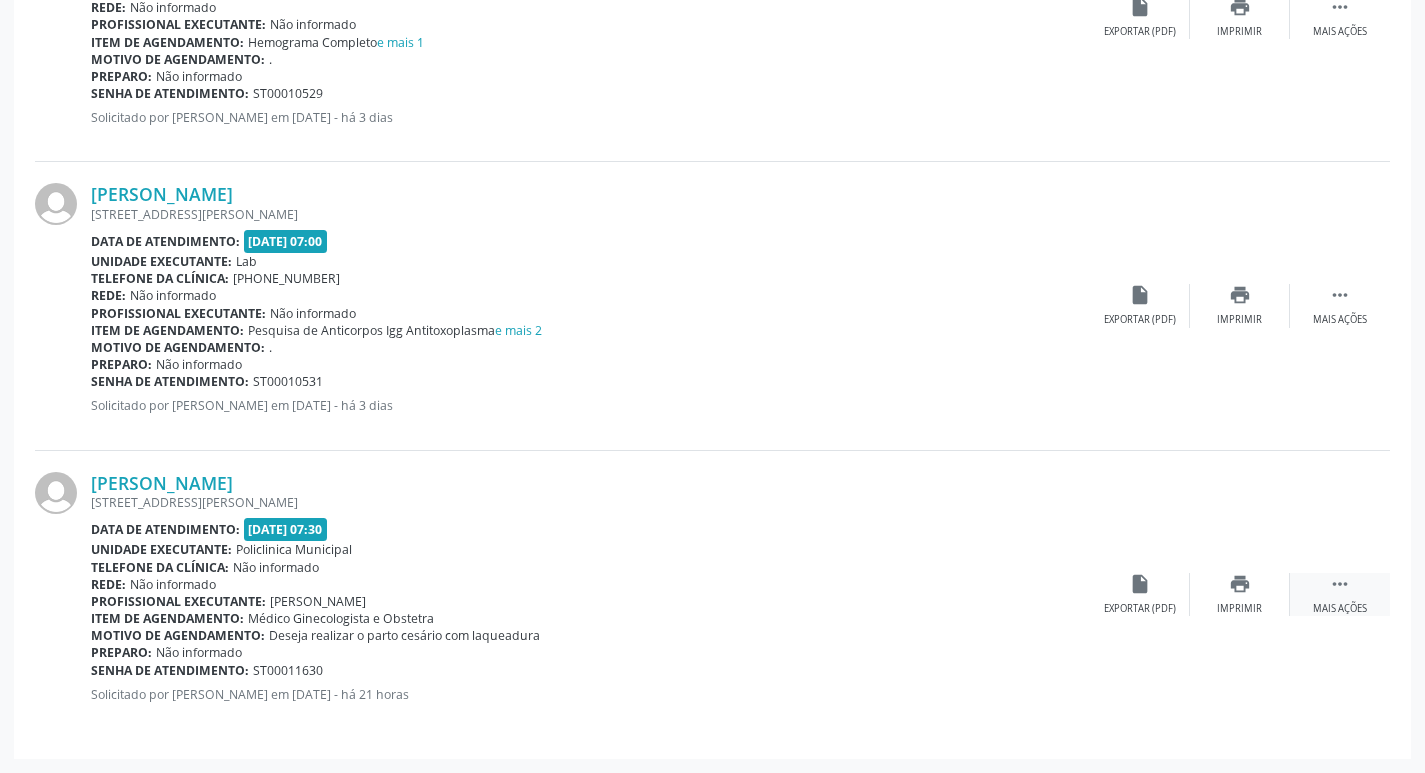 click on "" at bounding box center (1340, 584) 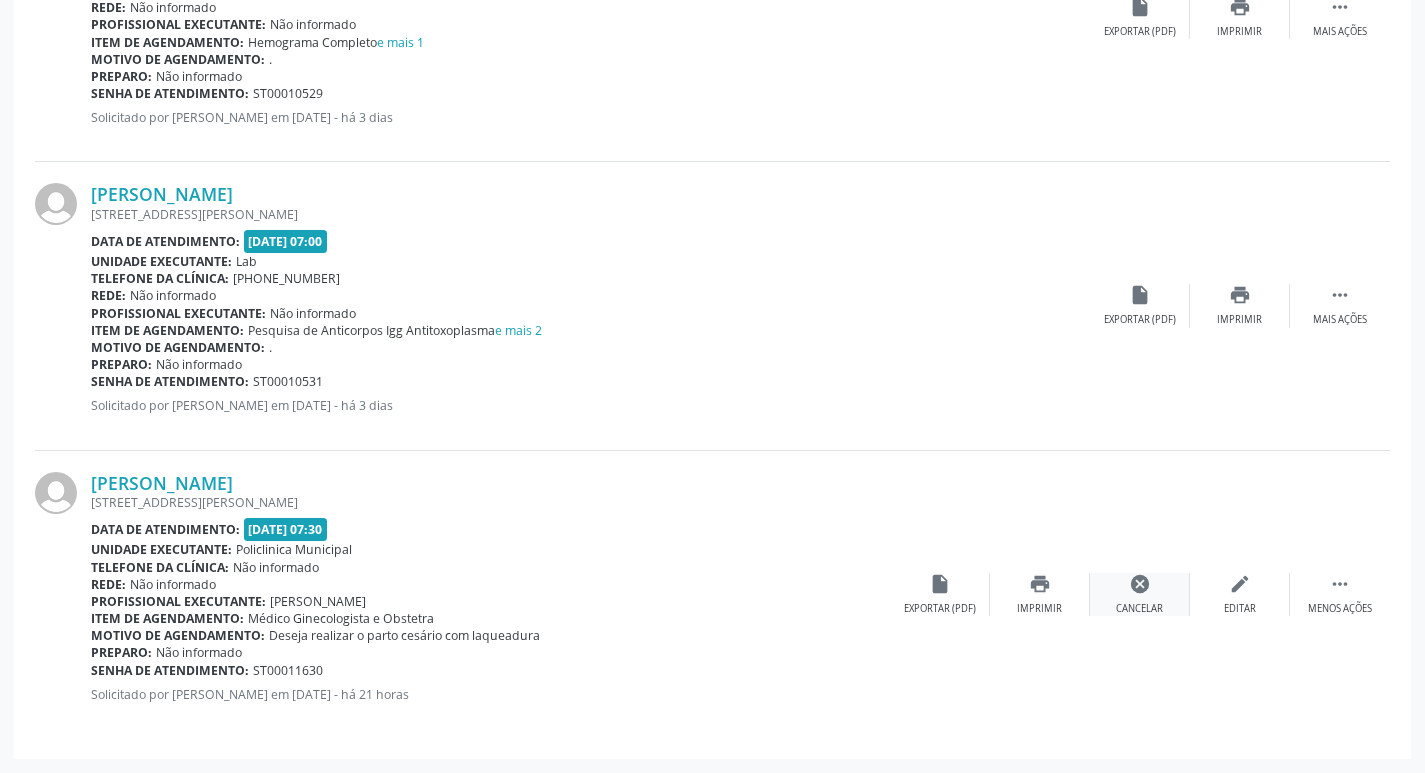 click on "cancel
Cancelar" at bounding box center [1140, 594] 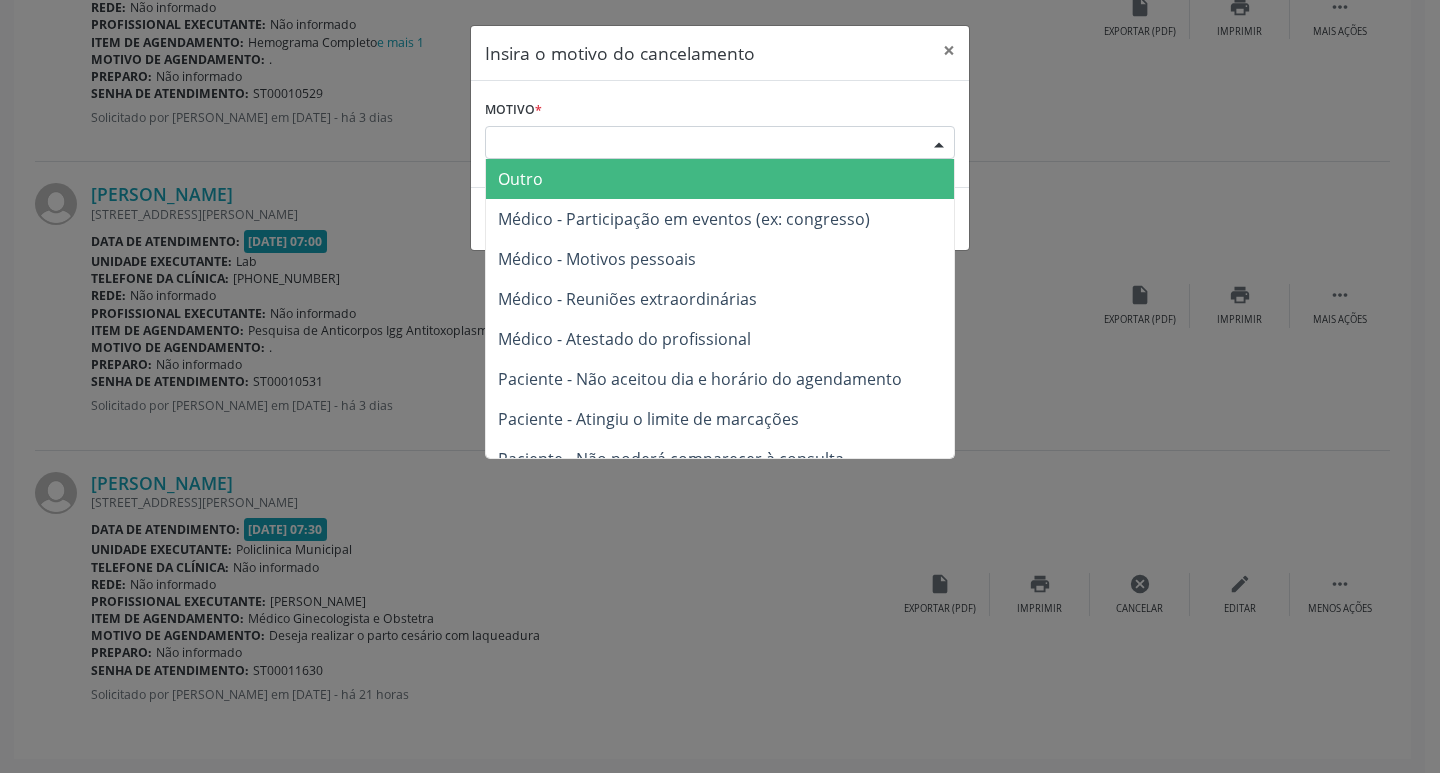 click on "Escolha o motivo" at bounding box center [720, 143] 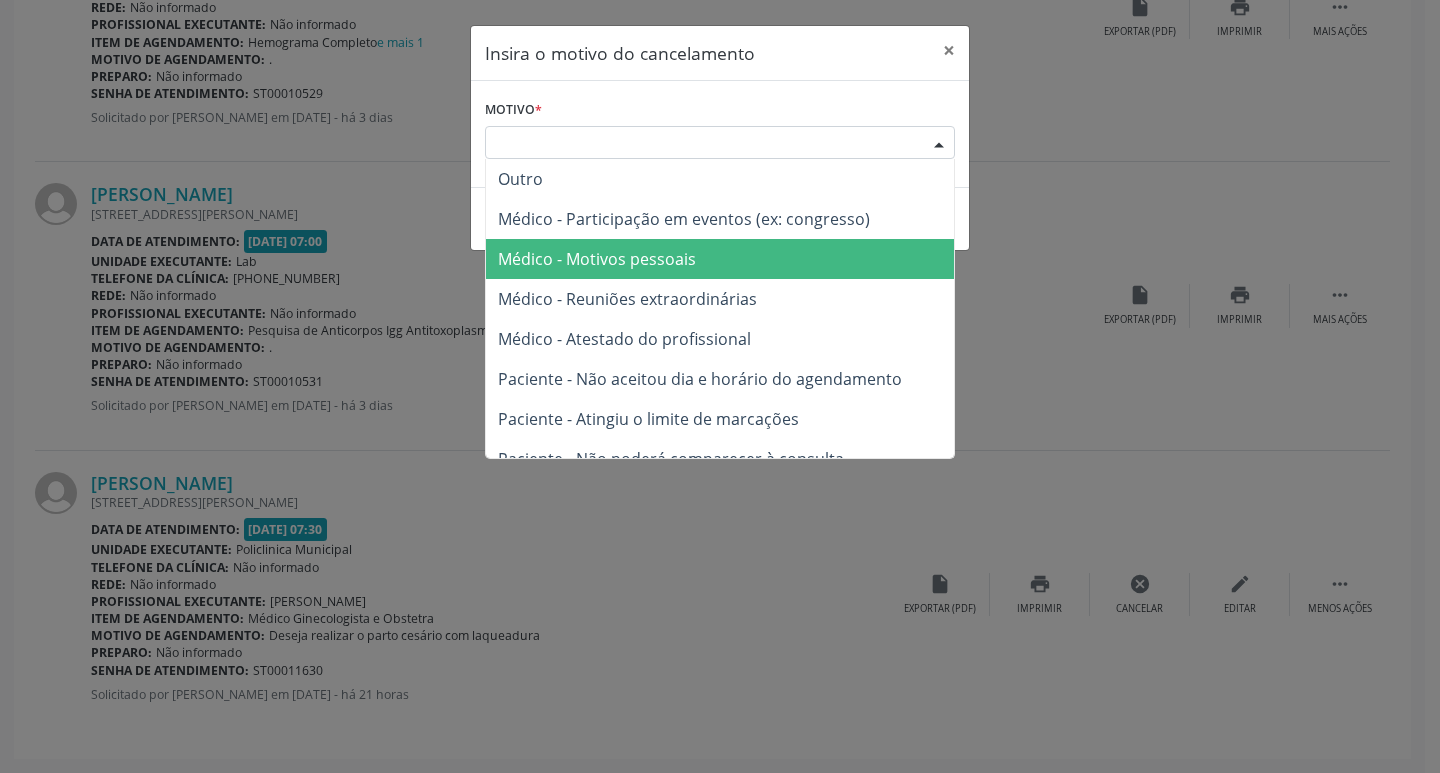 click on "Médico - Motivos pessoais" at bounding box center [720, 259] 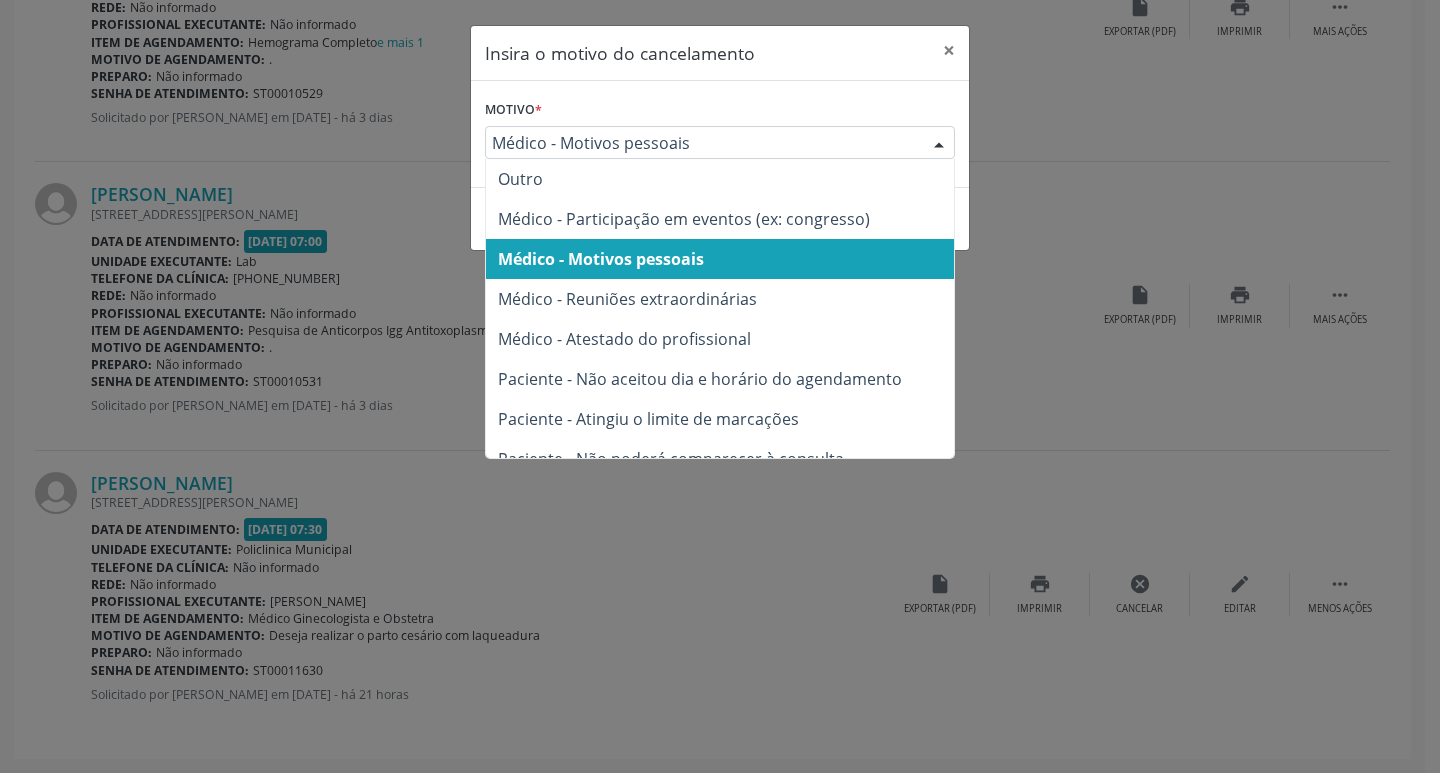 click on "Médico - Motivos pessoais" at bounding box center [703, 143] 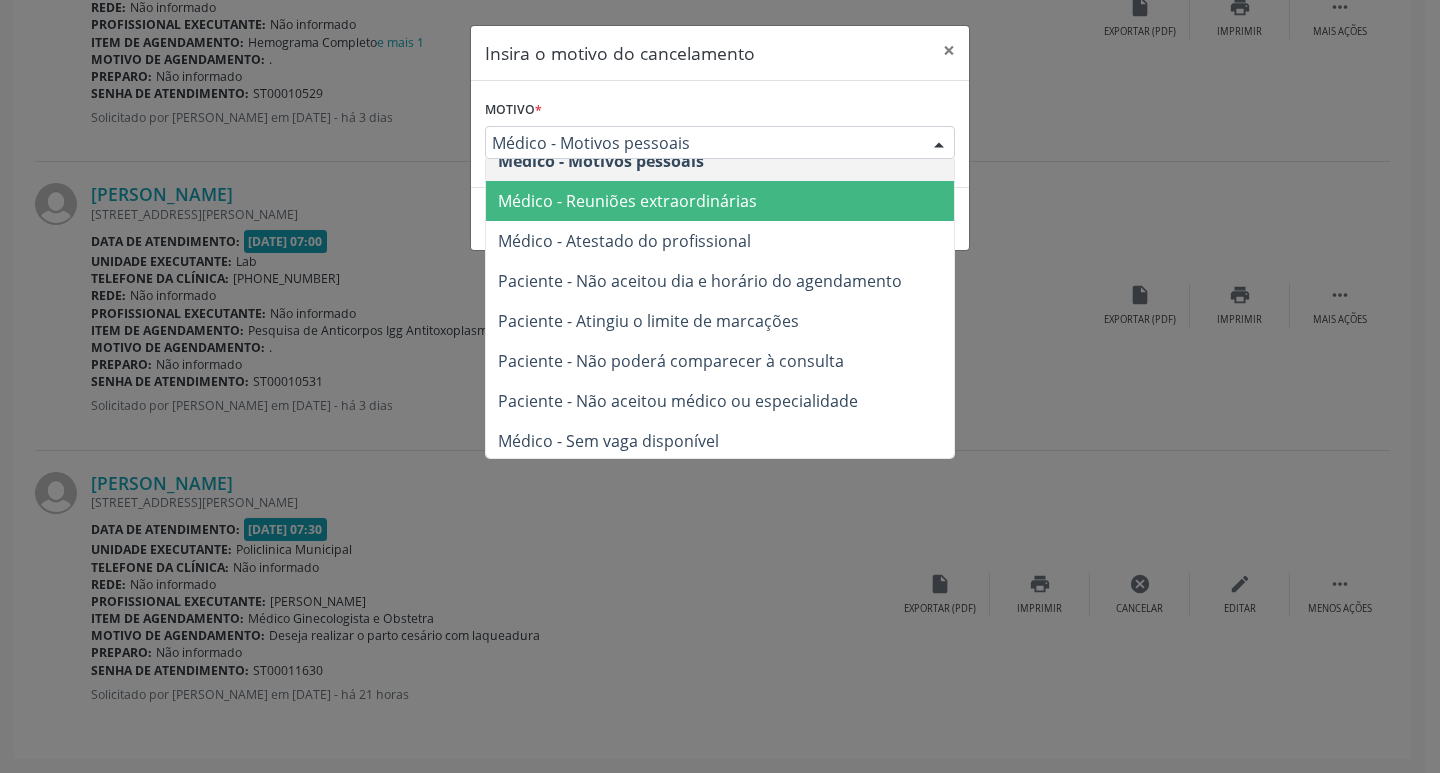 scroll, scrollTop: 101, scrollLeft: 0, axis: vertical 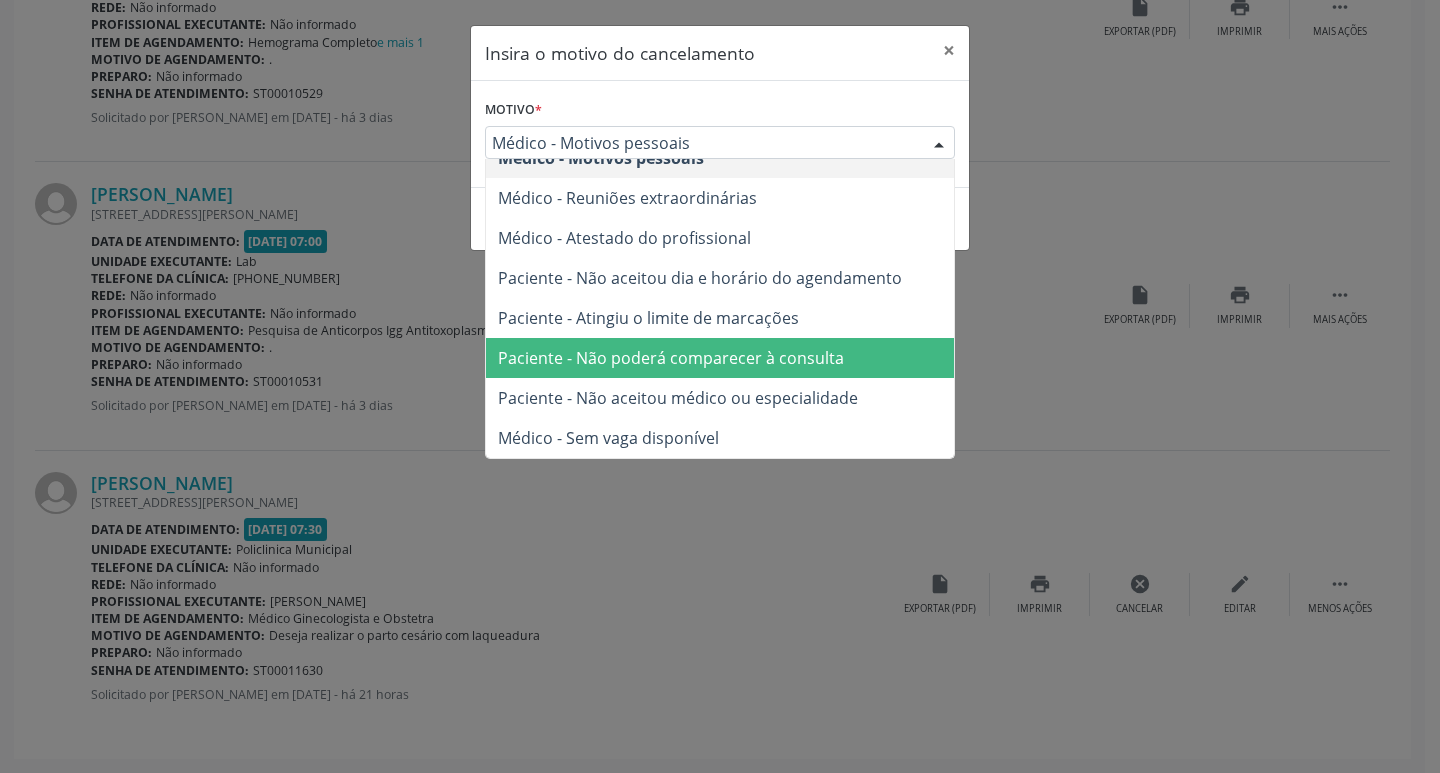 click on "Paciente - Não poderá comparecer à consulta" at bounding box center (671, 358) 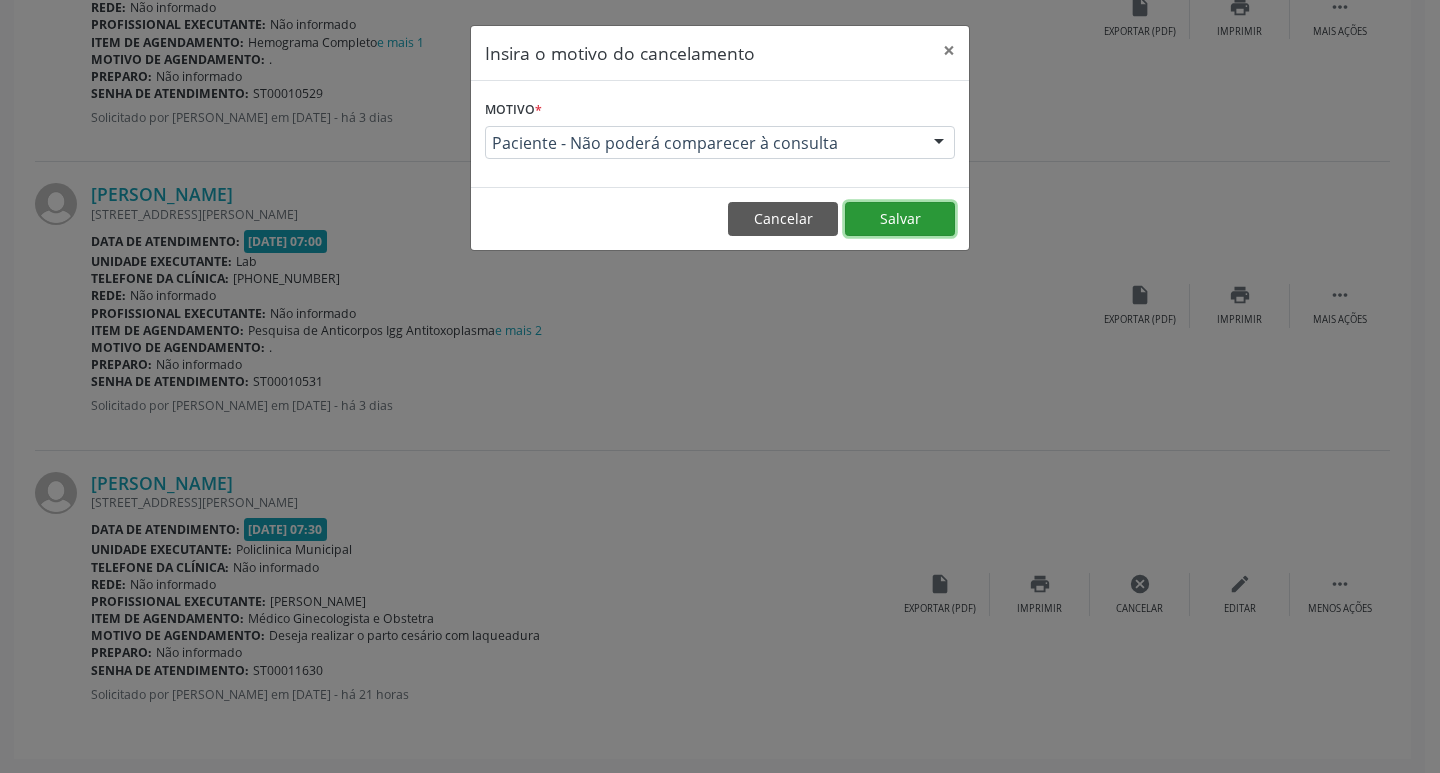 click on "Salvar" at bounding box center [900, 219] 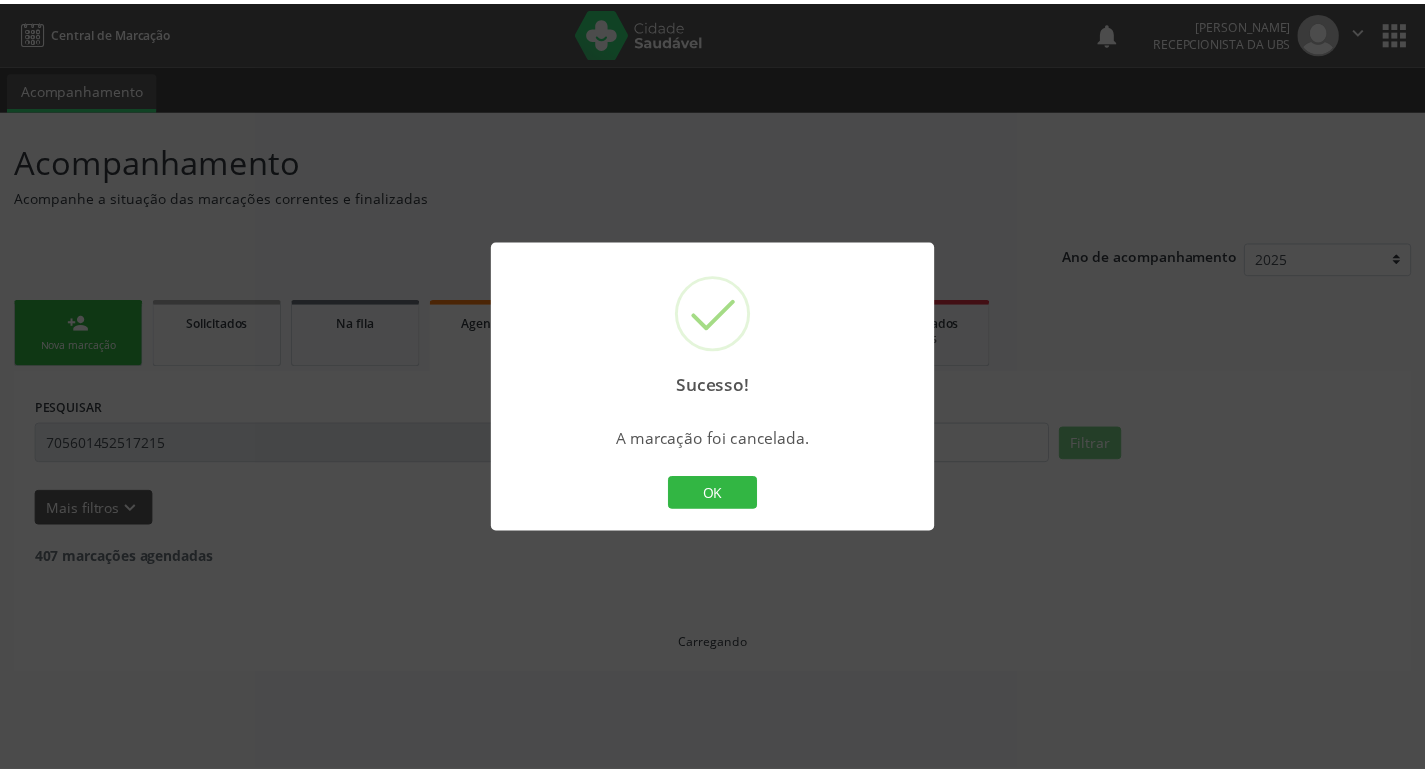 scroll, scrollTop: 0, scrollLeft: 0, axis: both 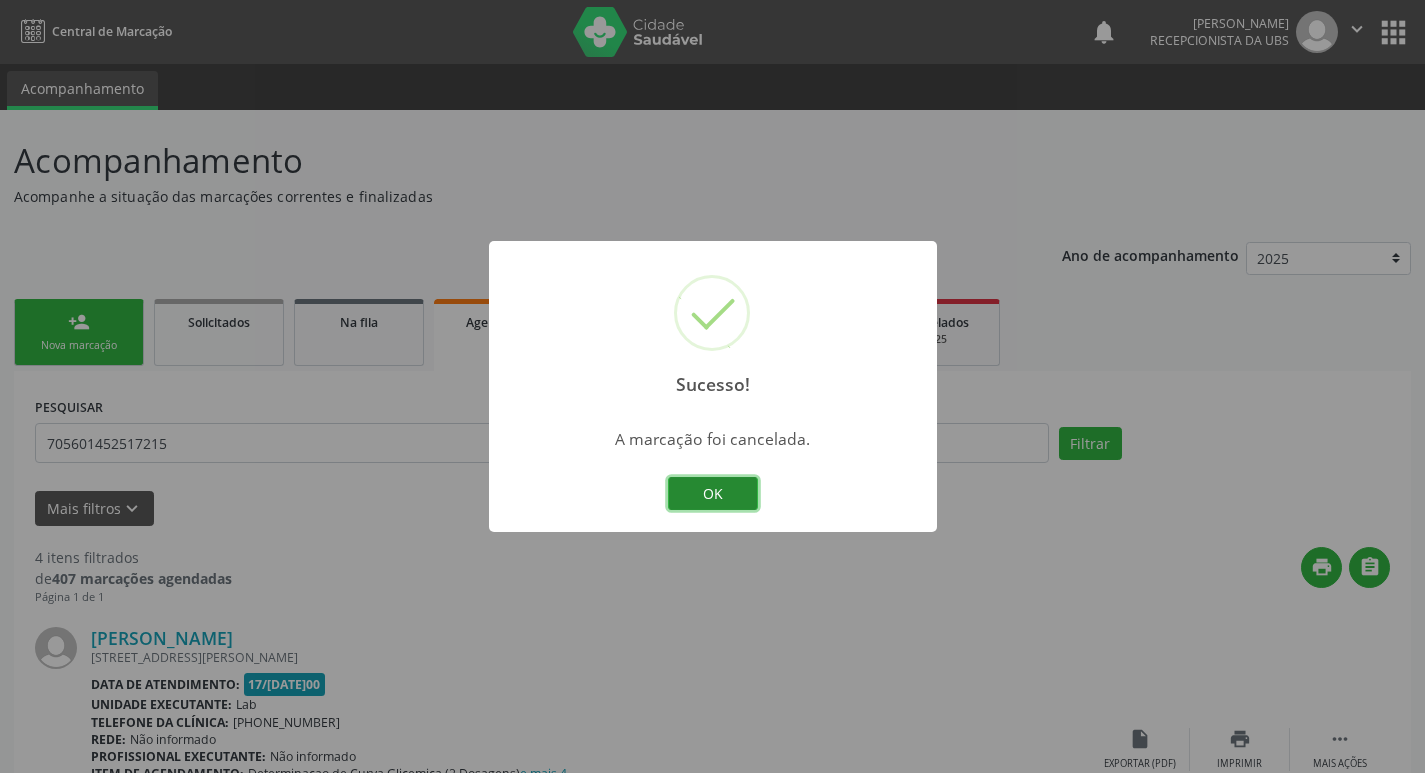 click on "OK" at bounding box center (713, 494) 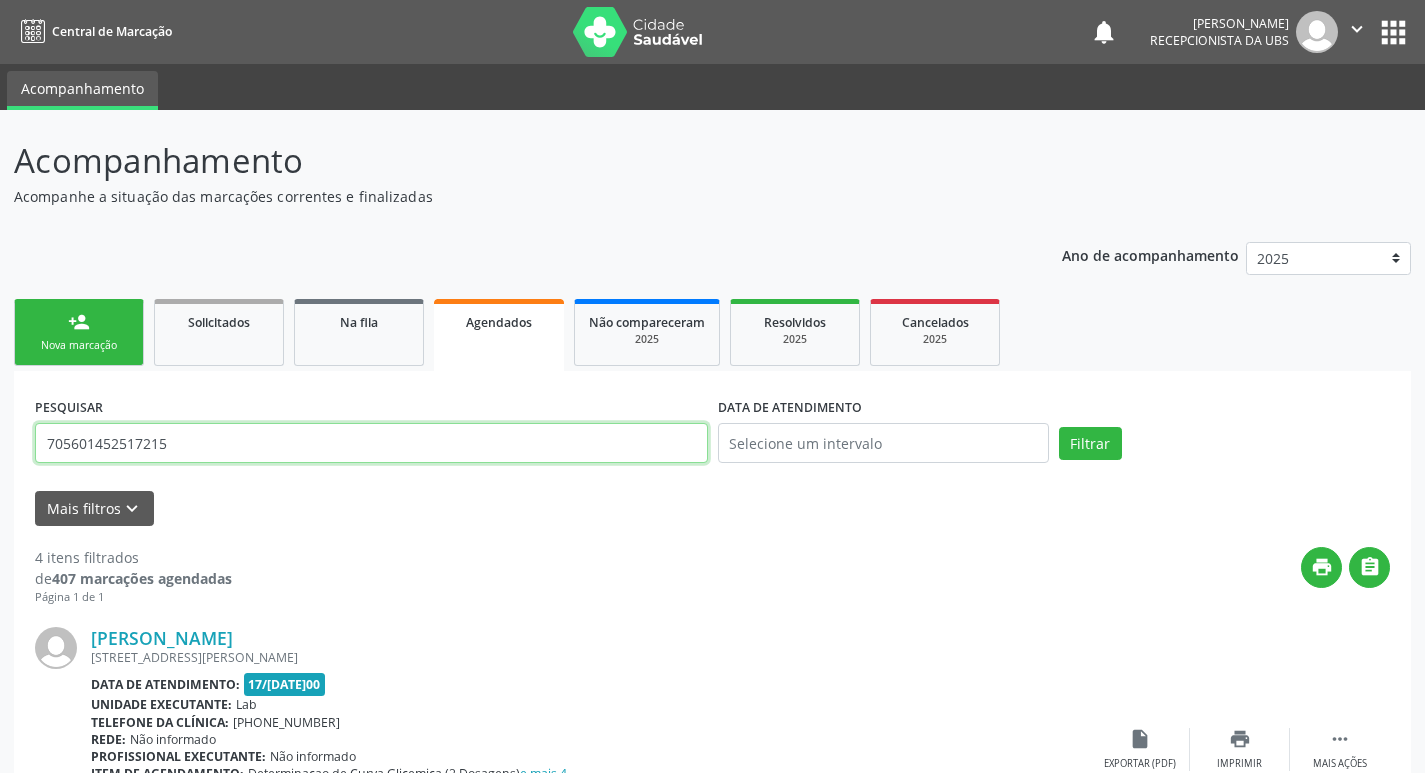 drag, startPoint x: 201, startPoint y: 428, endPoint x: 0, endPoint y: 433, distance: 201.06218 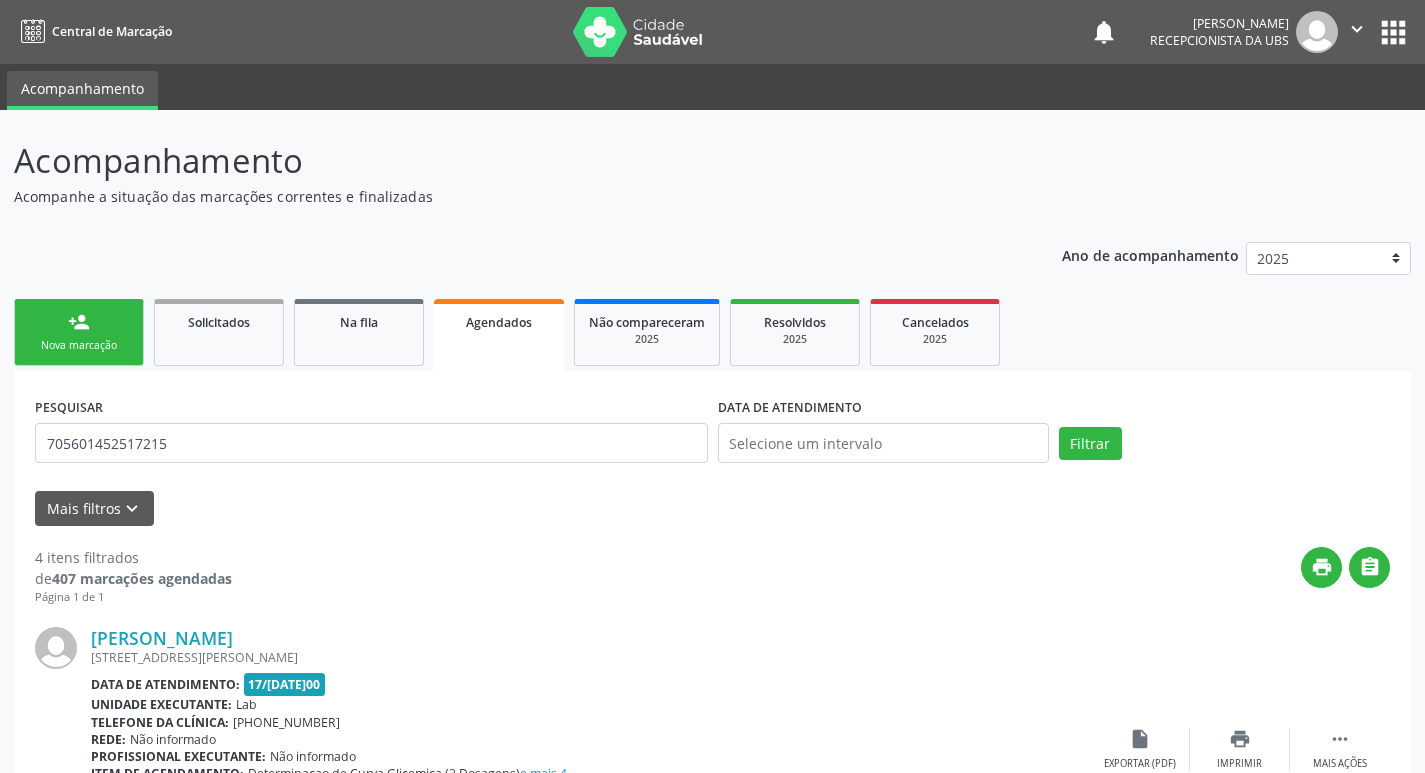 click on "Nova marcação" at bounding box center [79, 345] 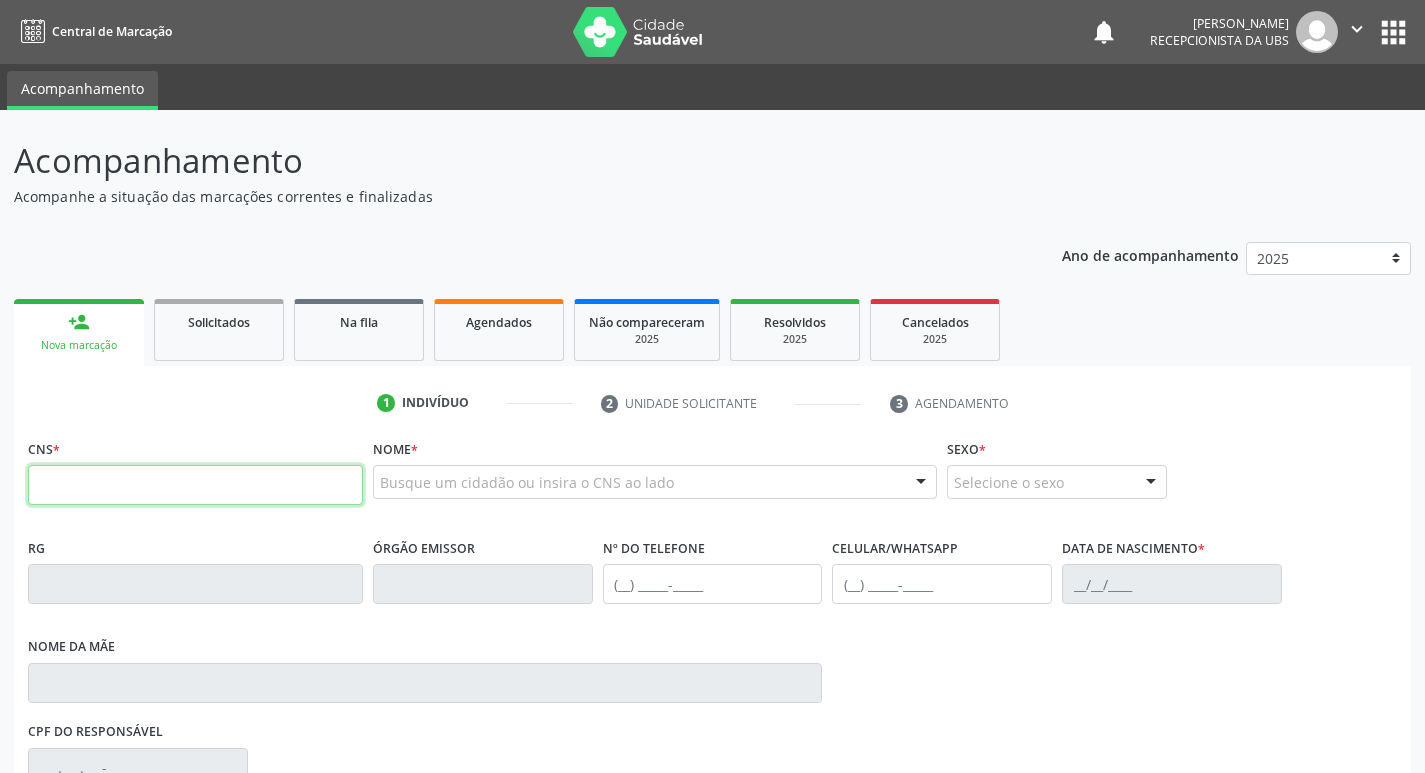 click at bounding box center (195, 485) 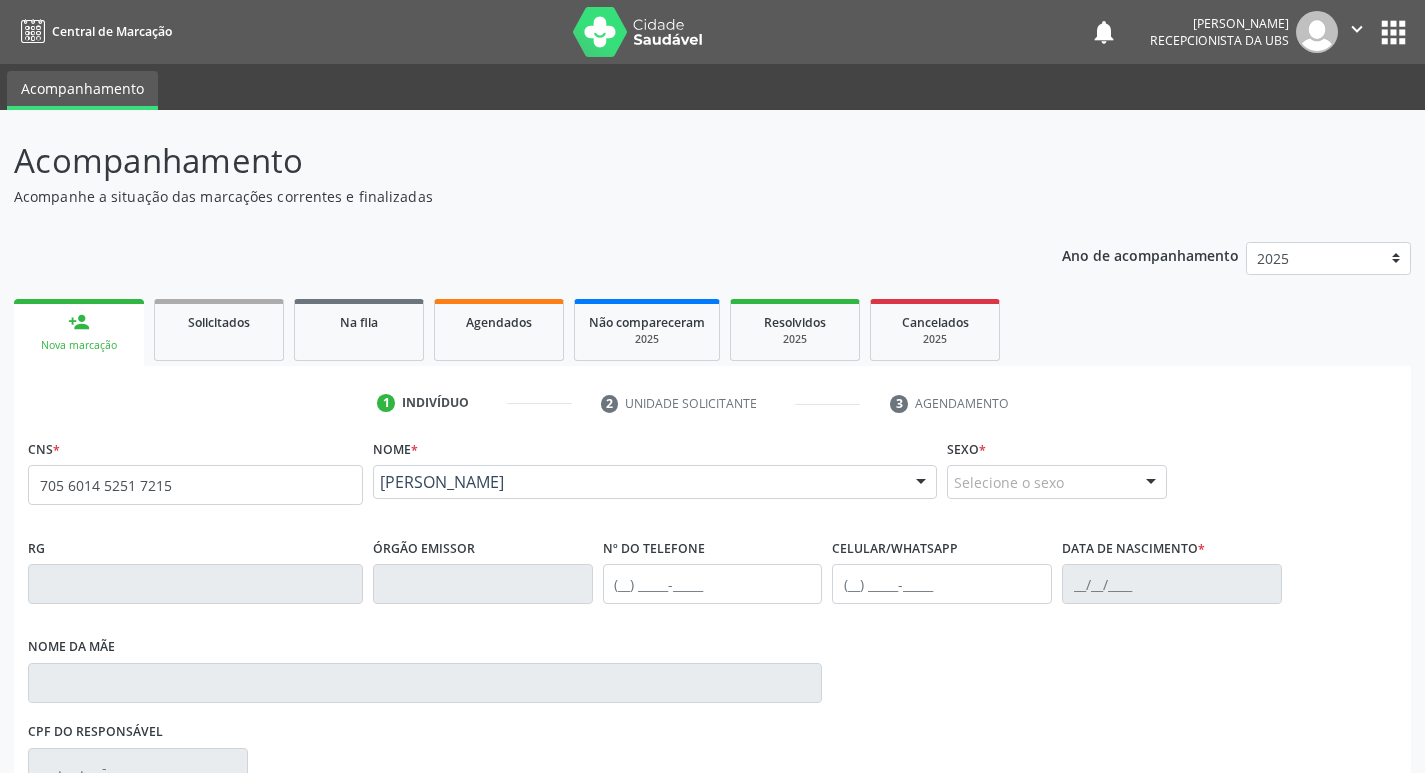 type on "705 6014 5251 7215" 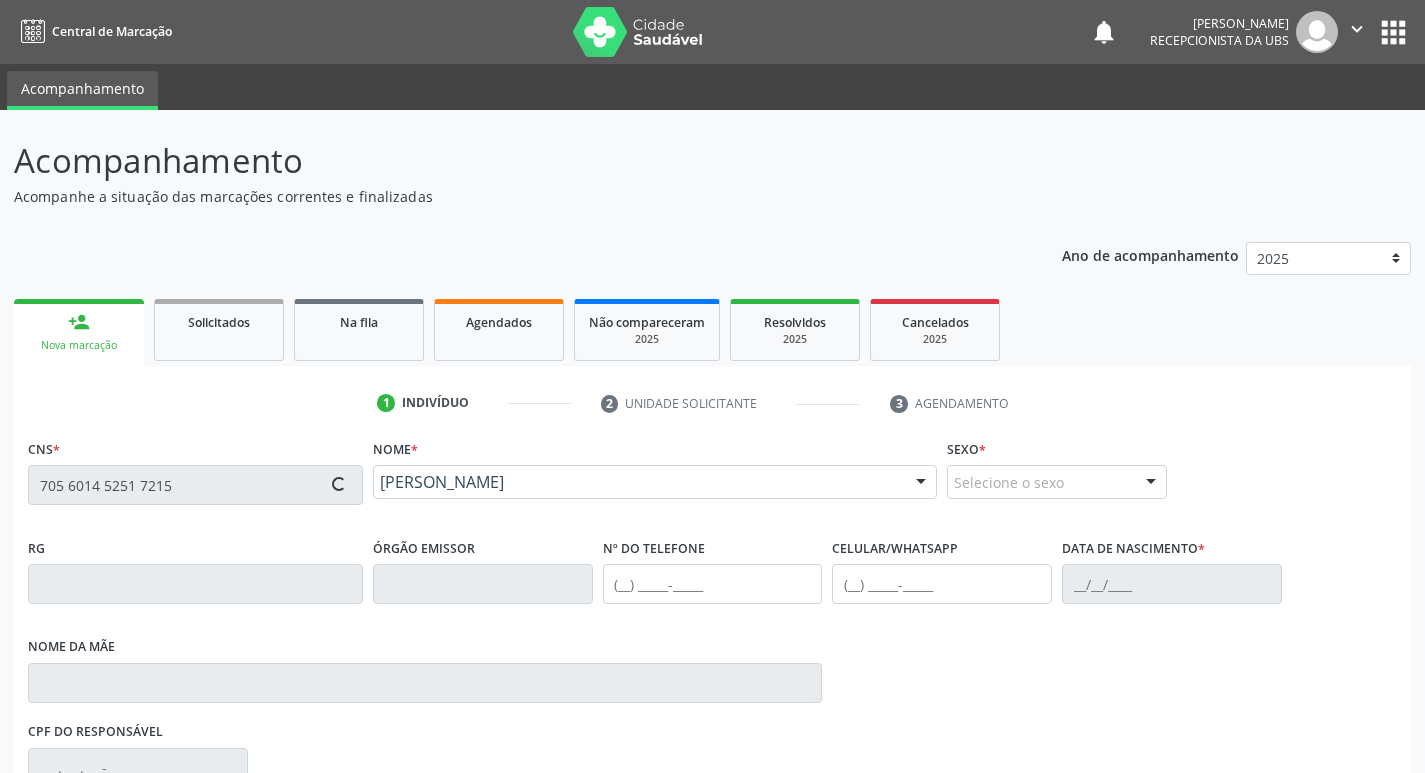 type on "(87) 98126-5601" 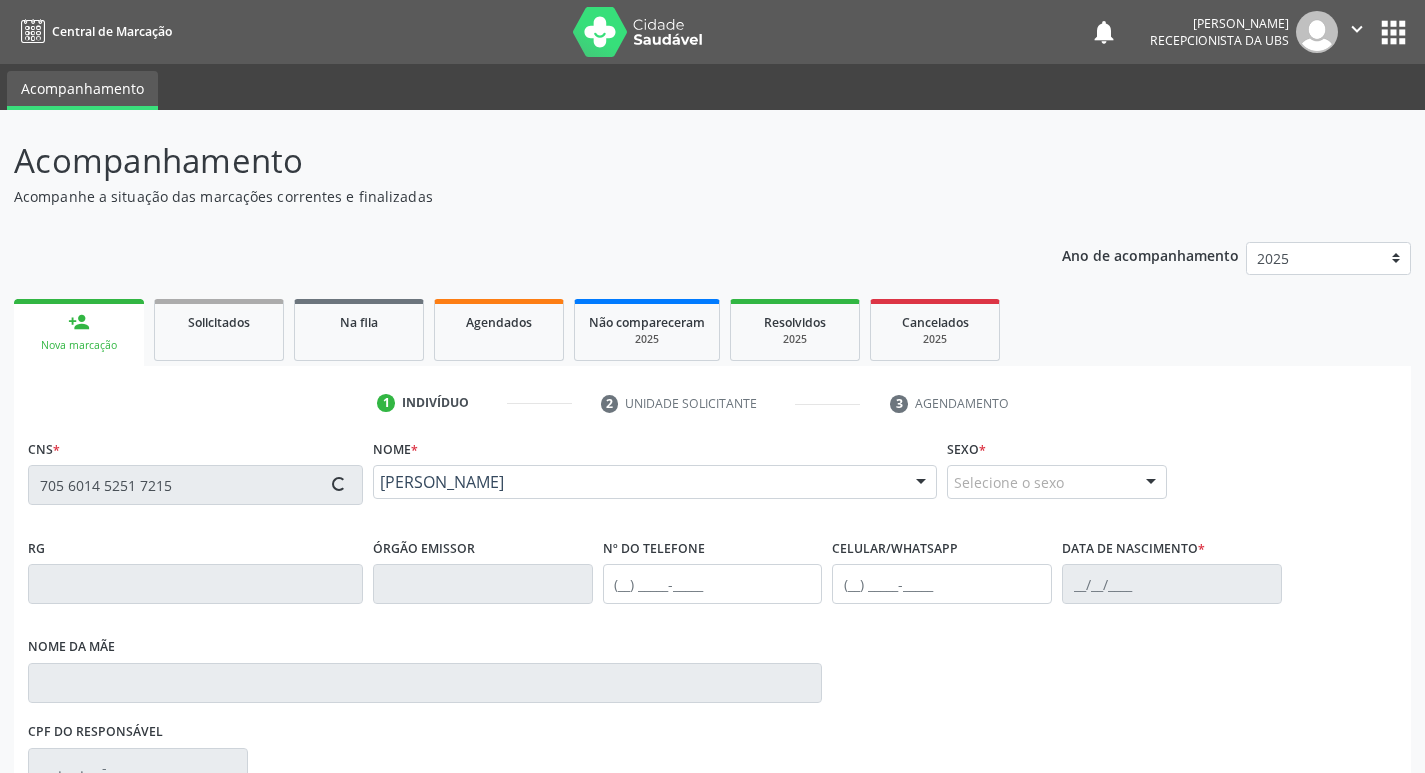 type on "(87) 98155-4802" 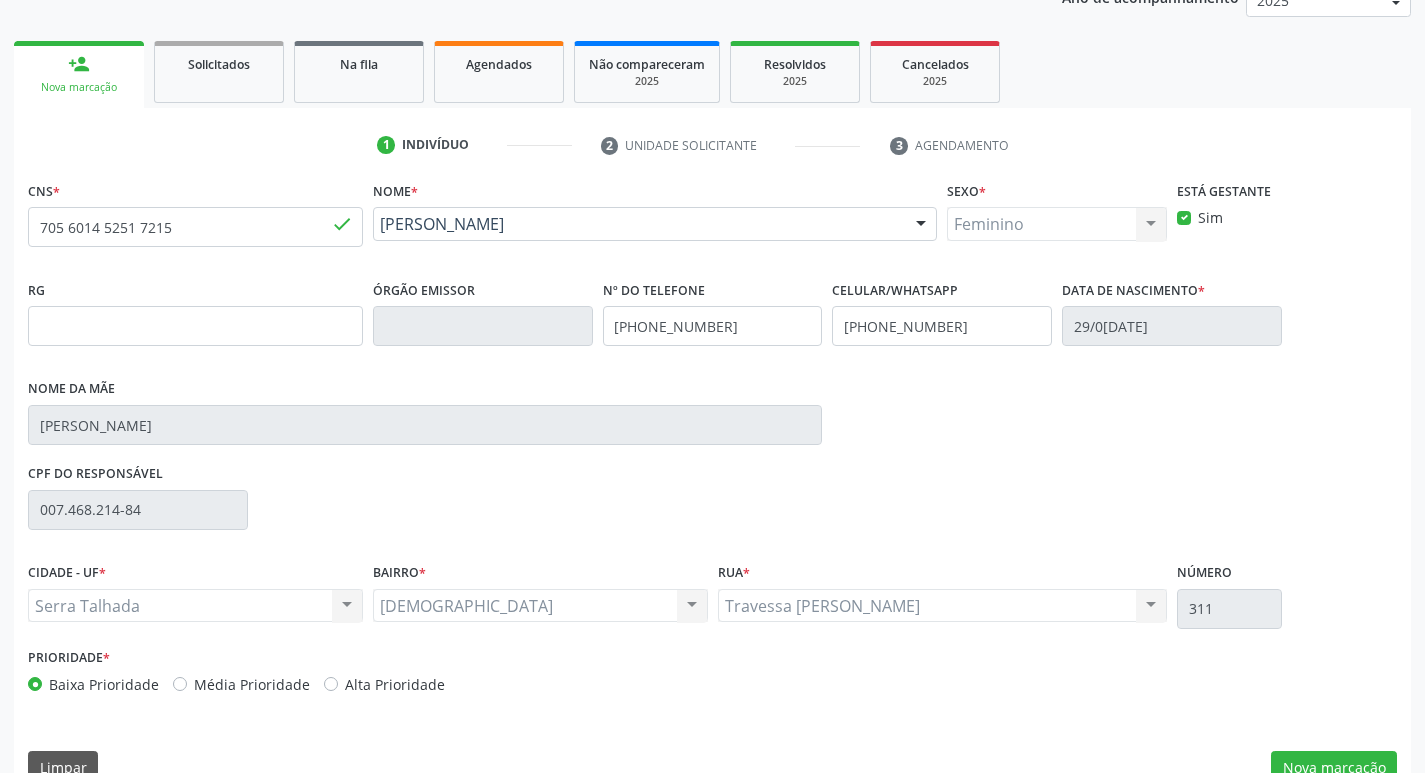 scroll, scrollTop: 297, scrollLeft: 0, axis: vertical 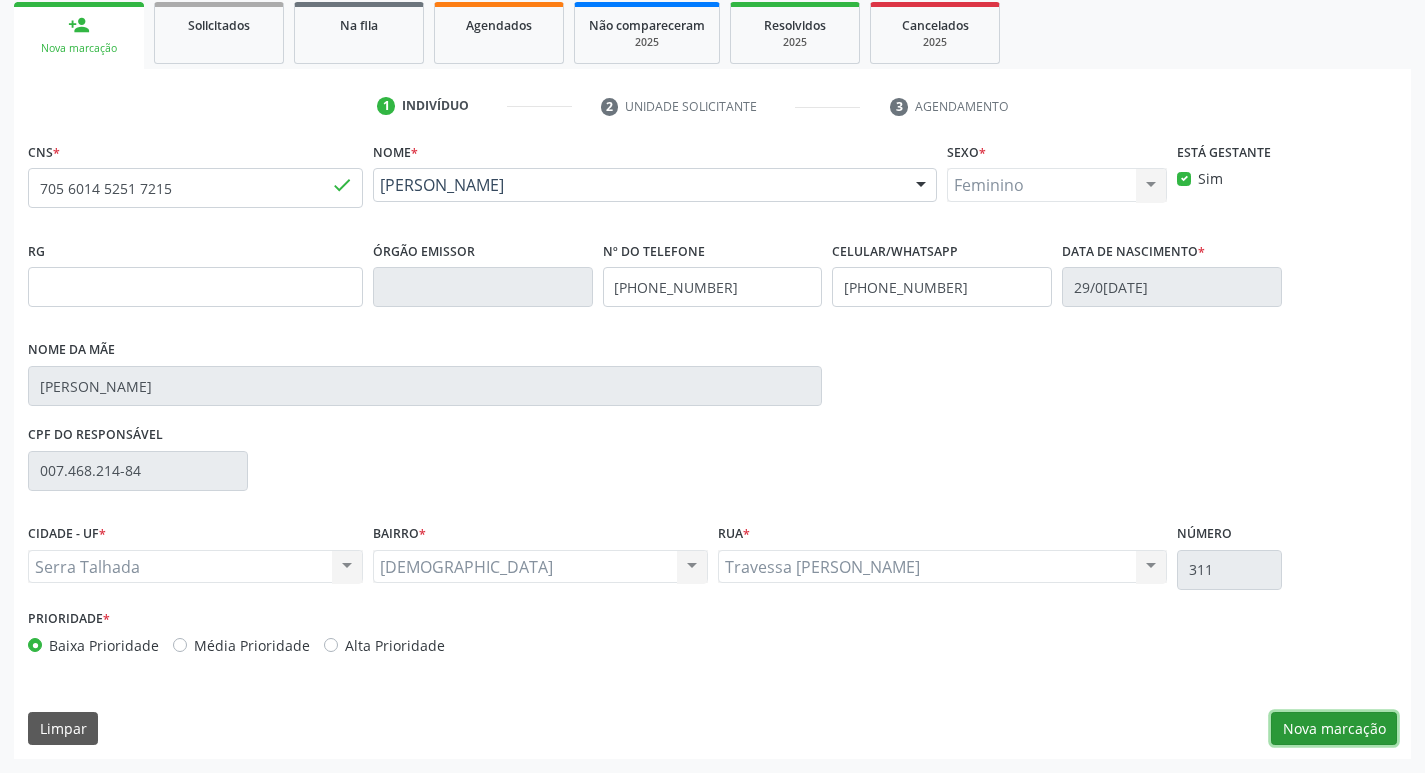 click on "Nova marcação" at bounding box center [1334, 729] 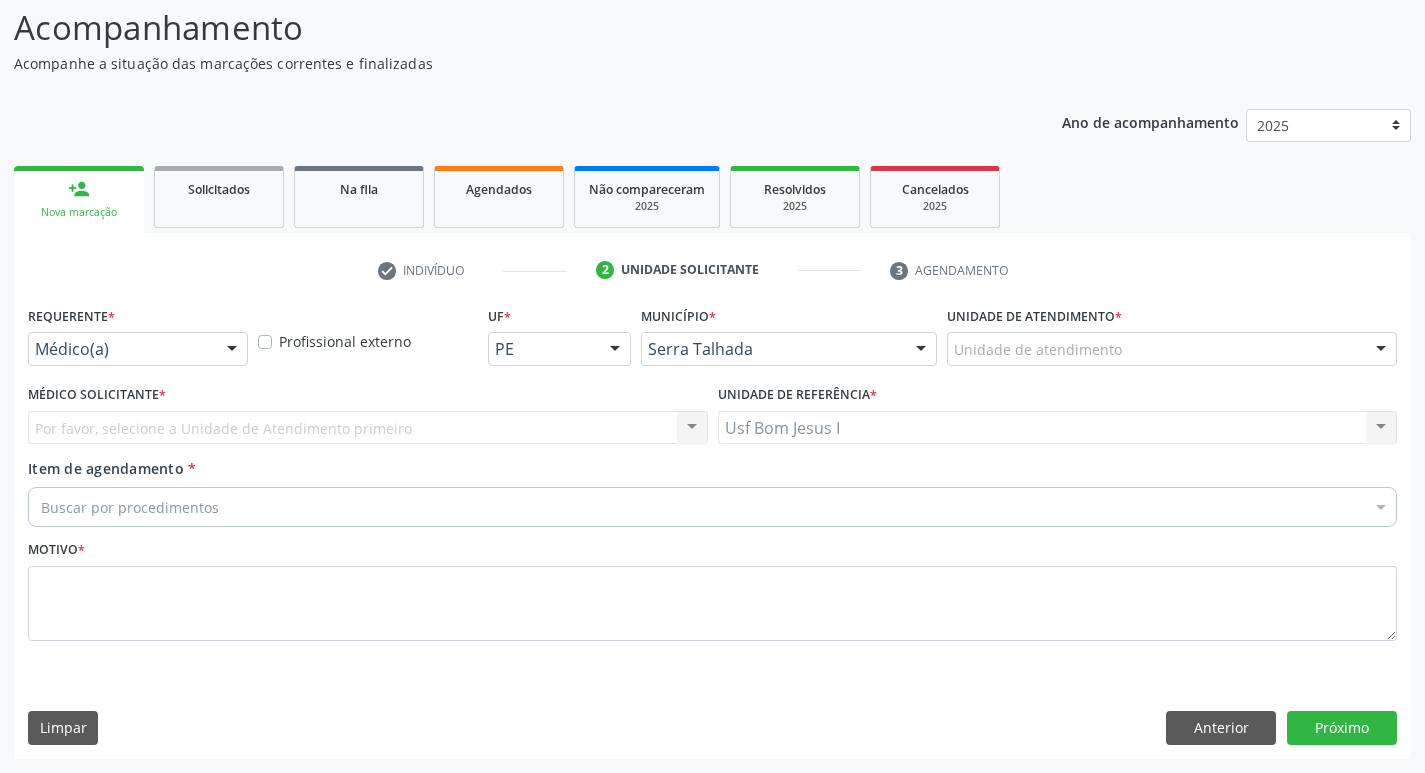 scroll, scrollTop: 133, scrollLeft: 0, axis: vertical 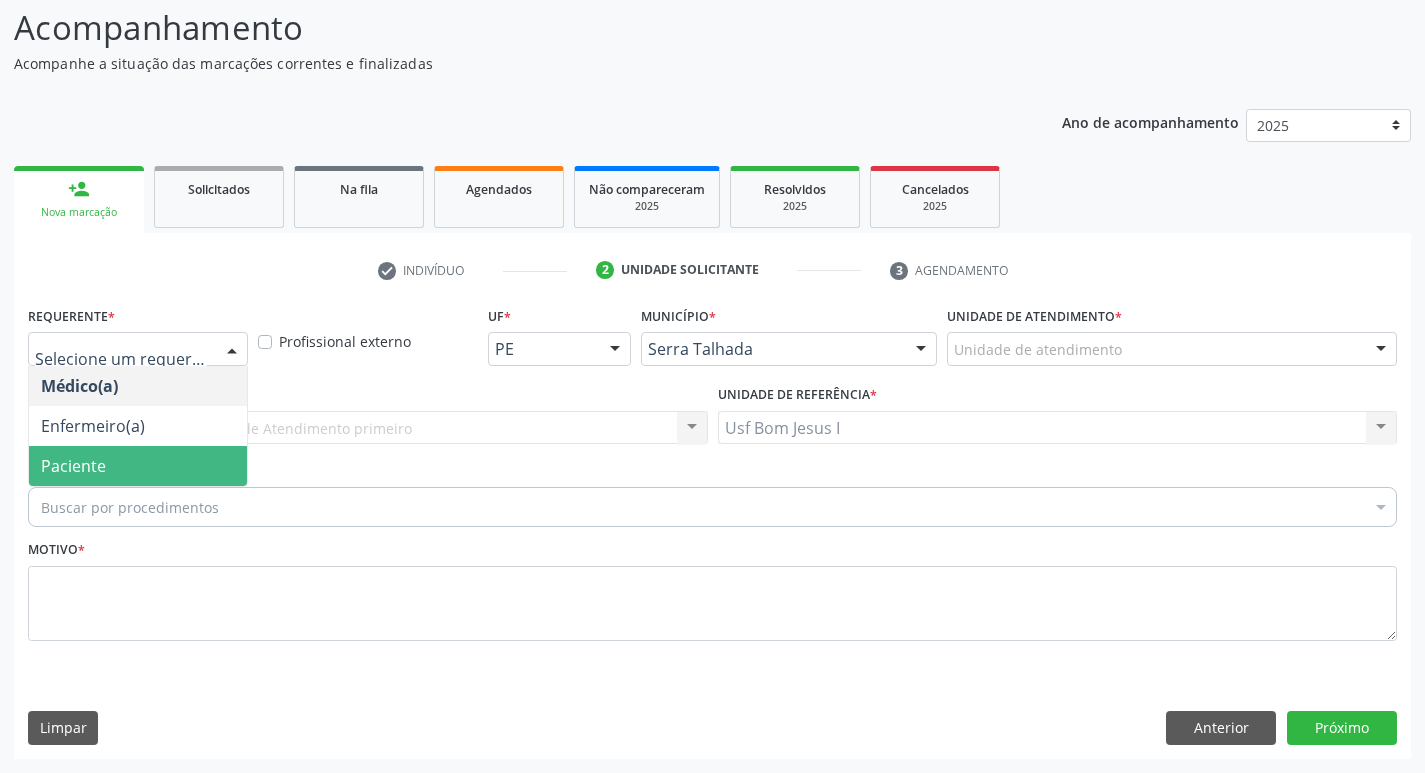 click on "Paciente" at bounding box center (73, 466) 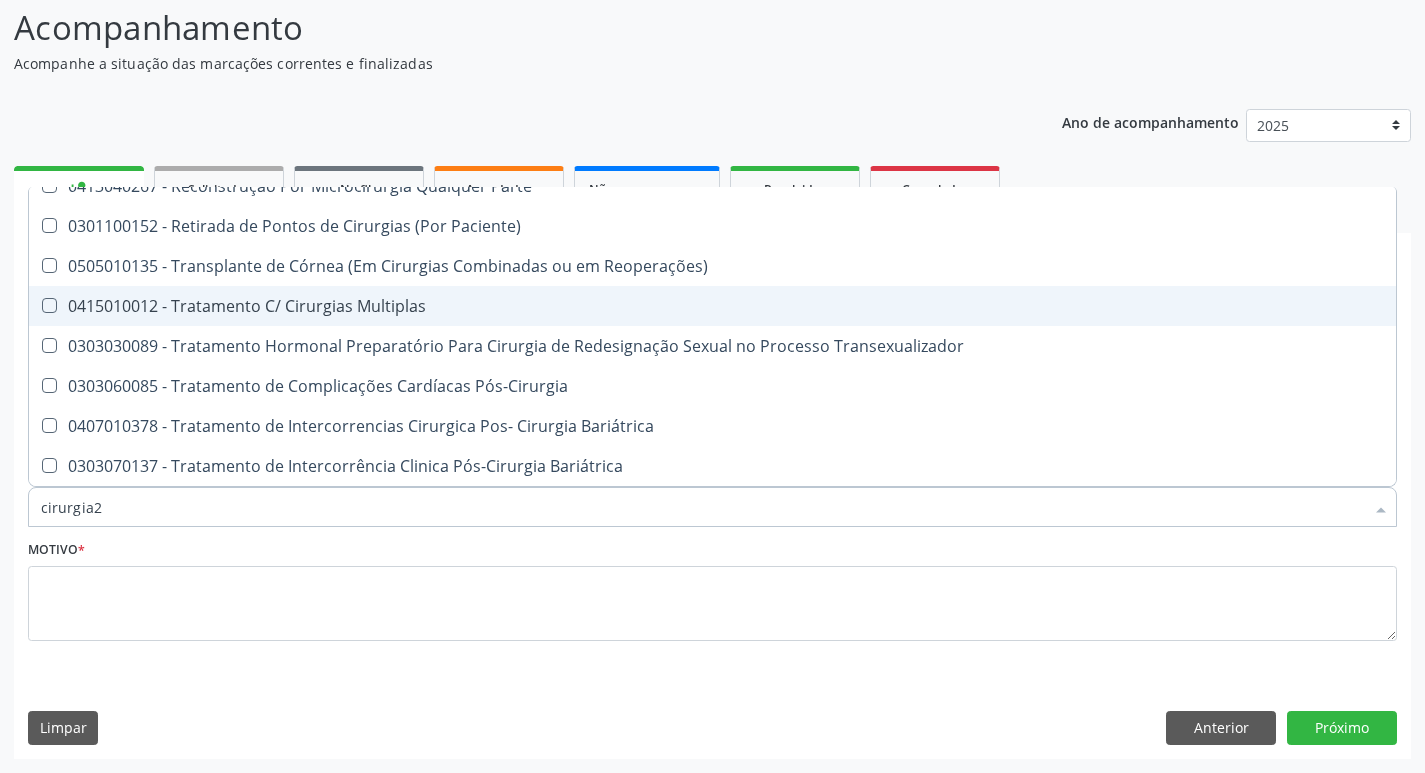 scroll, scrollTop: 0, scrollLeft: 0, axis: both 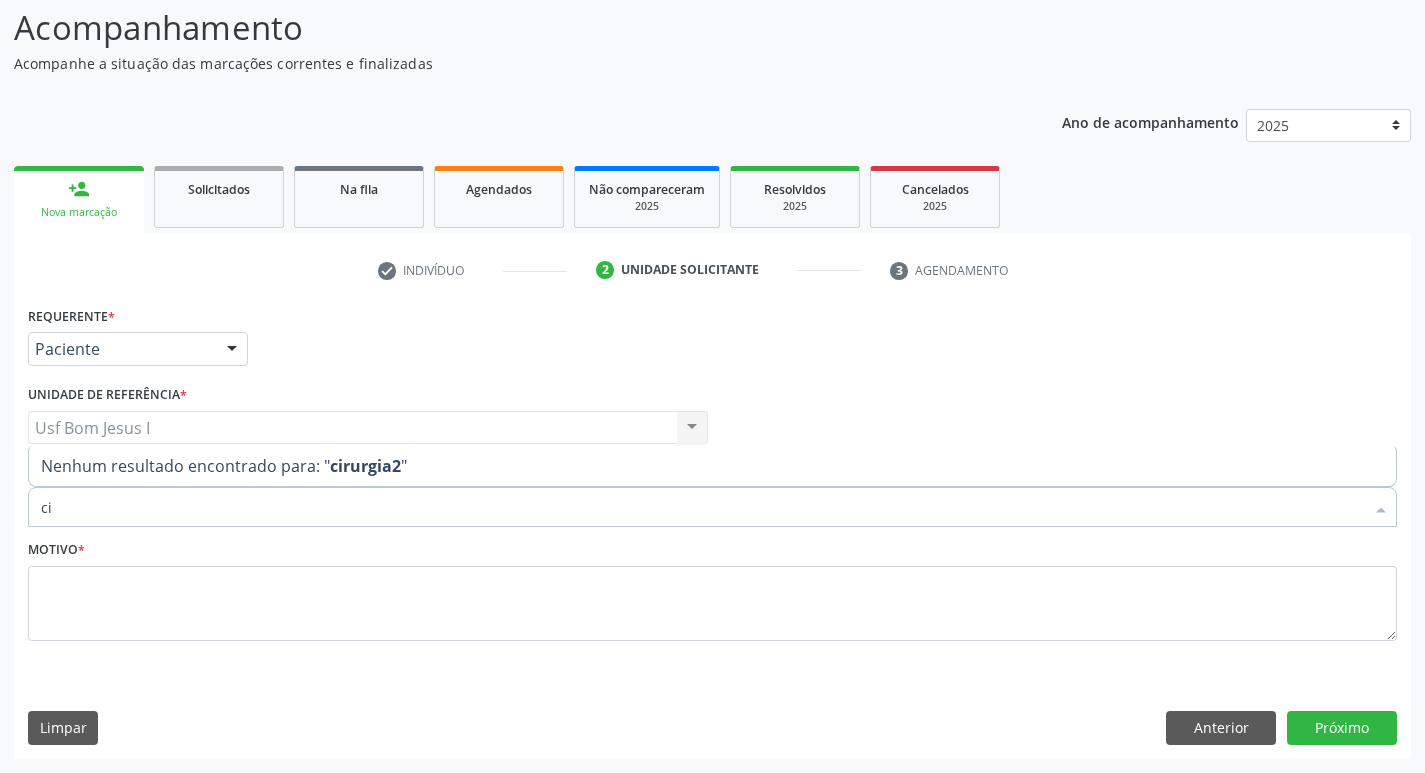 type on "c" 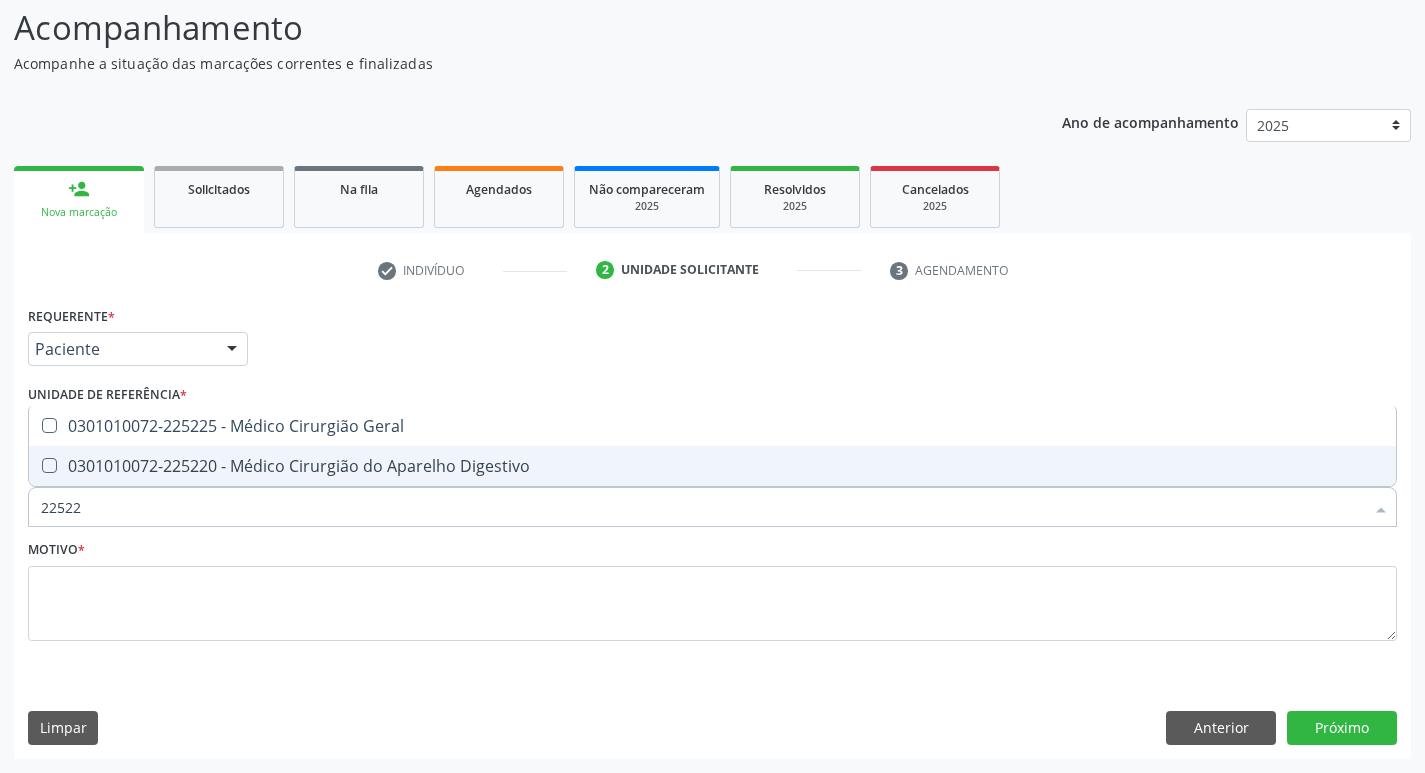 type on "225225" 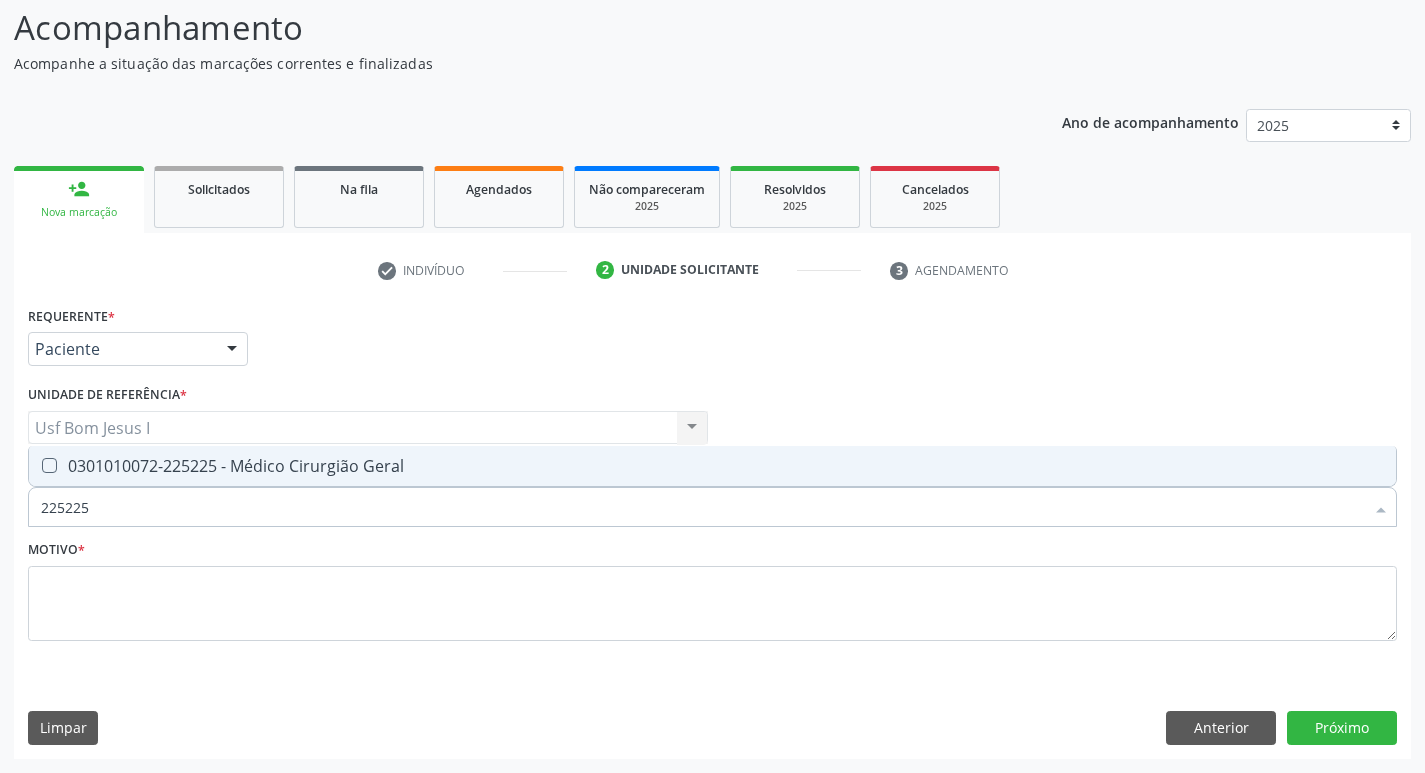 click on "0301010072-225225 - Médico Cirurgião Geral" at bounding box center [712, 466] 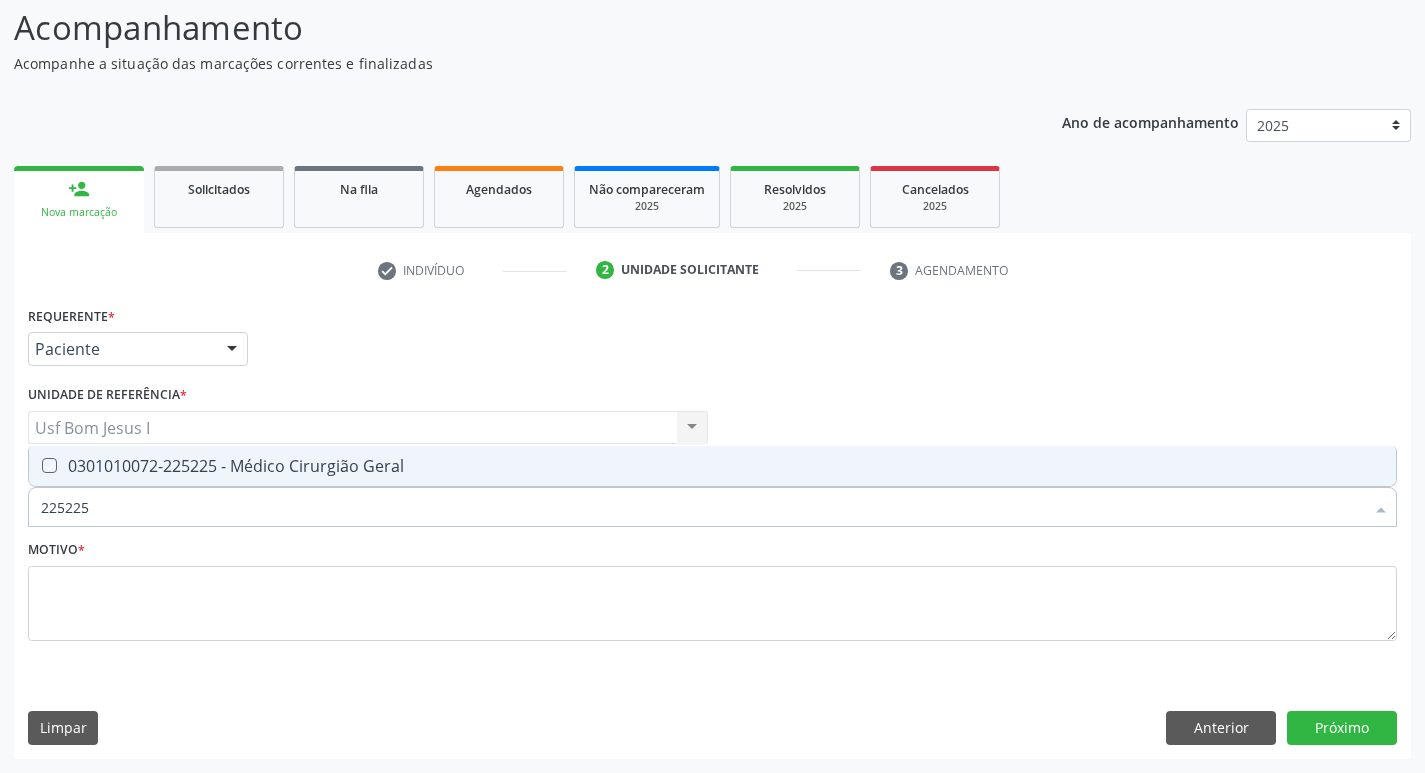 checkbox on "true" 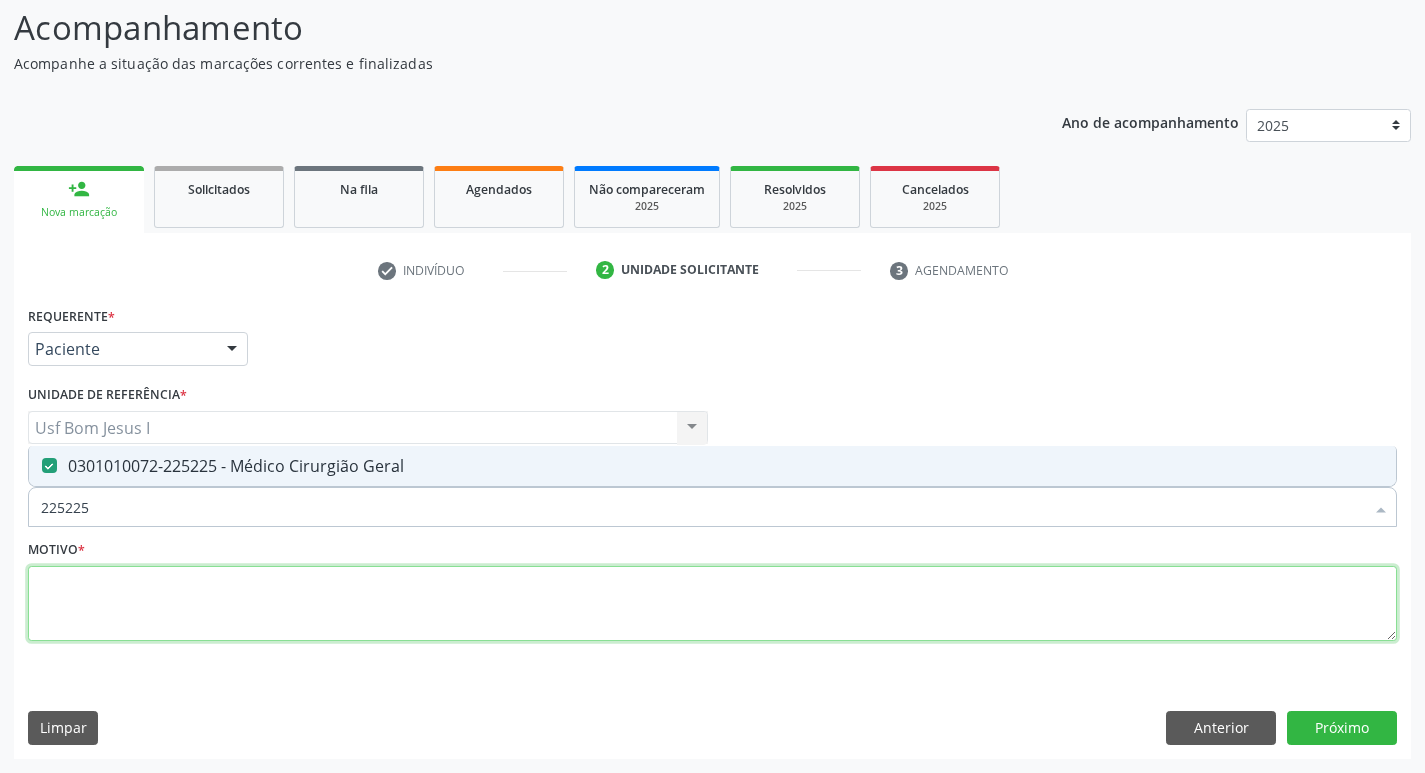 click at bounding box center [712, 604] 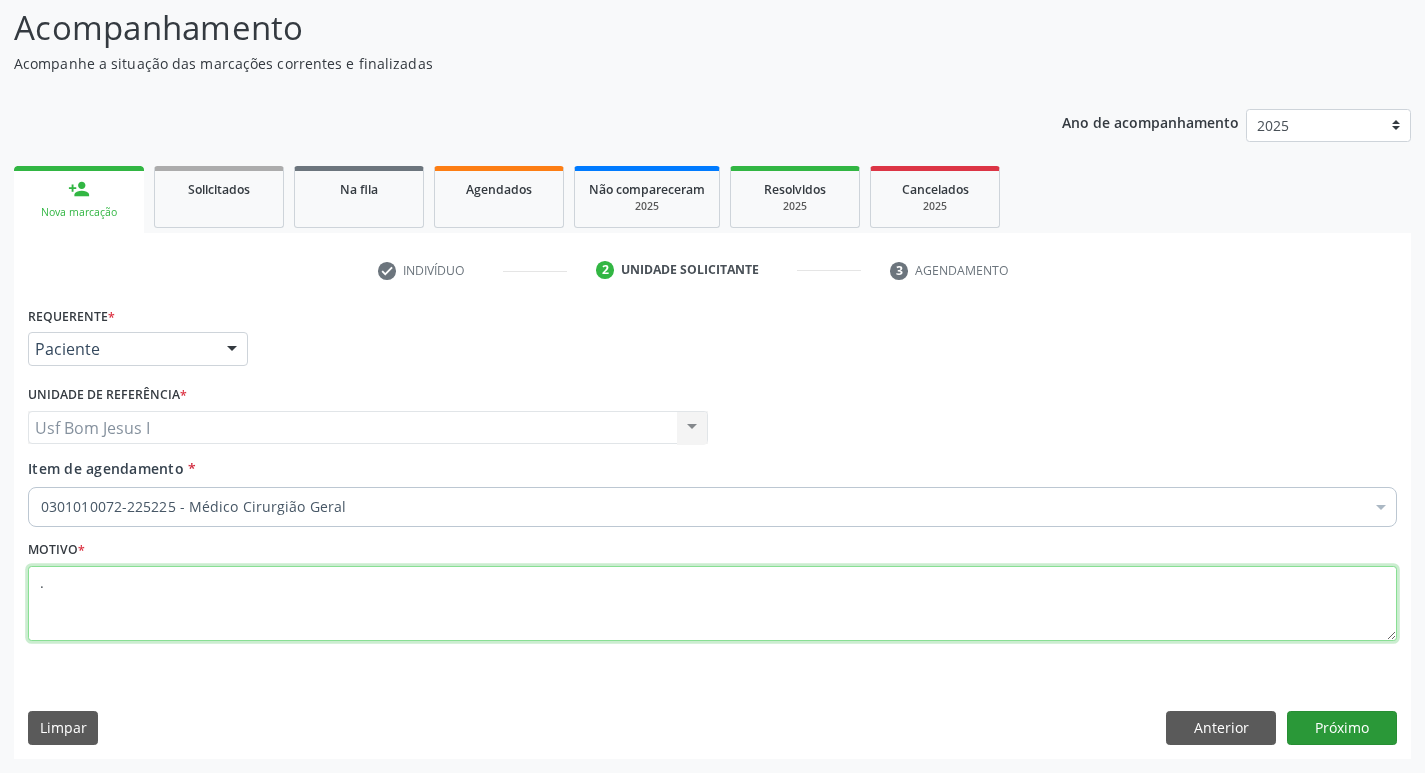 type on "." 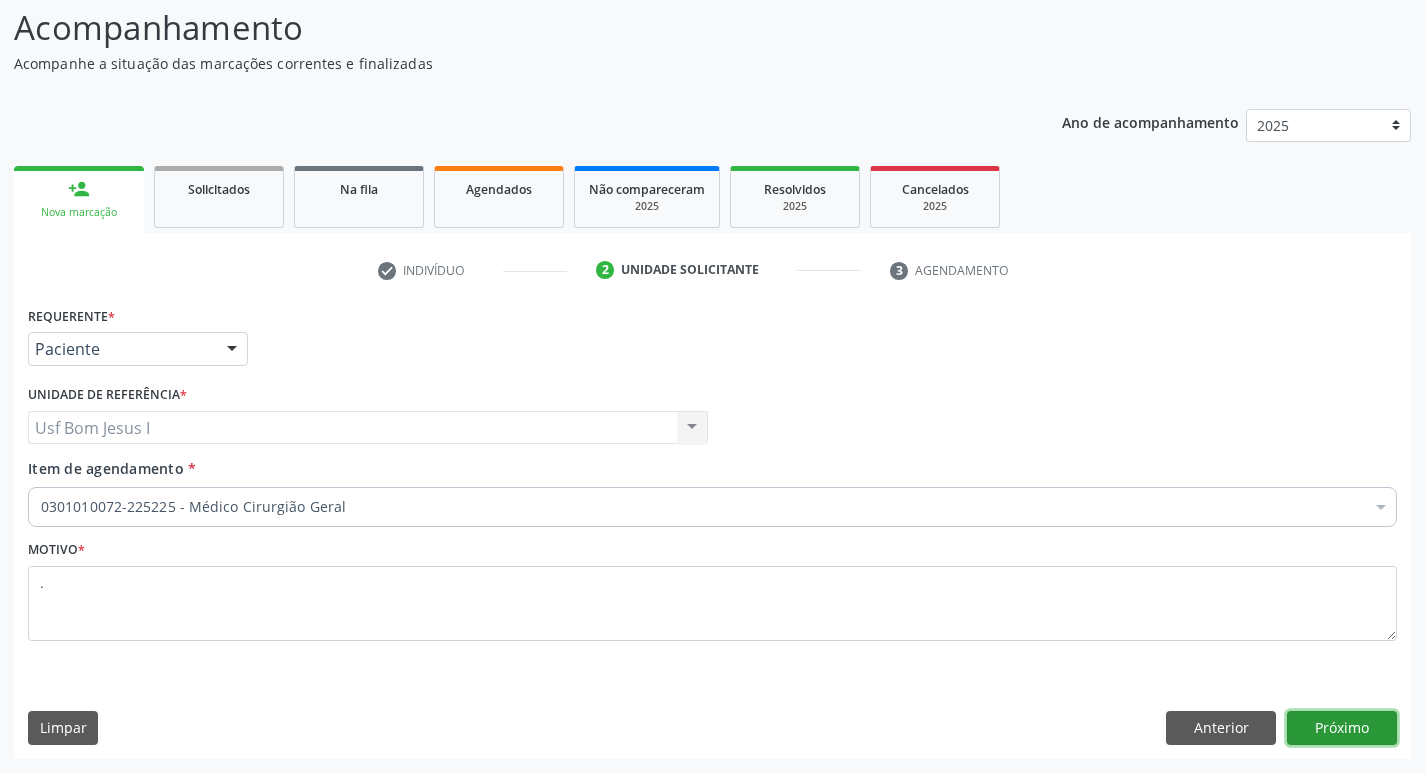 click on "Próximo" at bounding box center (1342, 728) 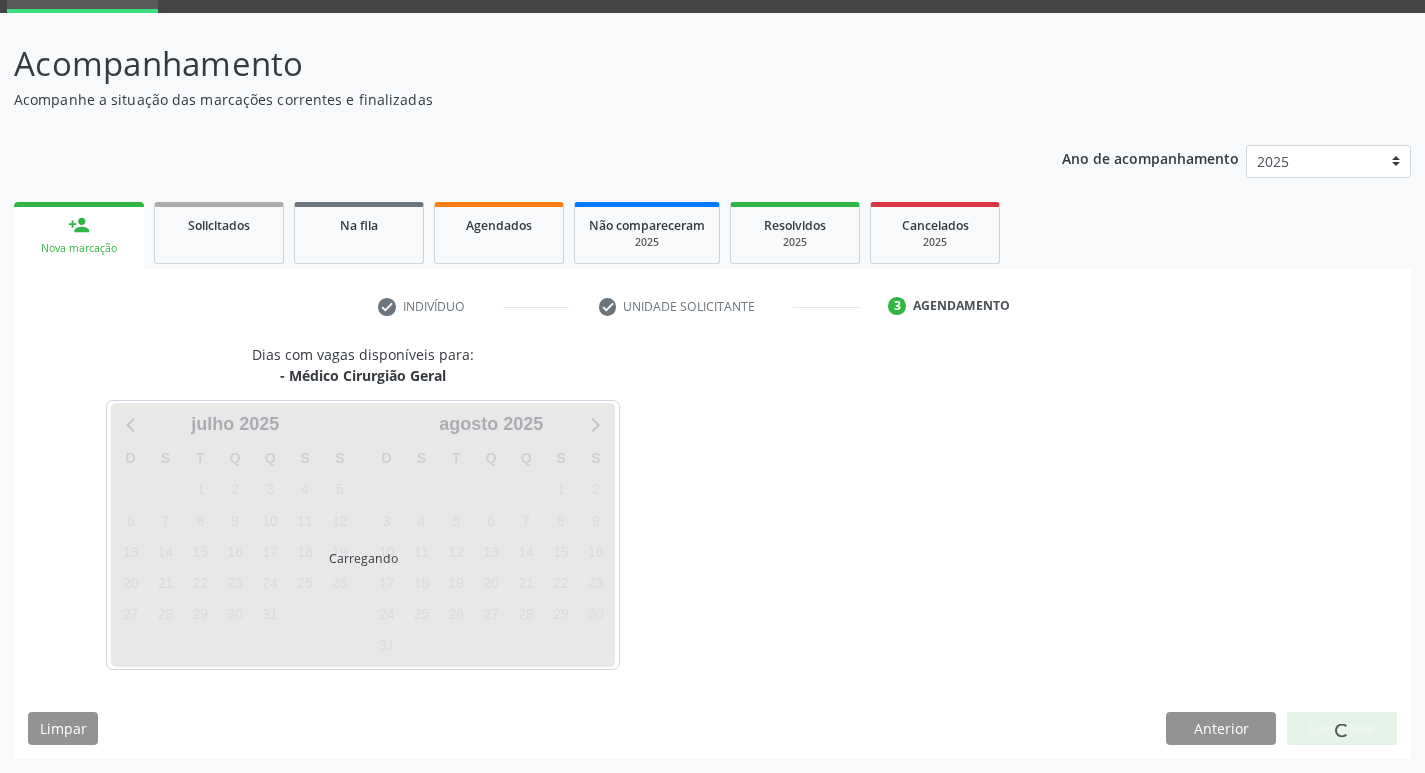 scroll, scrollTop: 97, scrollLeft: 0, axis: vertical 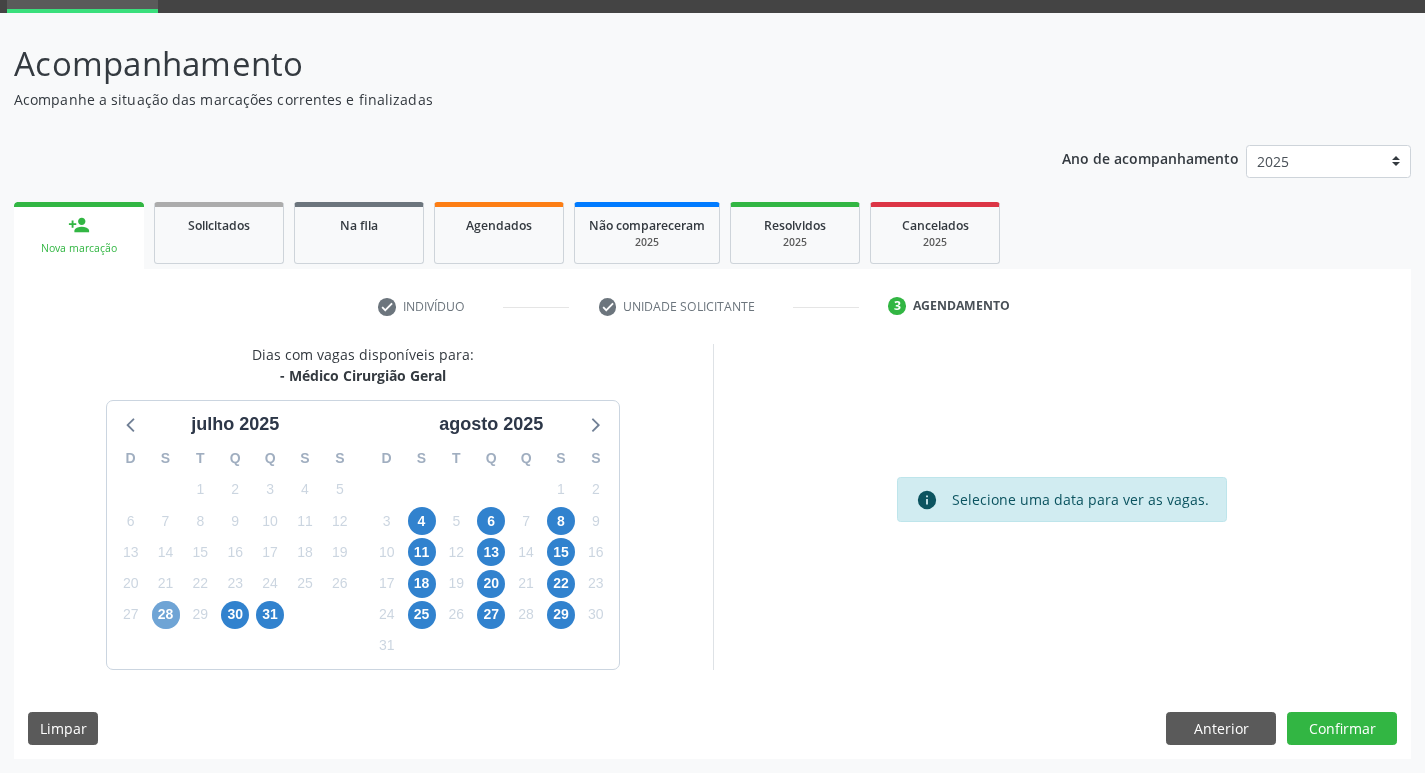 click on "28" at bounding box center [166, 615] 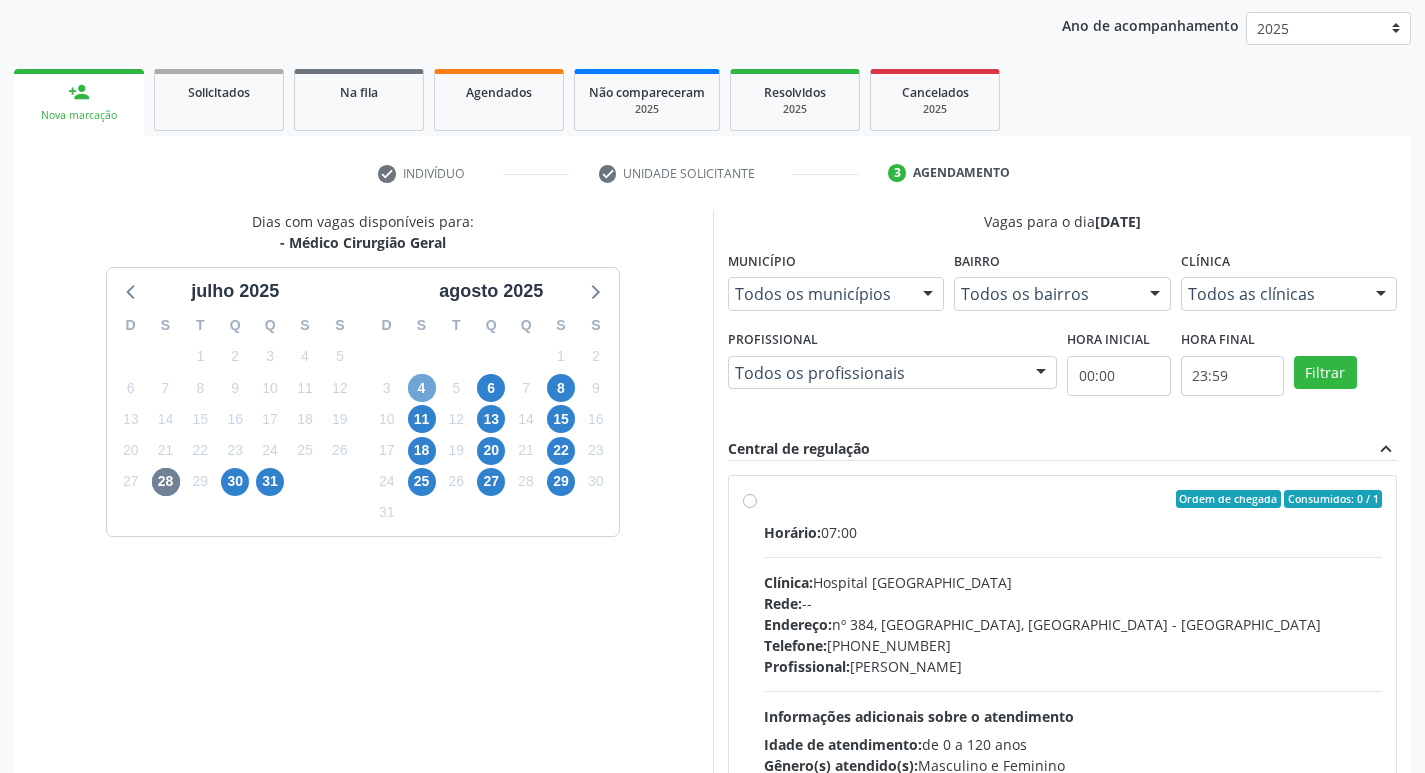 click on "4" at bounding box center (422, 388) 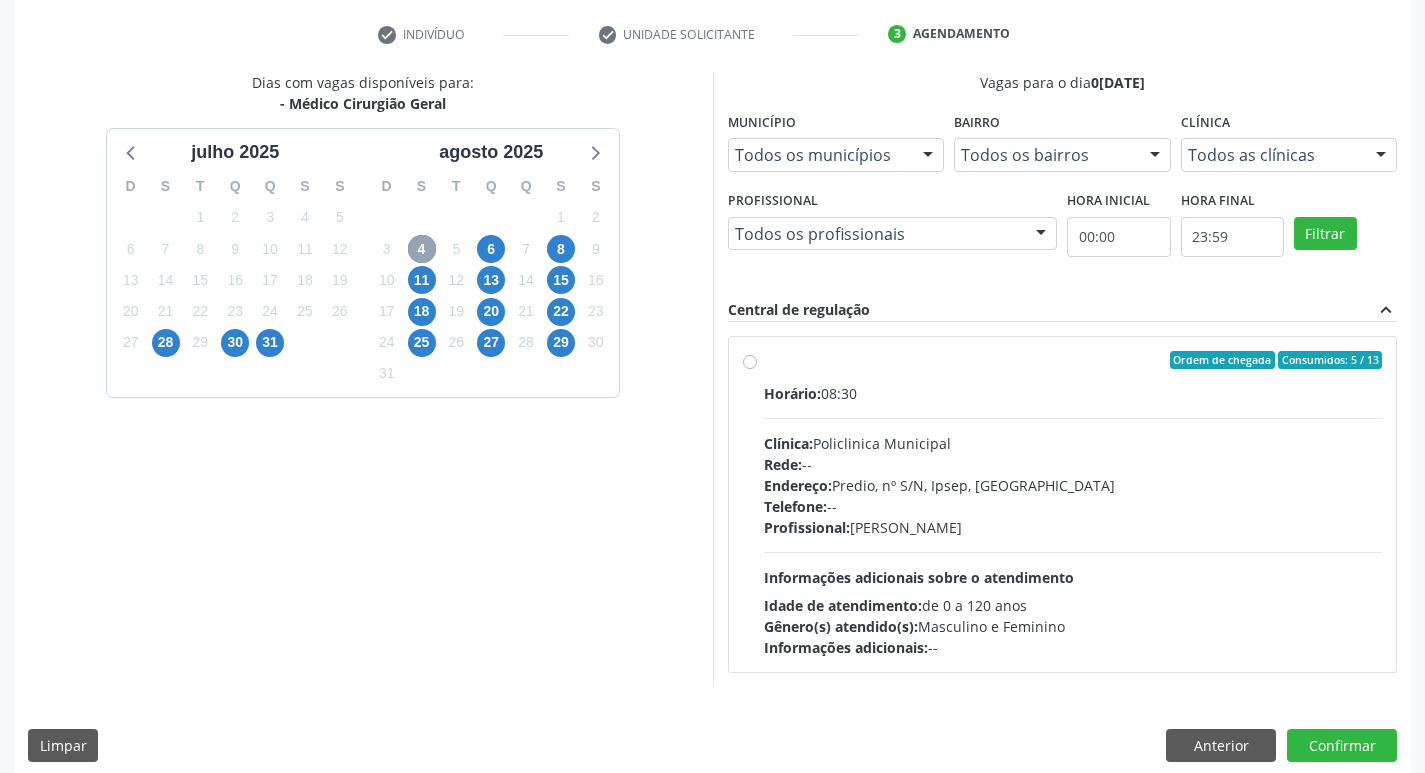 scroll, scrollTop: 386, scrollLeft: 0, axis: vertical 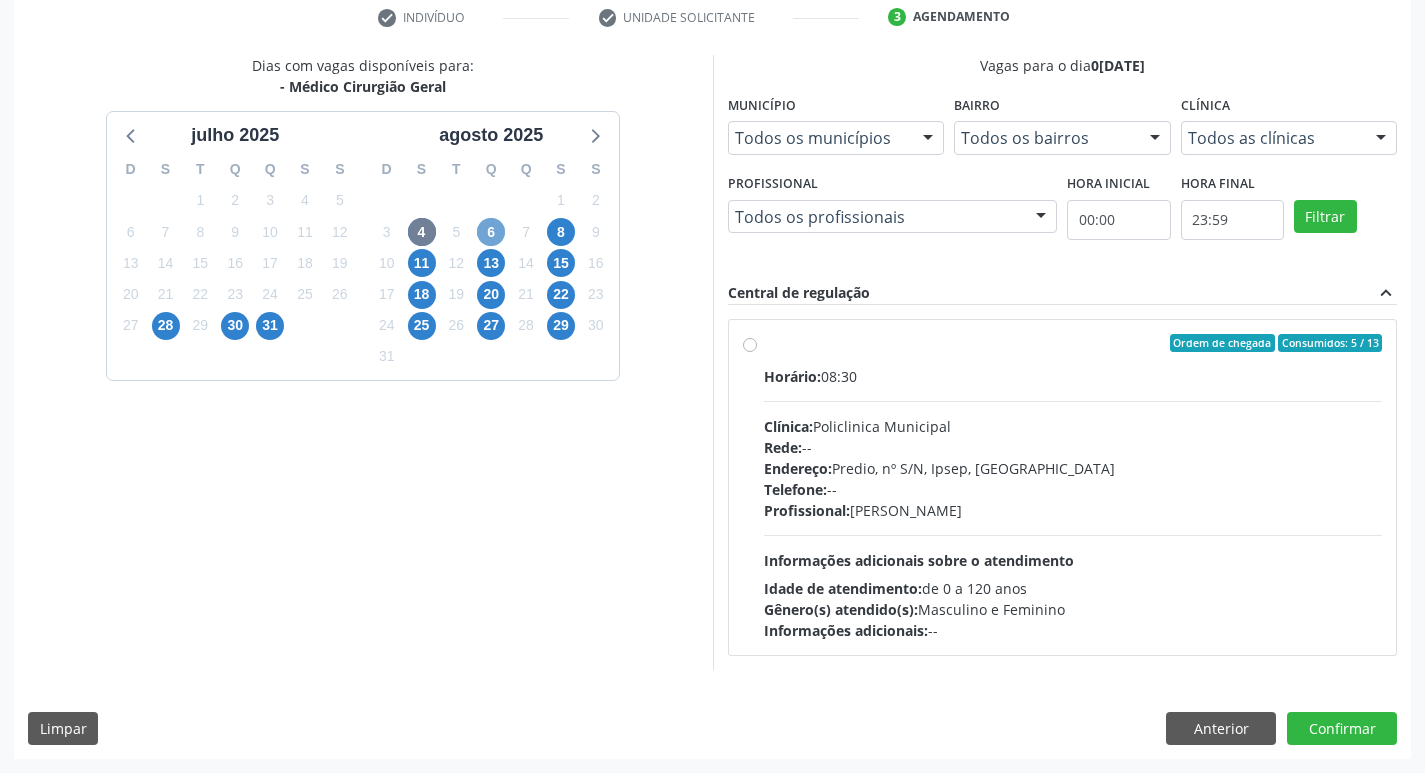 click on "6" at bounding box center (491, 232) 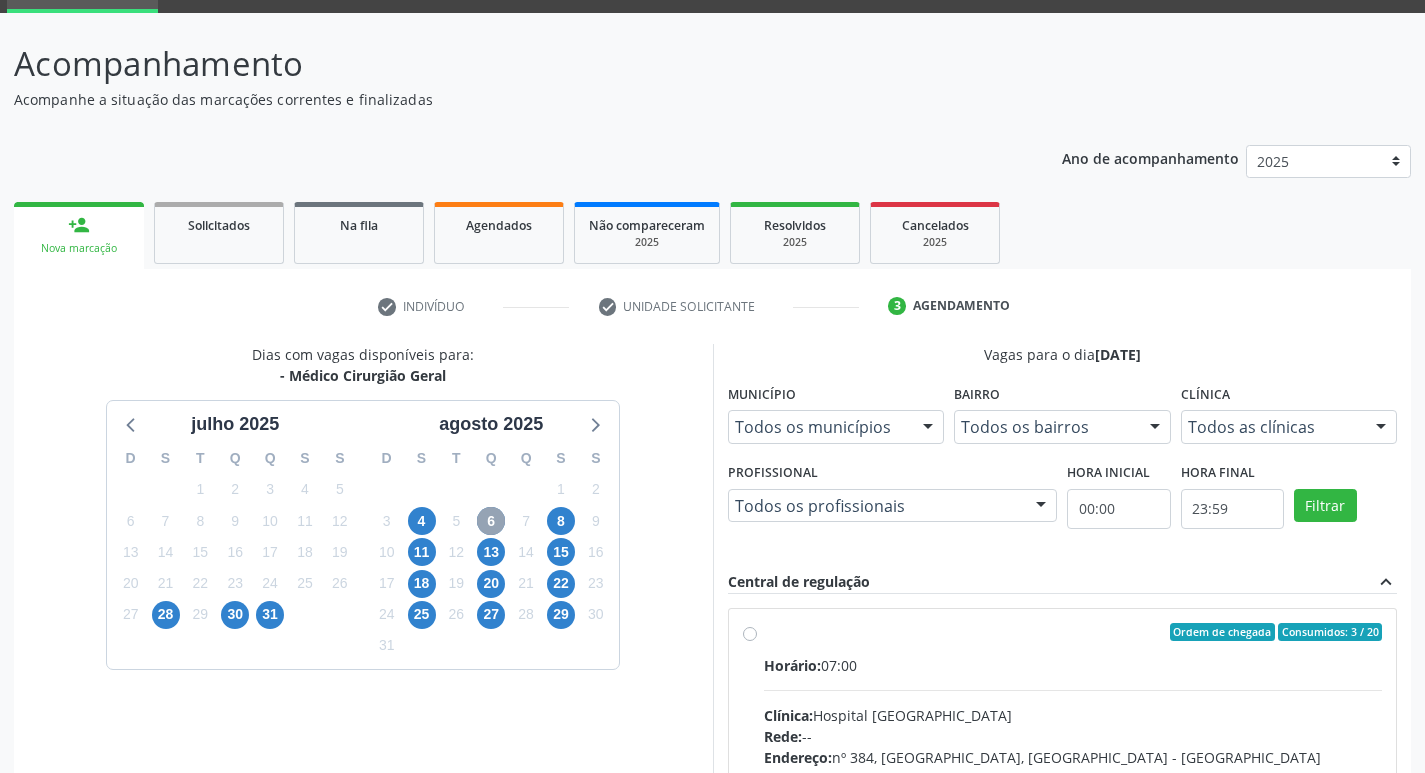scroll, scrollTop: 386, scrollLeft: 0, axis: vertical 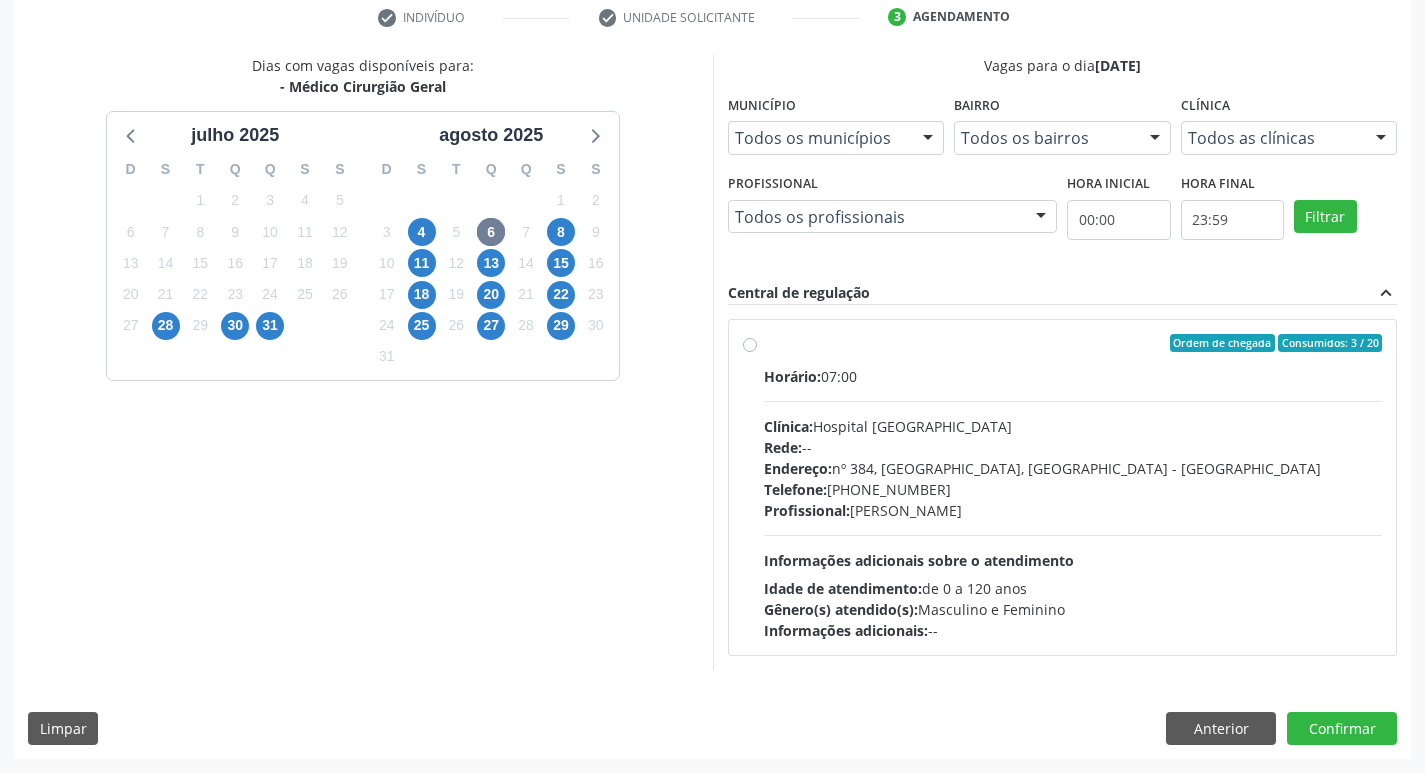 click on "Ordem de chegada
Consumidos: 3 / 20
Horário:   07:00
Clínica:  Hospital Sao Francisco
Rede:
--
Endereço:   nº 384, Varzea, Serra Talhada - PE
Telefone:   (81) 38312142
Profissional:
Francisco Anselmo Magalhaes
Informações adicionais sobre o atendimento
Idade de atendimento:
de 0 a 120 anos
Gênero(s) atendido(s):
Masculino e Feminino
Informações adicionais:
--" at bounding box center (1073, 487) 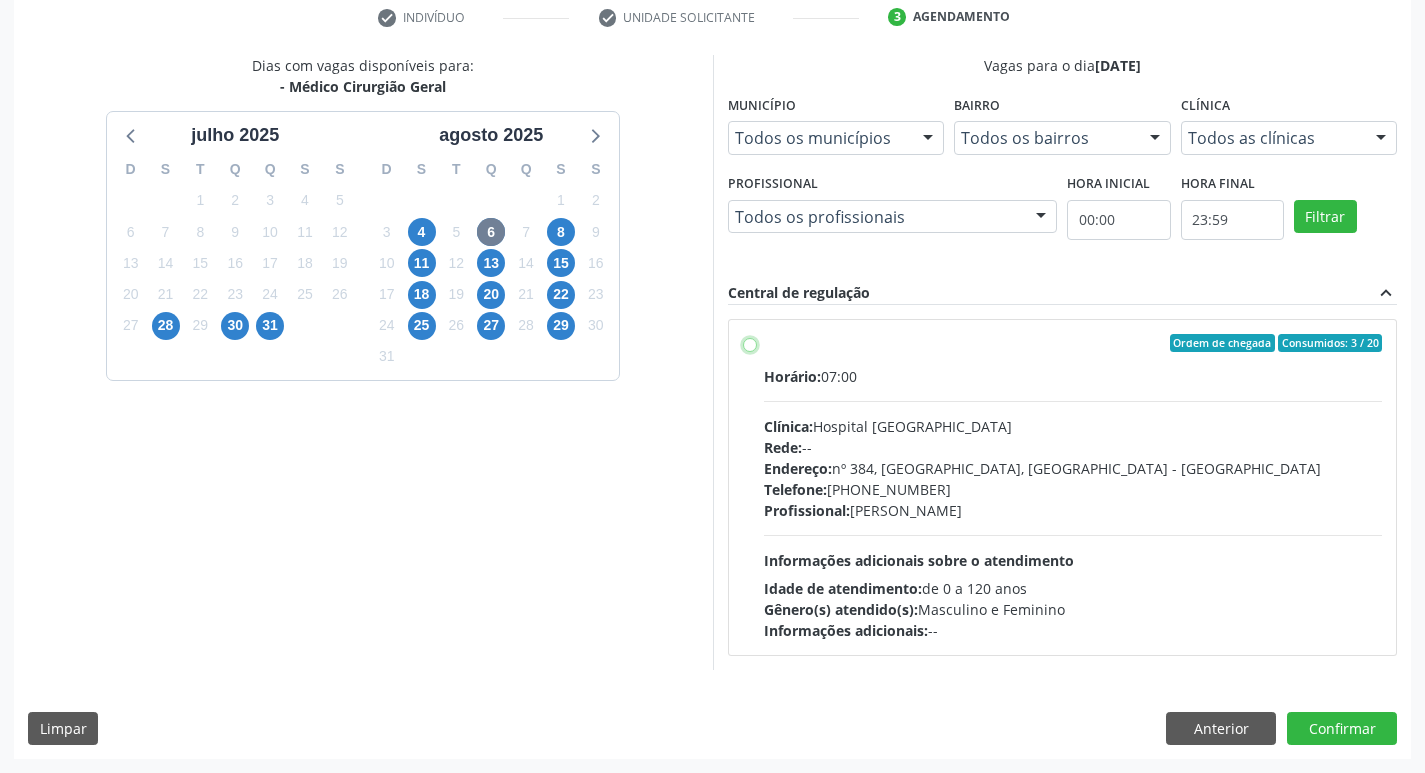 click on "Ordem de chegada
Consumidos: 3 / 20
Horário:   07:00
Clínica:  Hospital Sao Francisco
Rede:
--
Endereço:   nº 384, Varzea, Serra Talhada - PE
Telefone:   (81) 38312142
Profissional:
Francisco Anselmo Magalhaes
Informações adicionais sobre o atendimento
Idade de atendimento:
de 0 a 120 anos
Gênero(s) atendido(s):
Masculino e Feminino
Informações adicionais:
--" at bounding box center (750, 343) 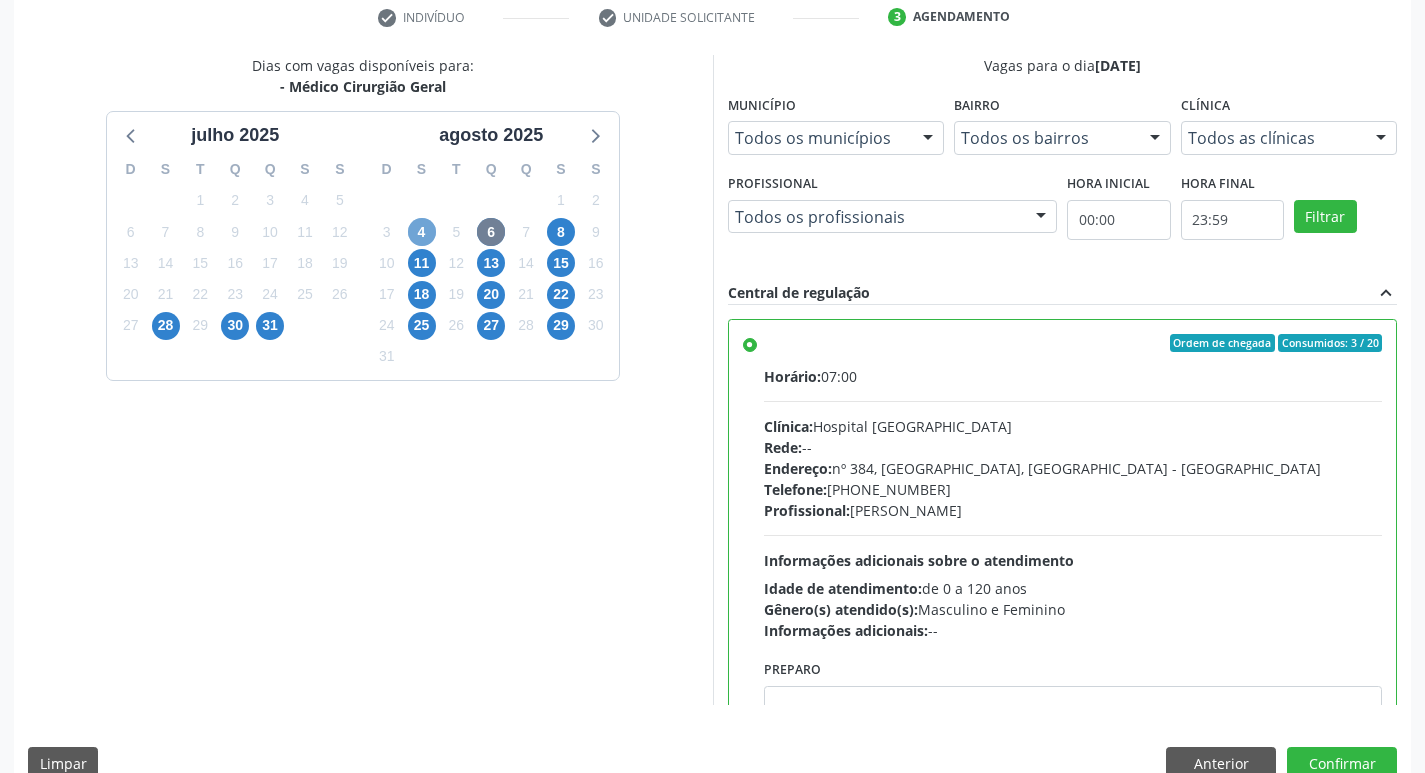 click on "4" at bounding box center (422, 232) 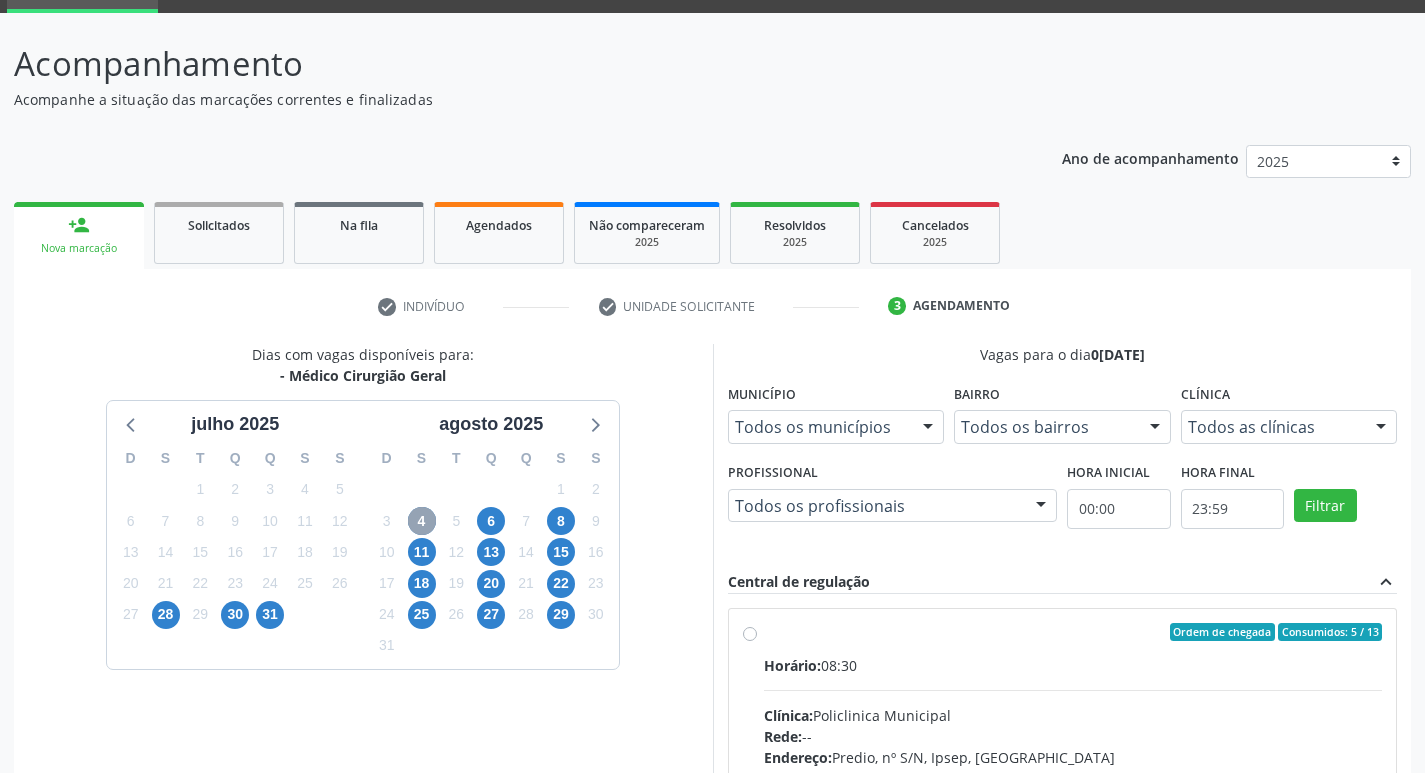 scroll, scrollTop: 386, scrollLeft: 0, axis: vertical 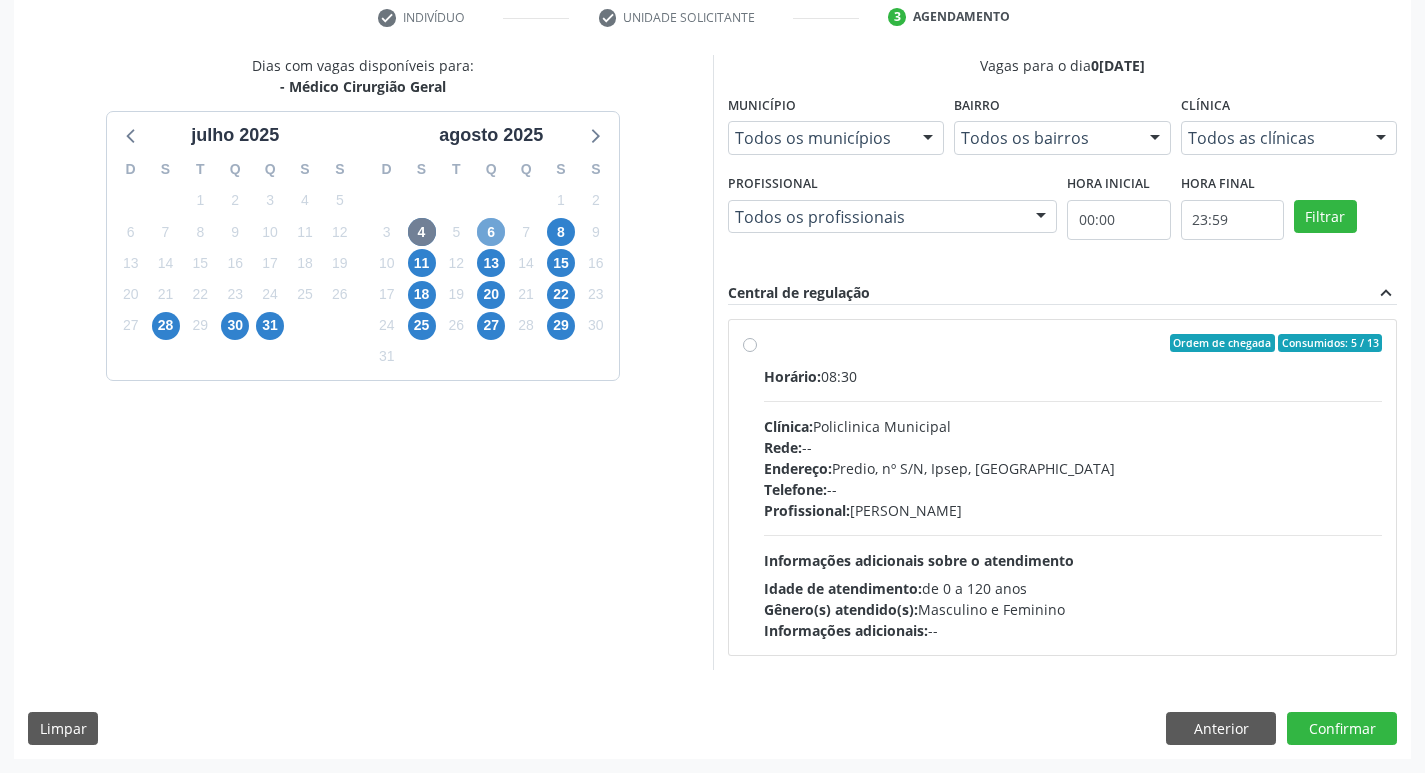 click on "6" at bounding box center [491, 232] 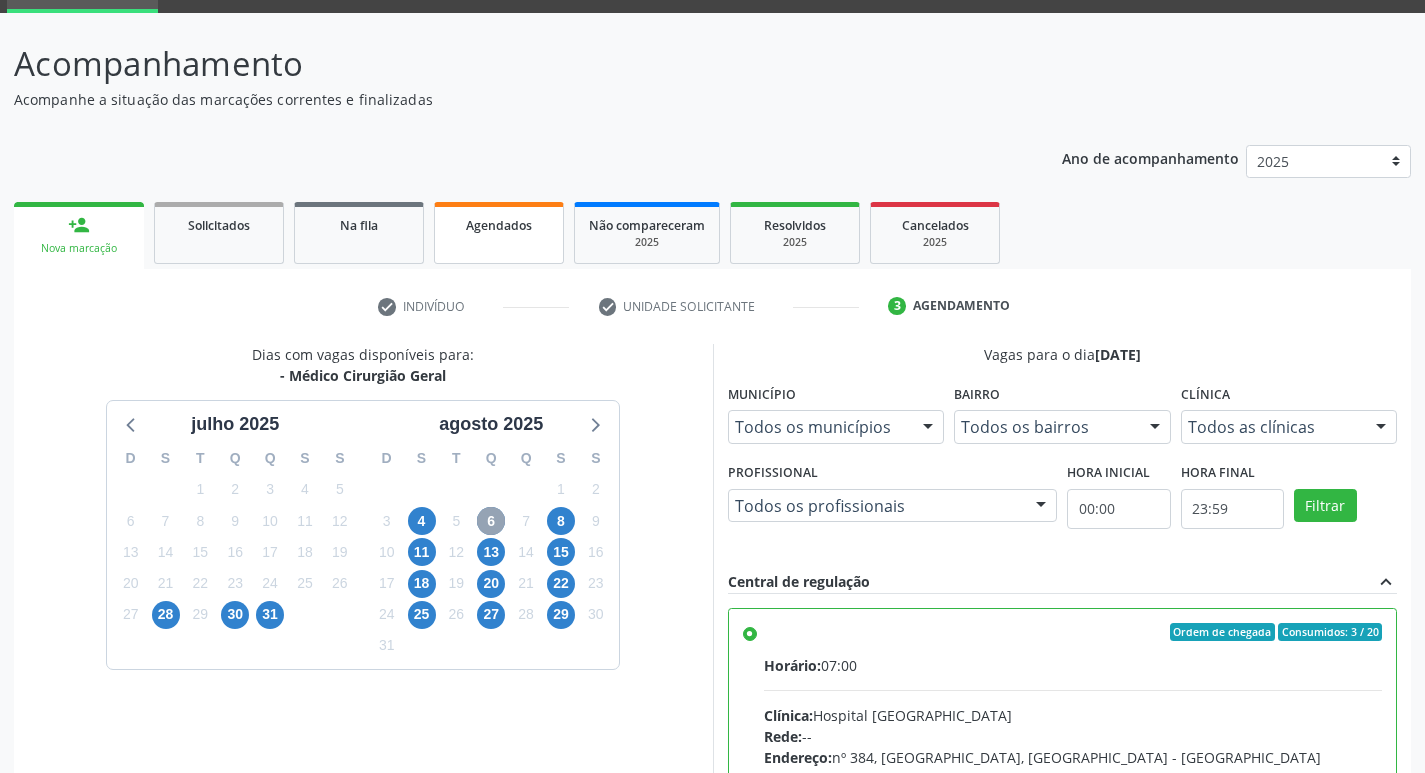 scroll, scrollTop: 386, scrollLeft: 0, axis: vertical 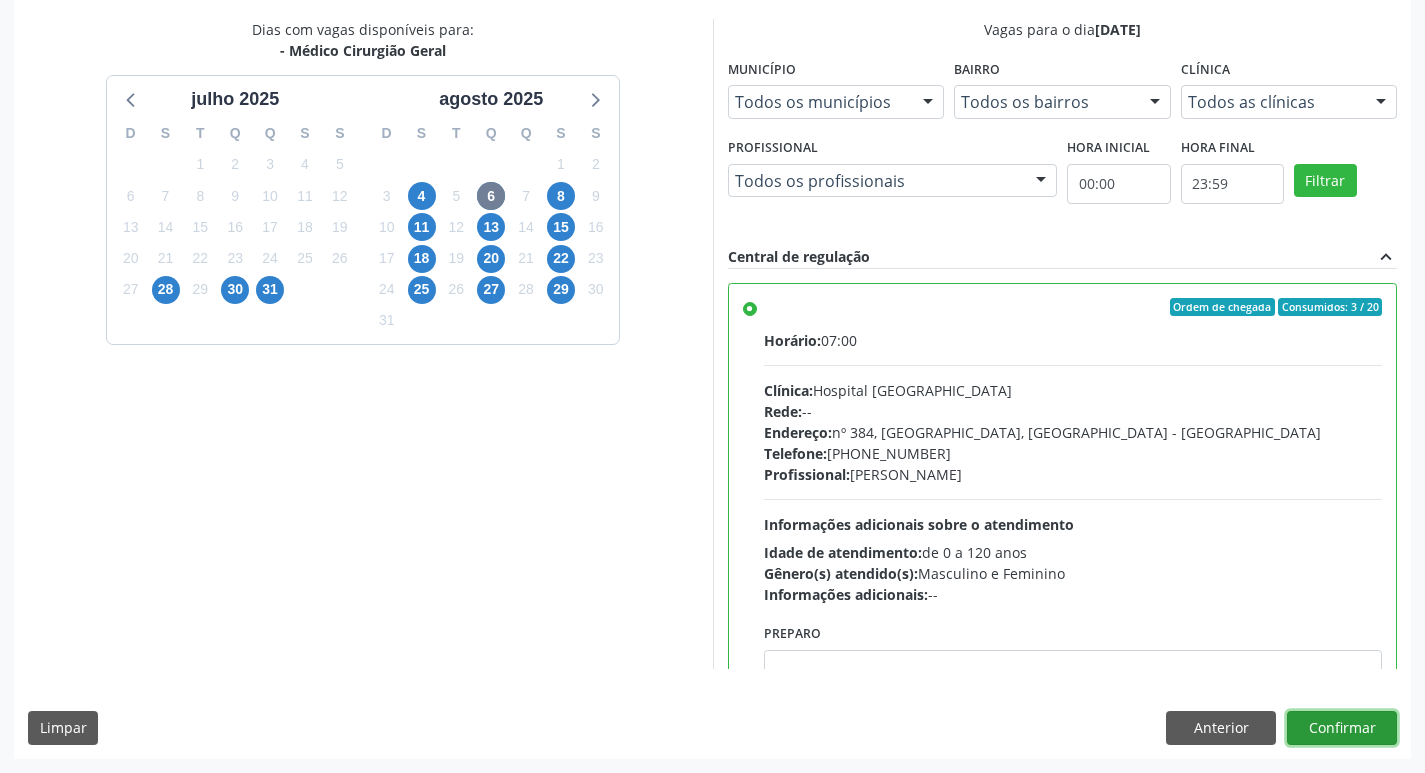 click on "Confirmar" at bounding box center (1342, 728) 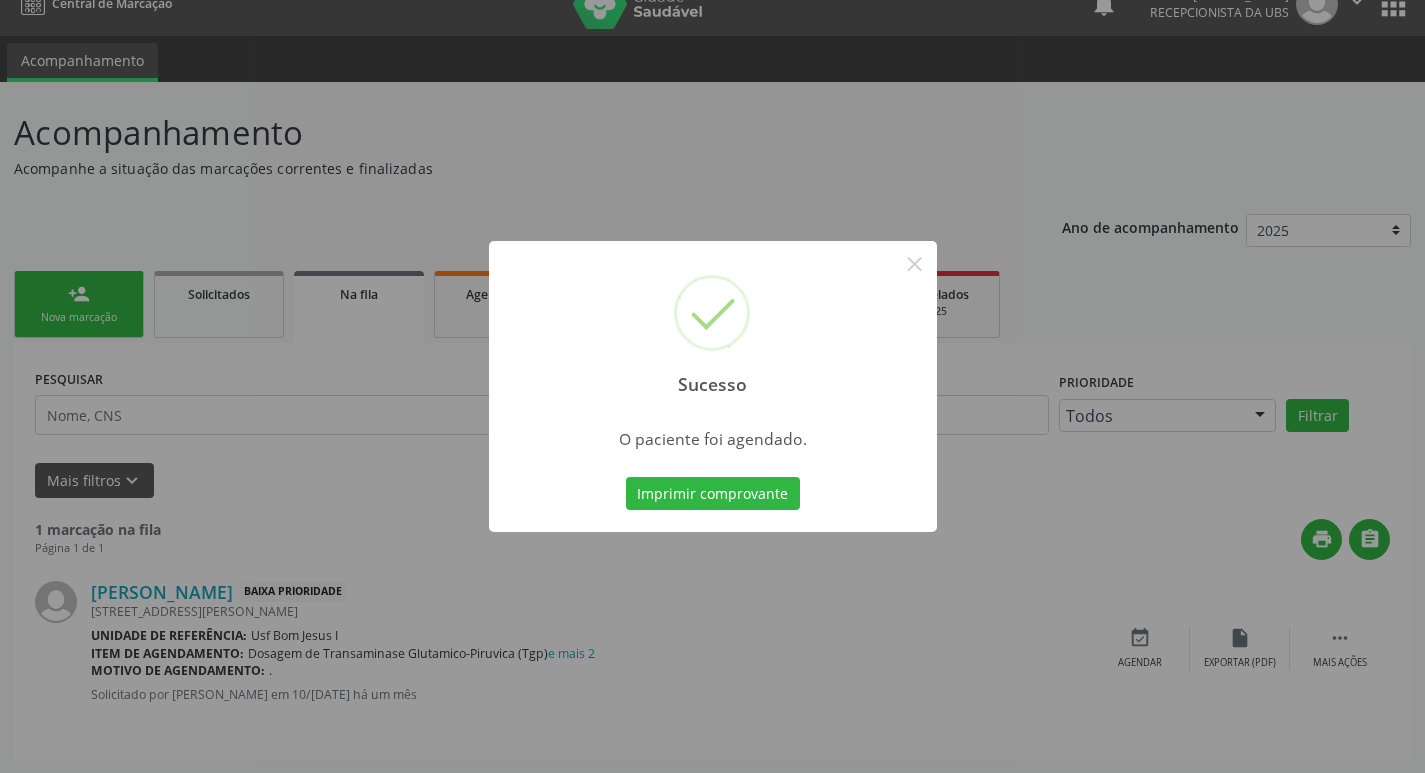 scroll, scrollTop: 0, scrollLeft: 0, axis: both 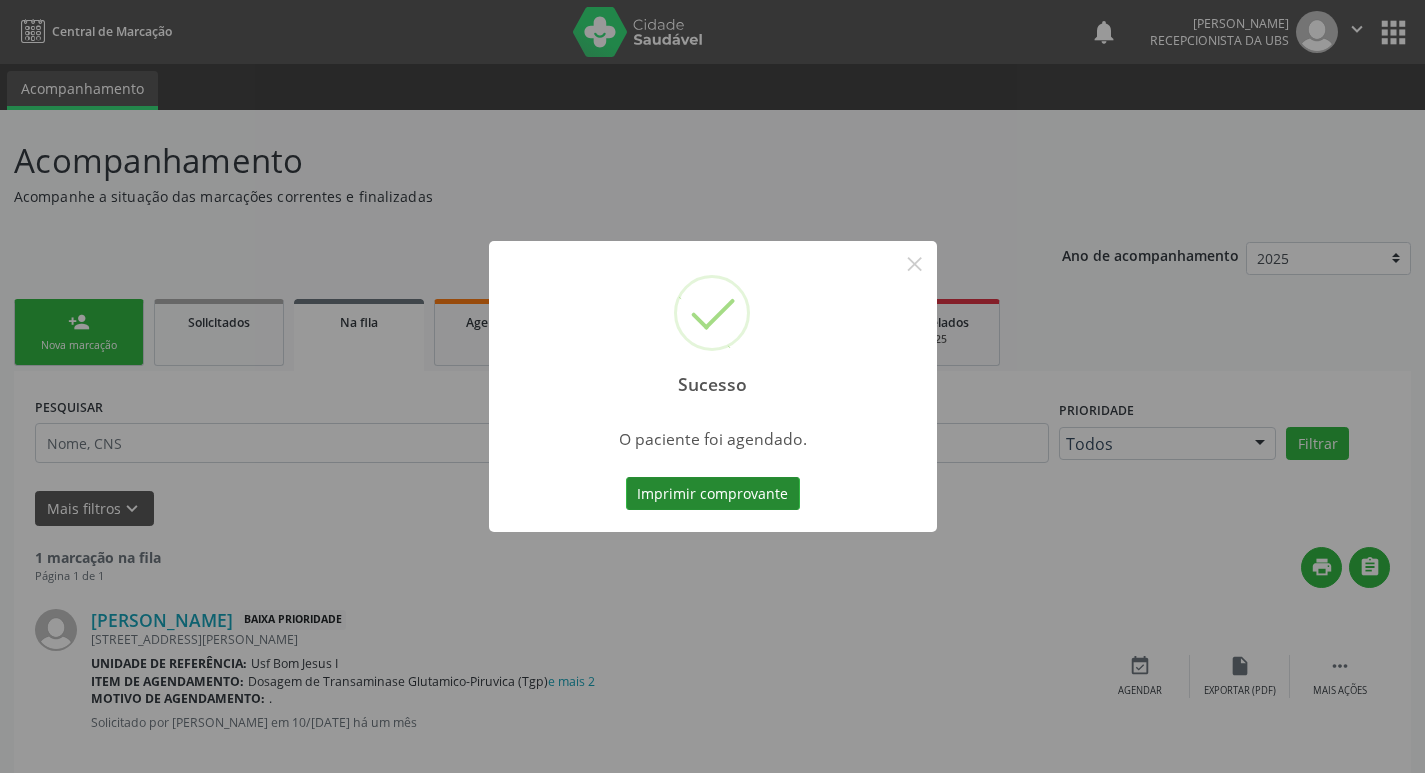 click on "Imprimir comprovante" at bounding box center (713, 494) 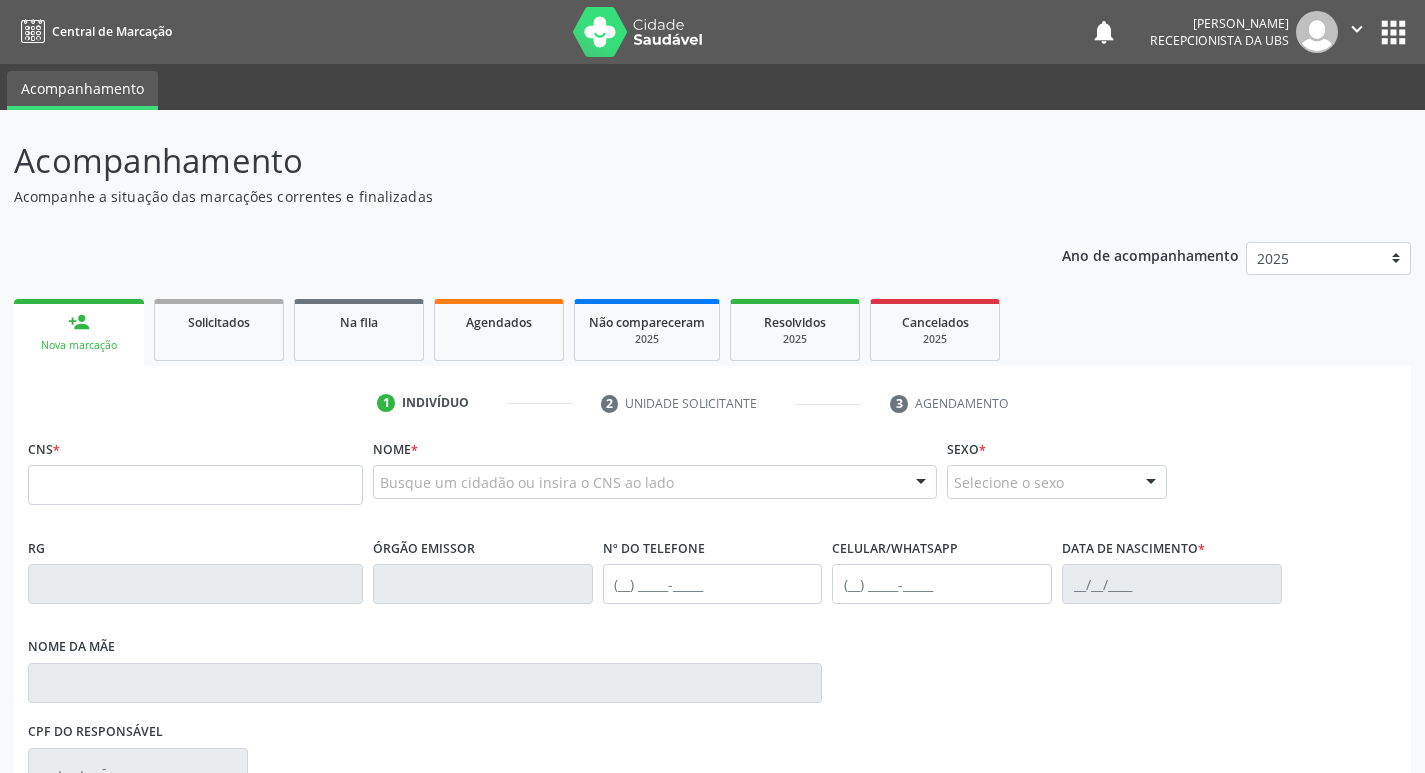 scroll, scrollTop: 0, scrollLeft: 0, axis: both 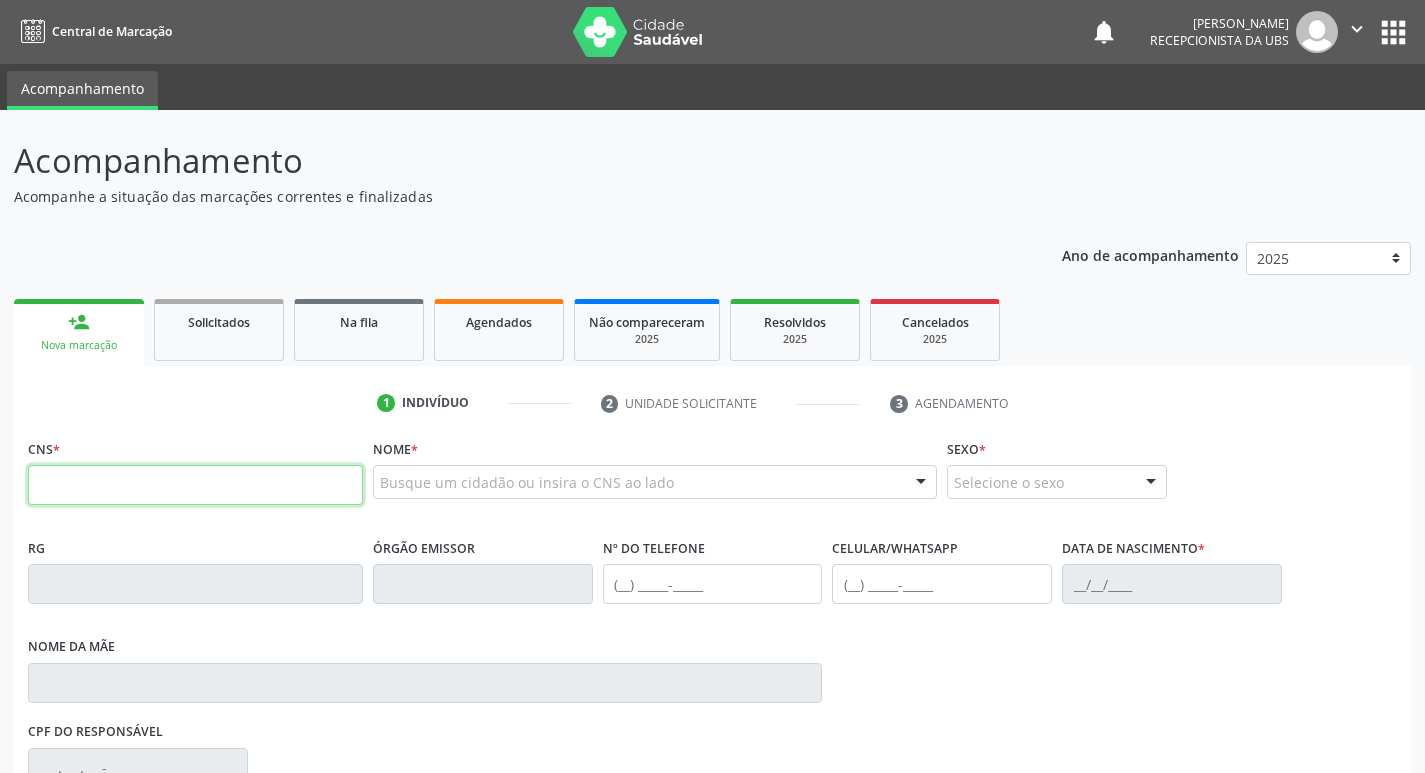 click at bounding box center [195, 485] 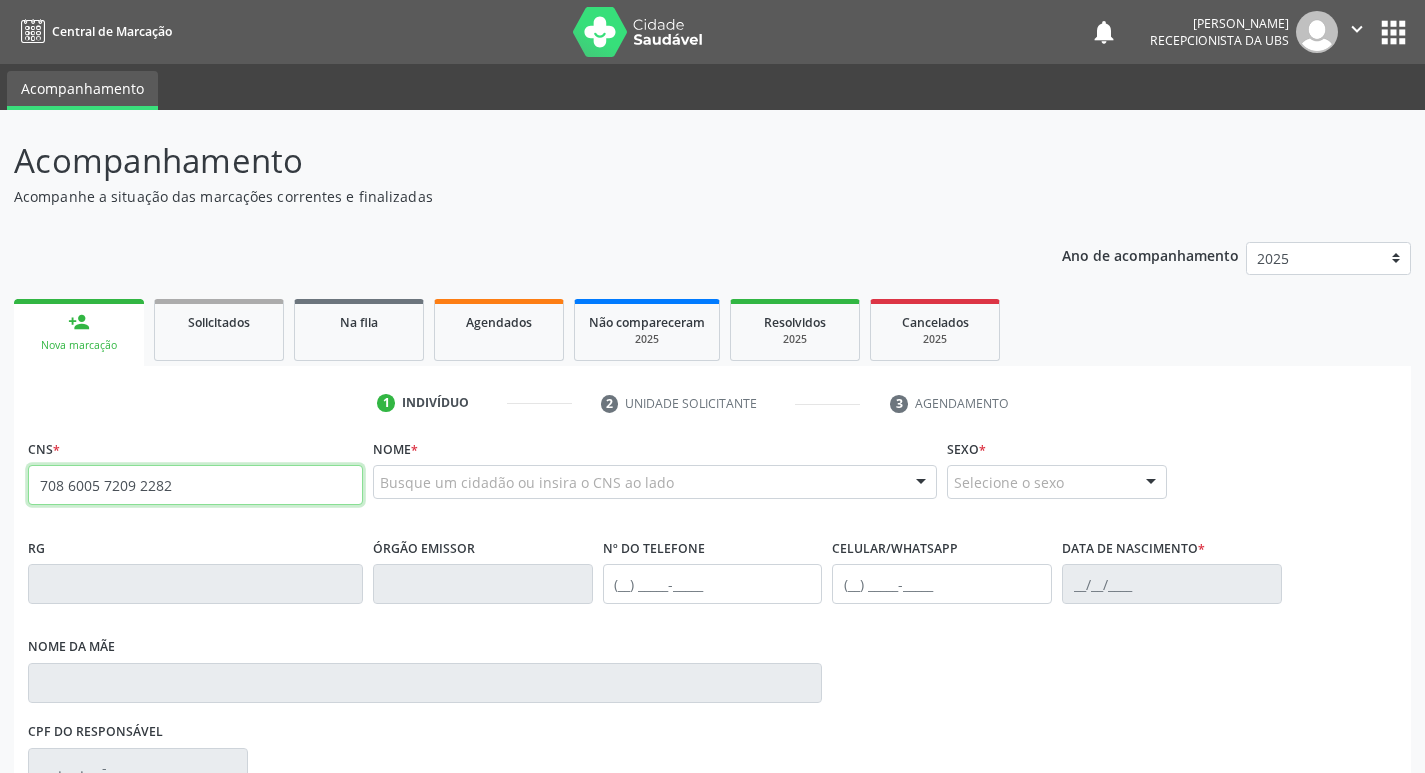 type on "708 6005 7209 2282" 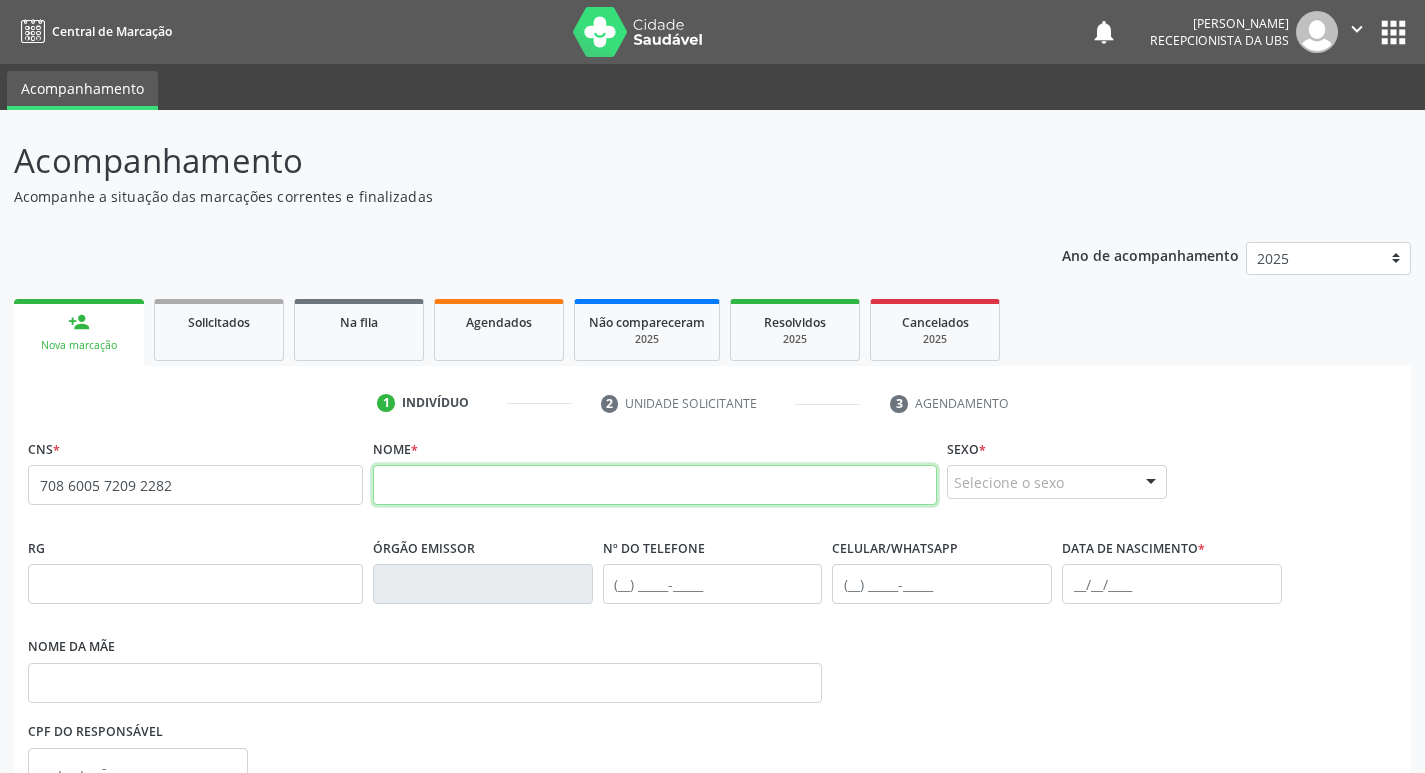 click at bounding box center [655, 485] 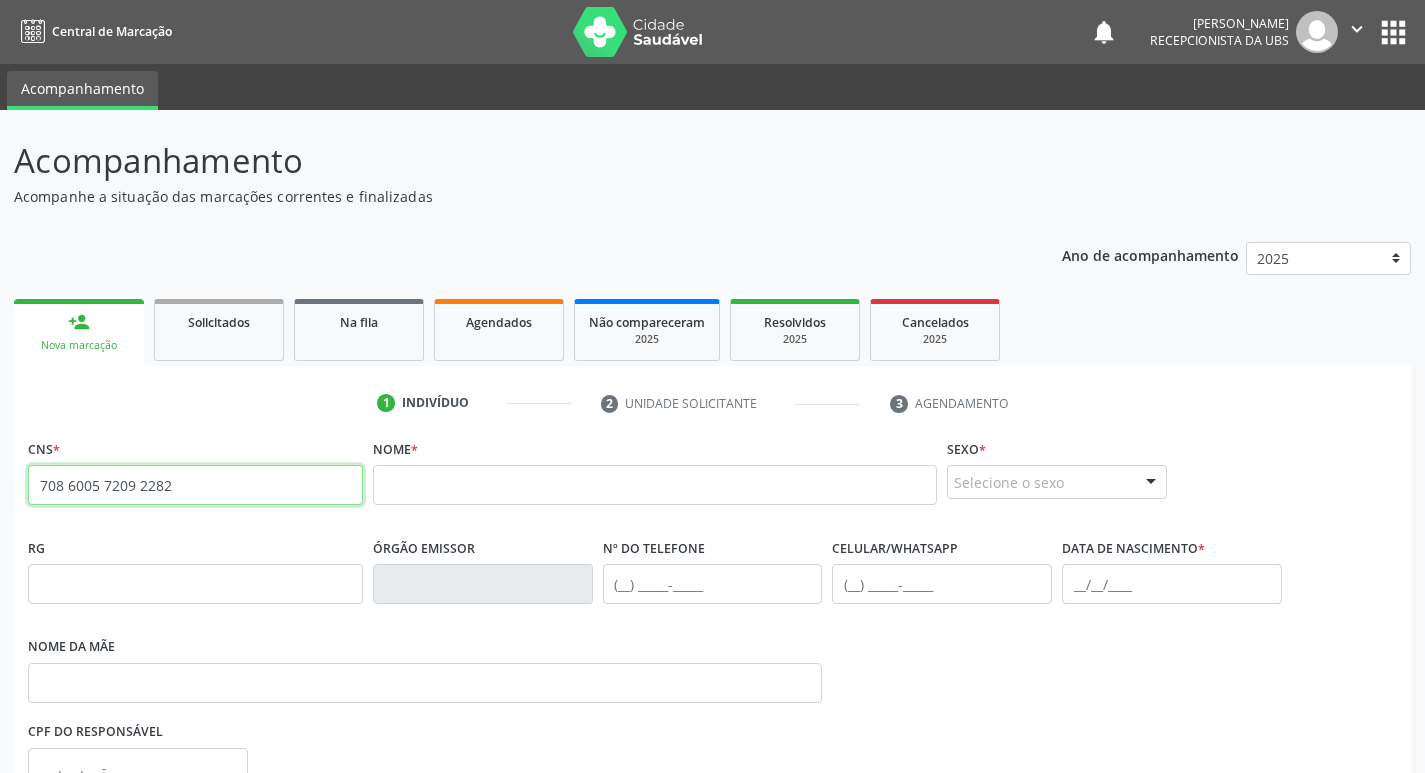 drag, startPoint x: 215, startPoint y: 486, endPoint x: 0, endPoint y: 474, distance: 215.33463 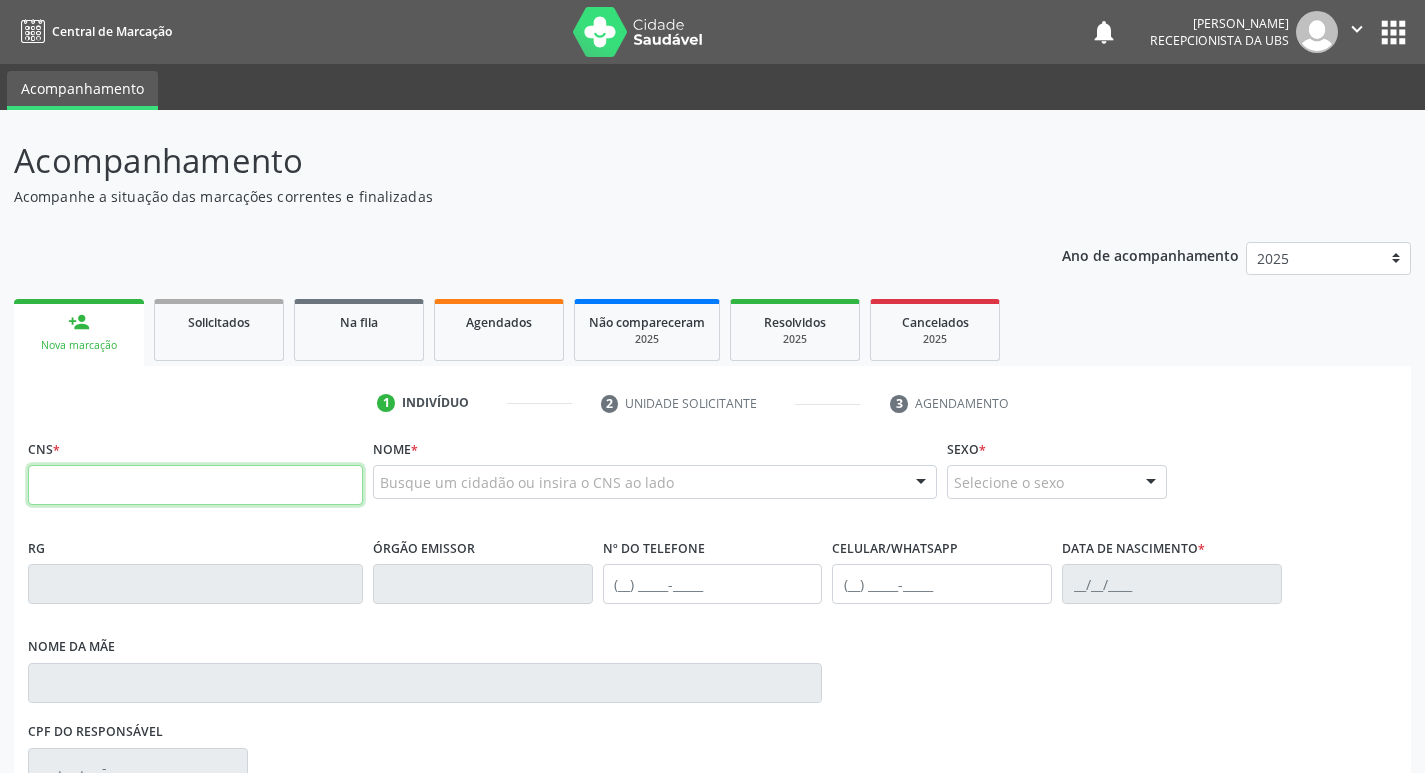 type 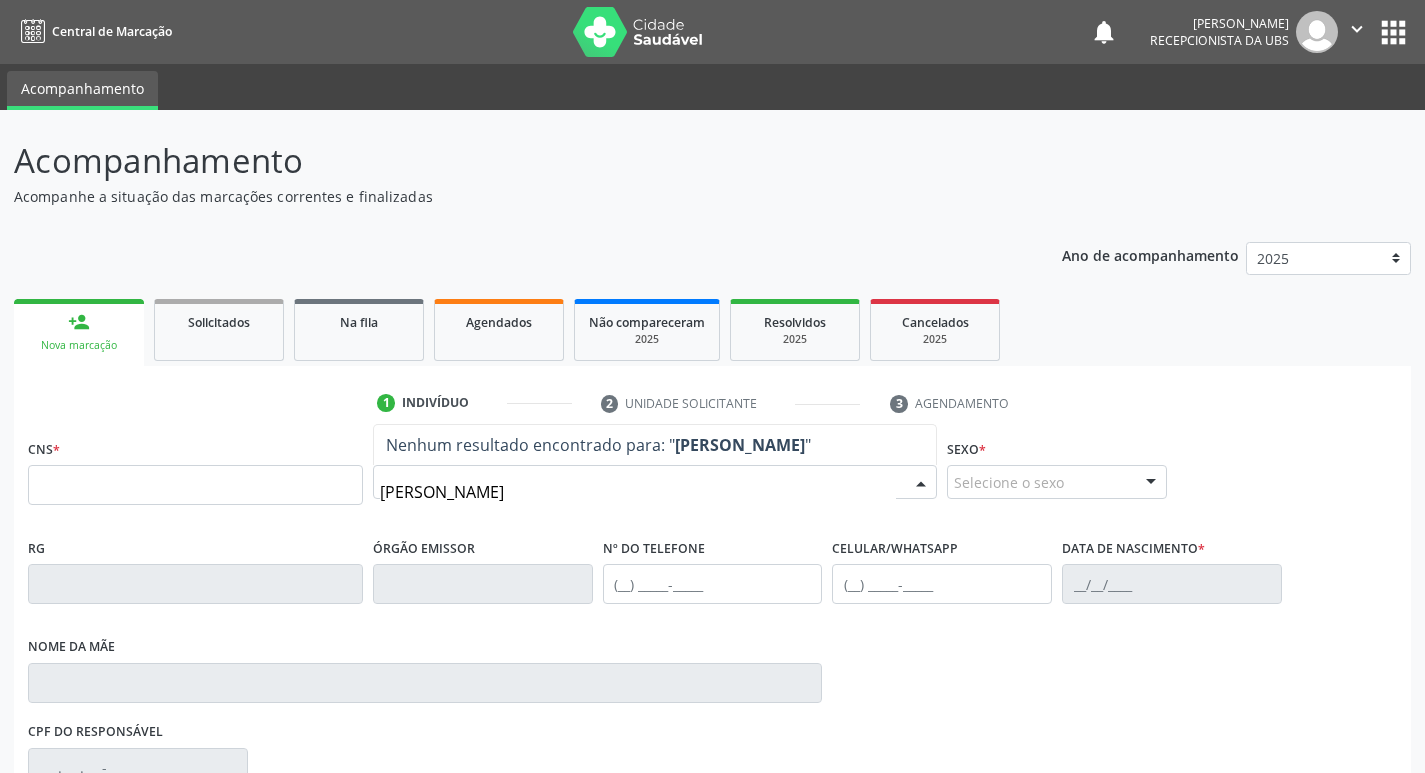 click on "[PERSON_NAME]" at bounding box center (638, 492) 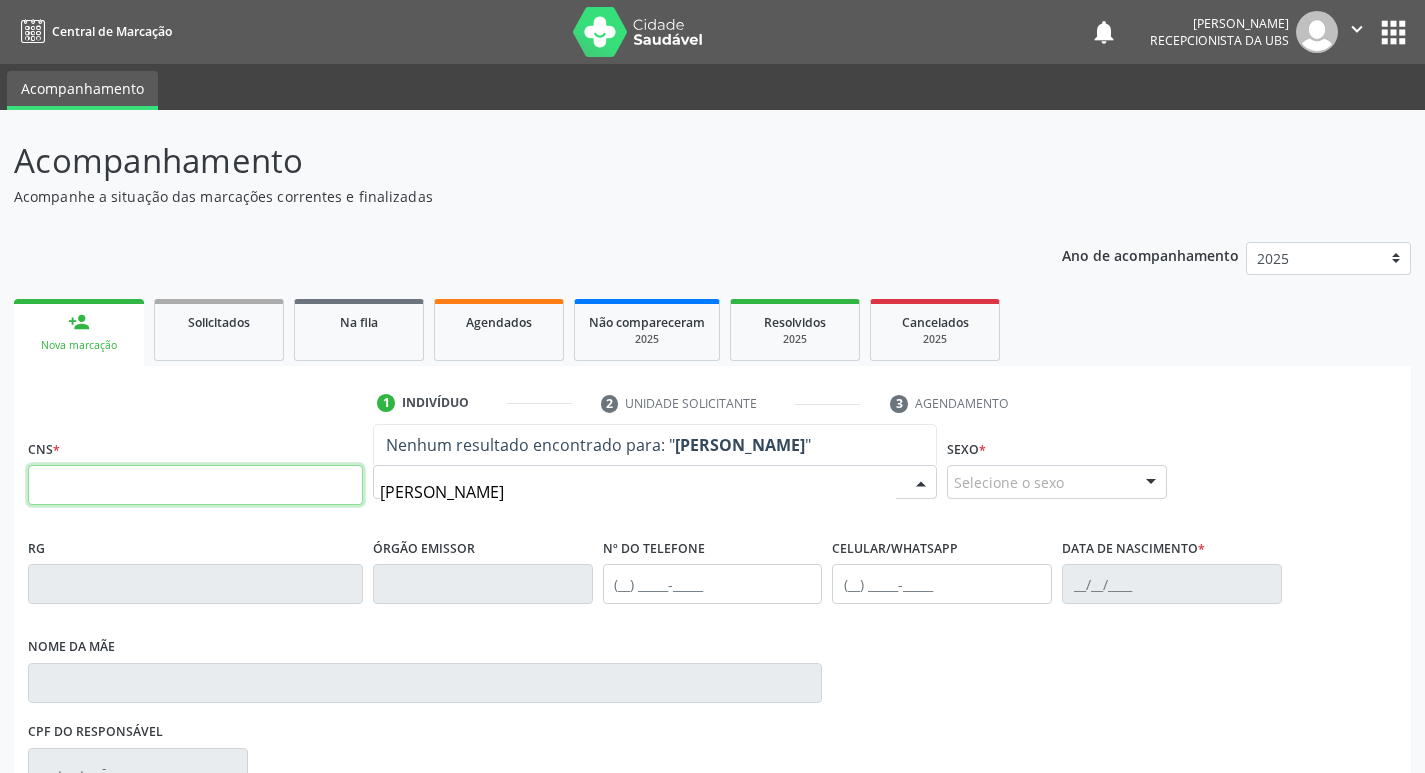 type 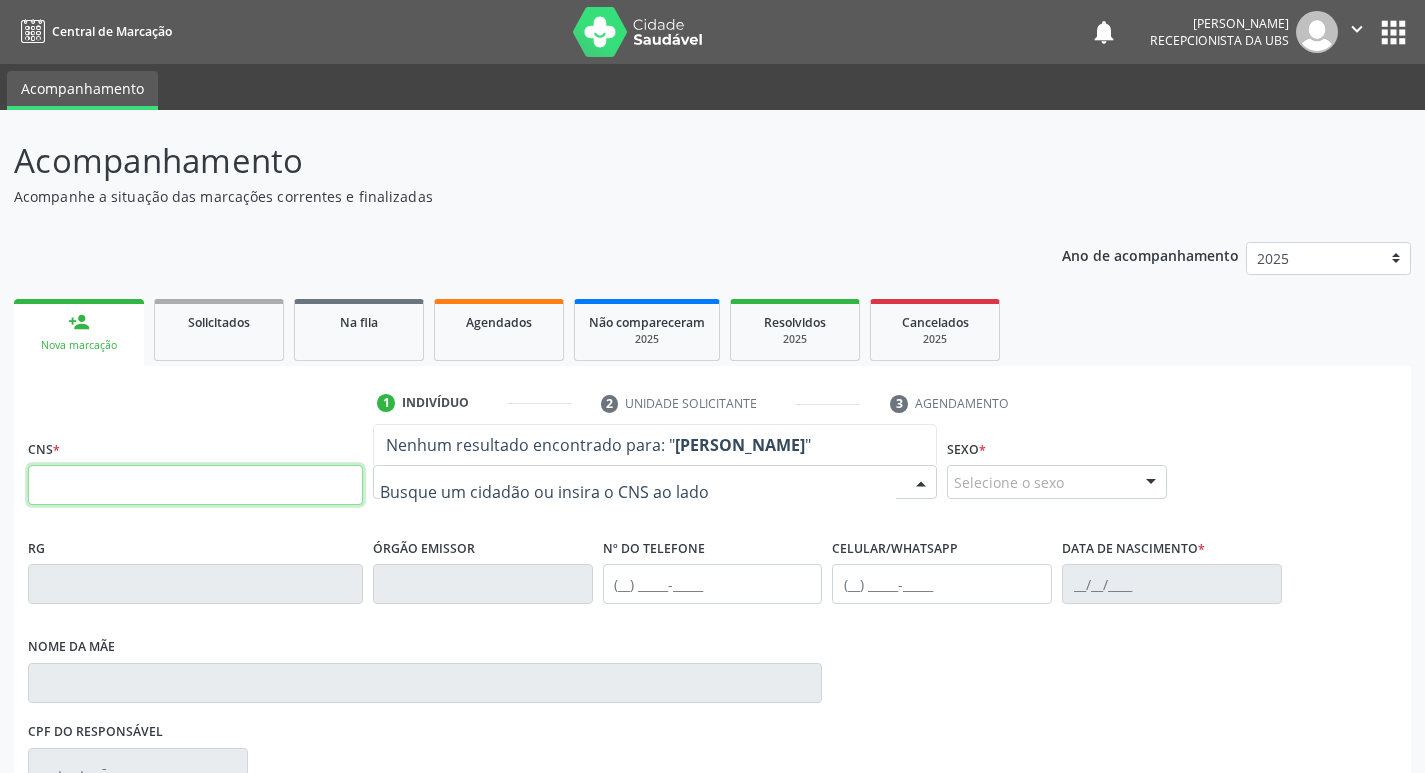 click at bounding box center [195, 485] 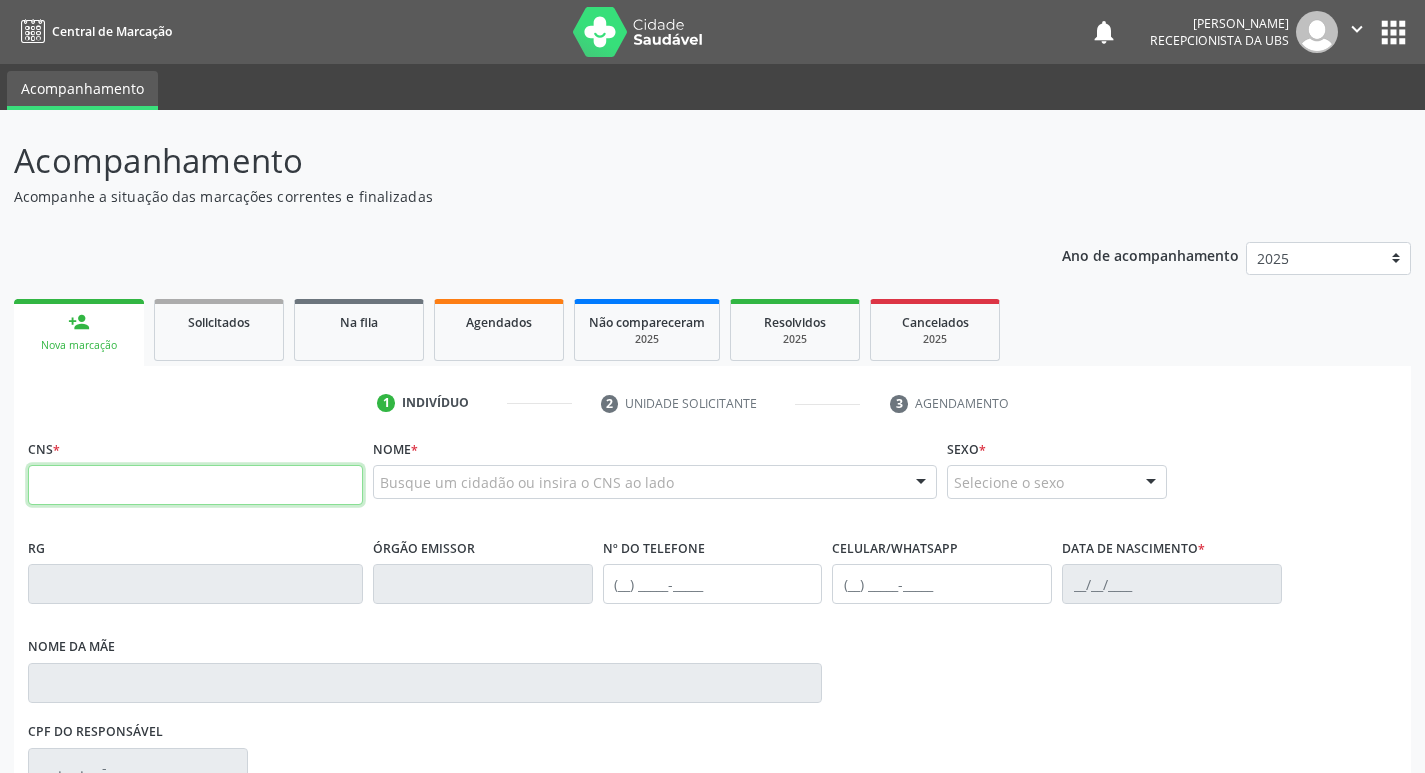 paste on "708 6005 7209 2282" 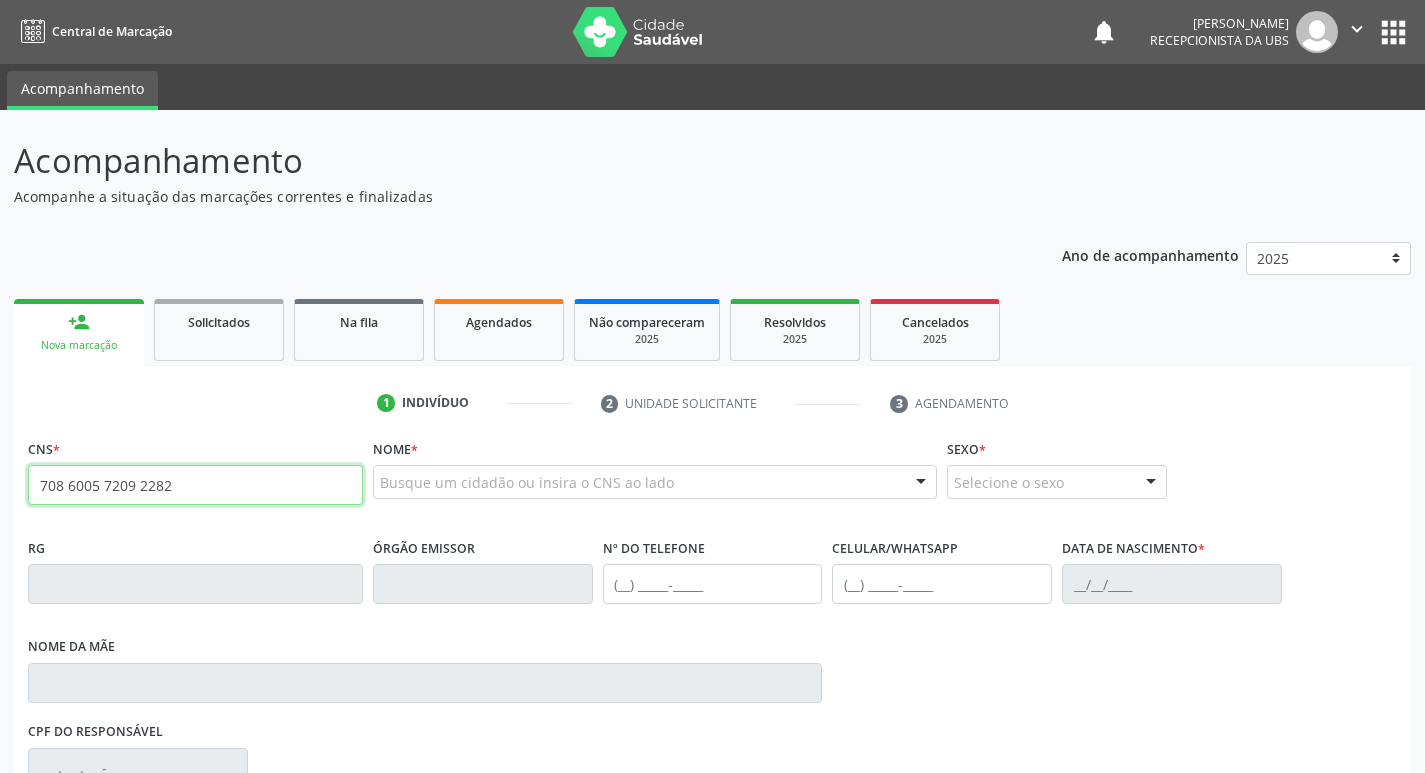 type on "708 6005 7209 2282" 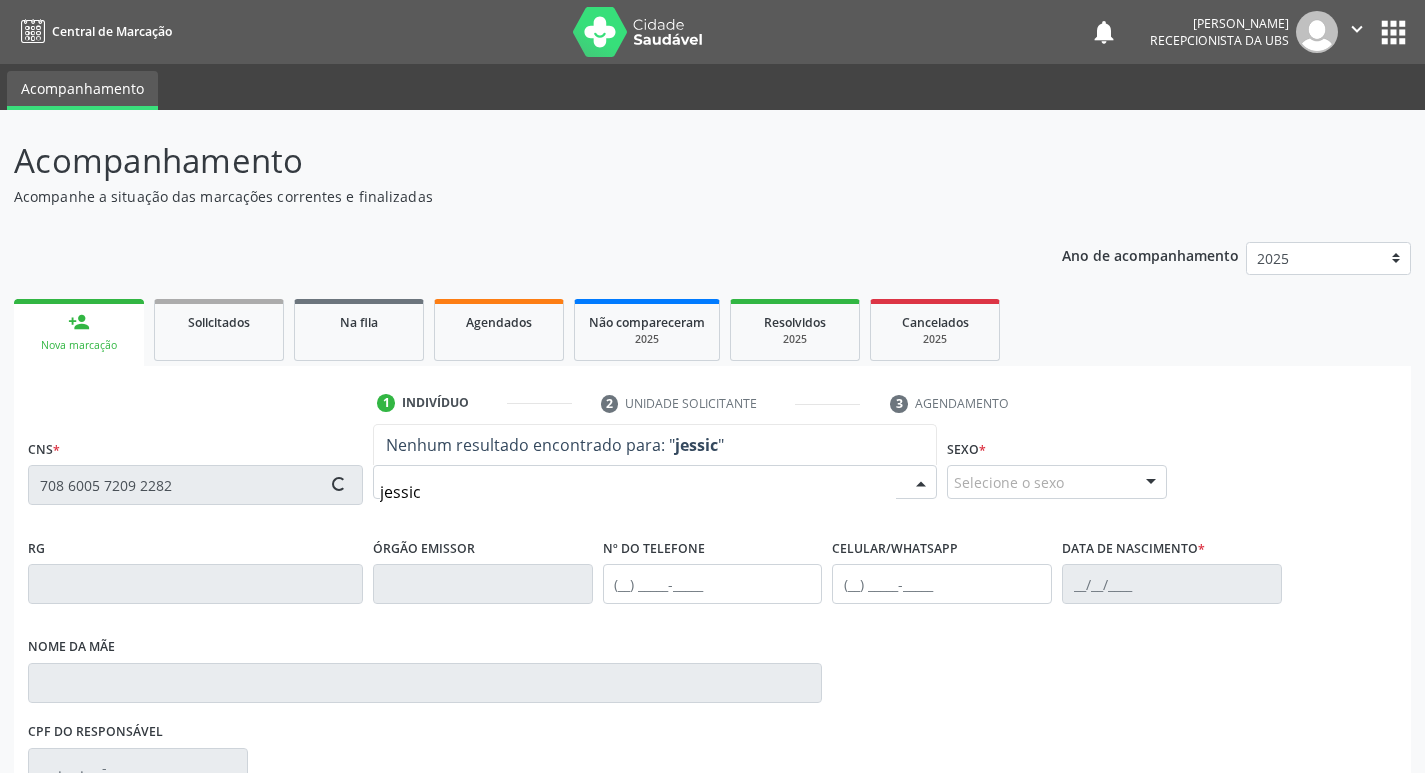 type on "jessi" 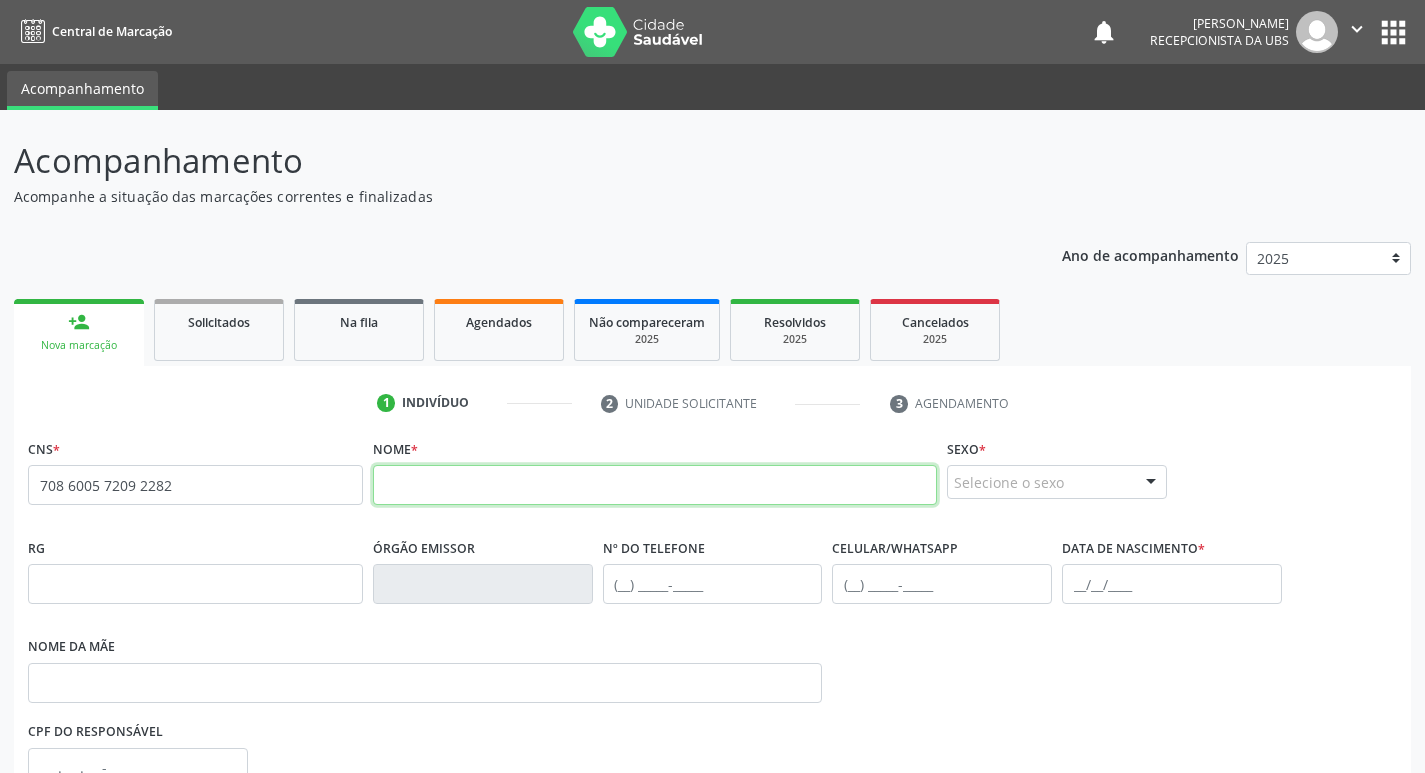 click at bounding box center (655, 485) 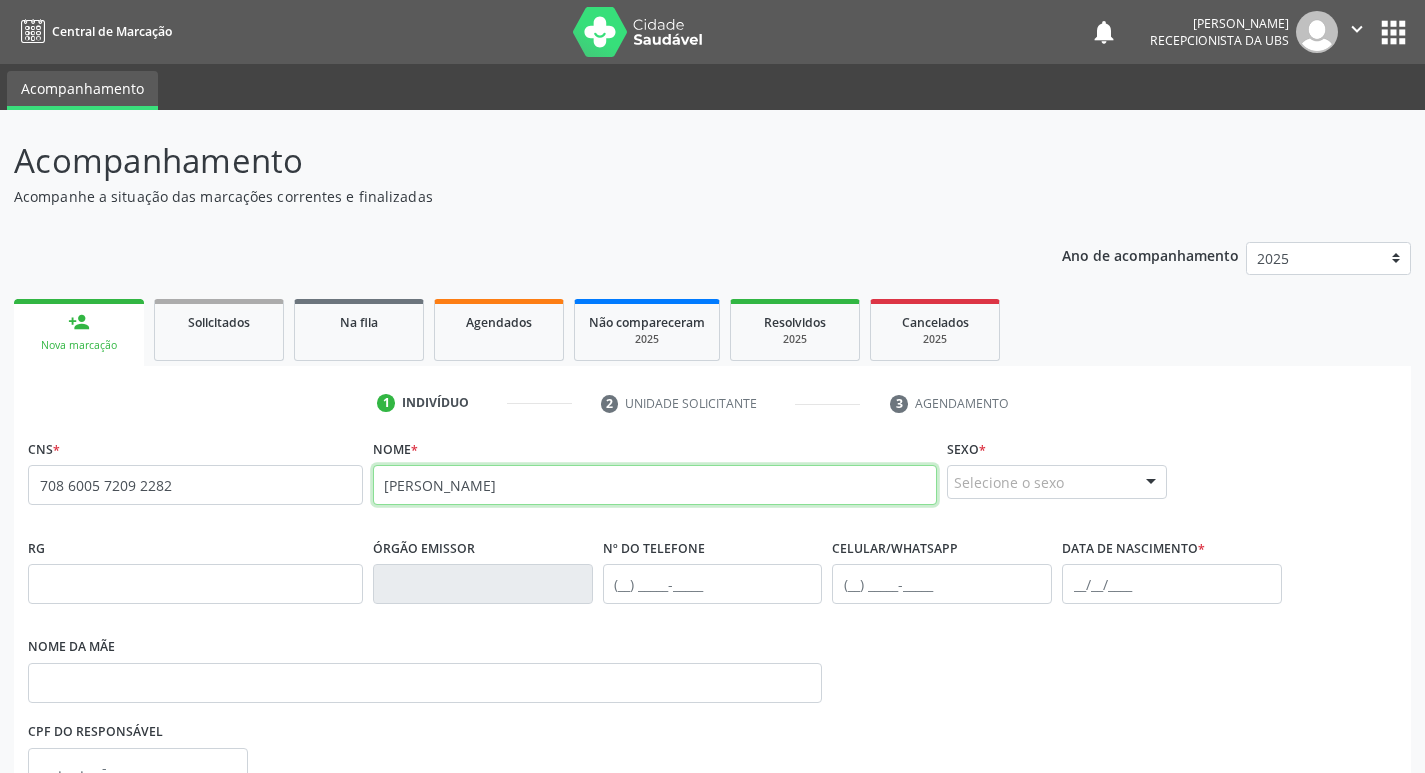 type on "[PERSON_NAME]" 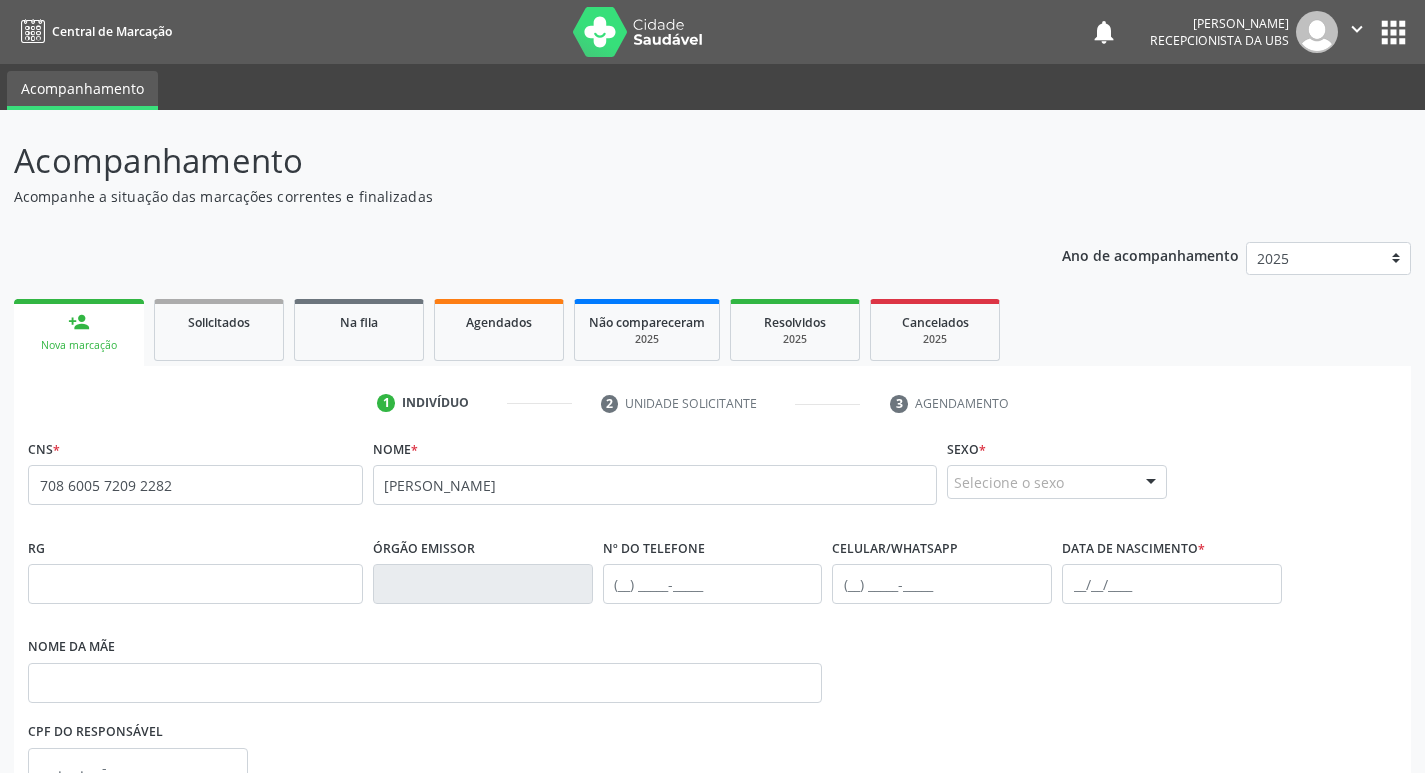 click on "Selecione o sexo" at bounding box center [1057, 482] 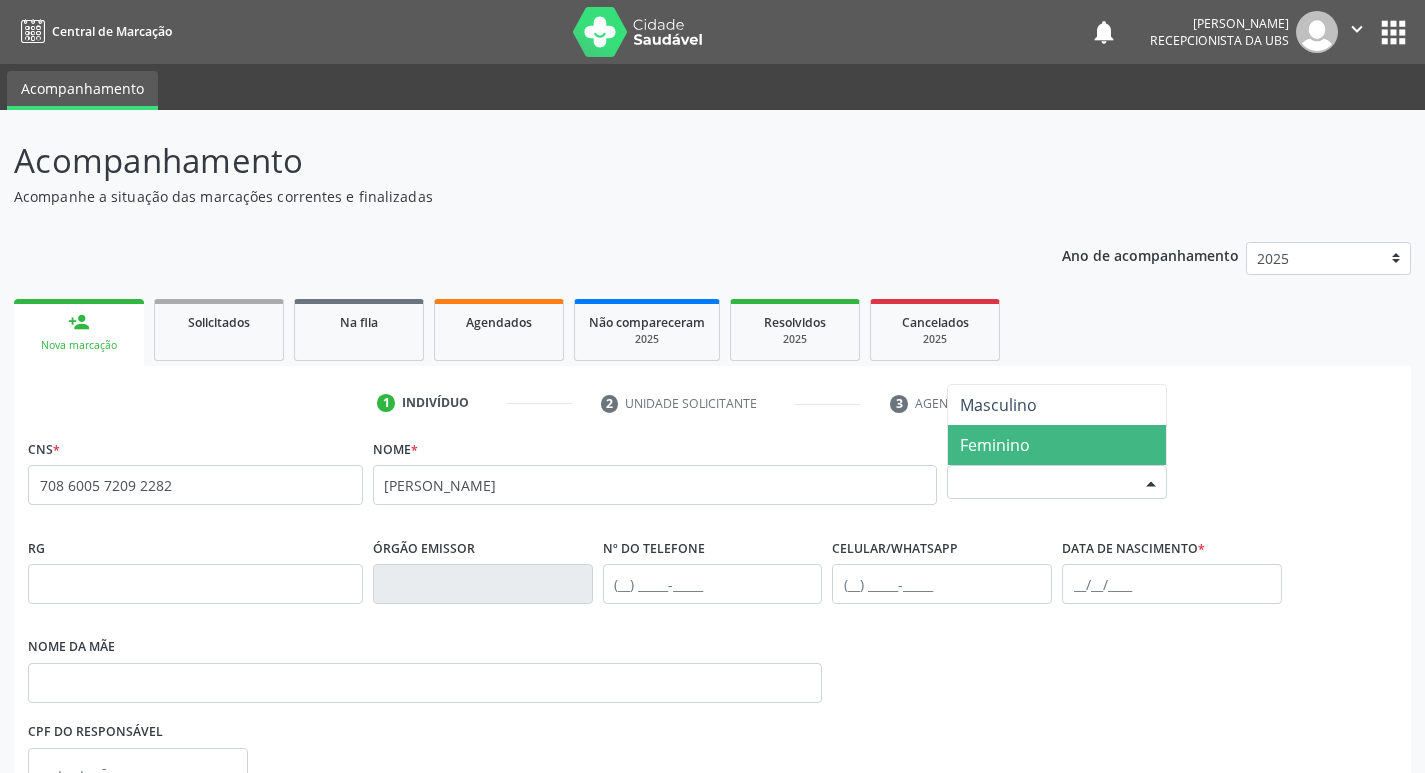 click on "Feminino" at bounding box center (995, 445) 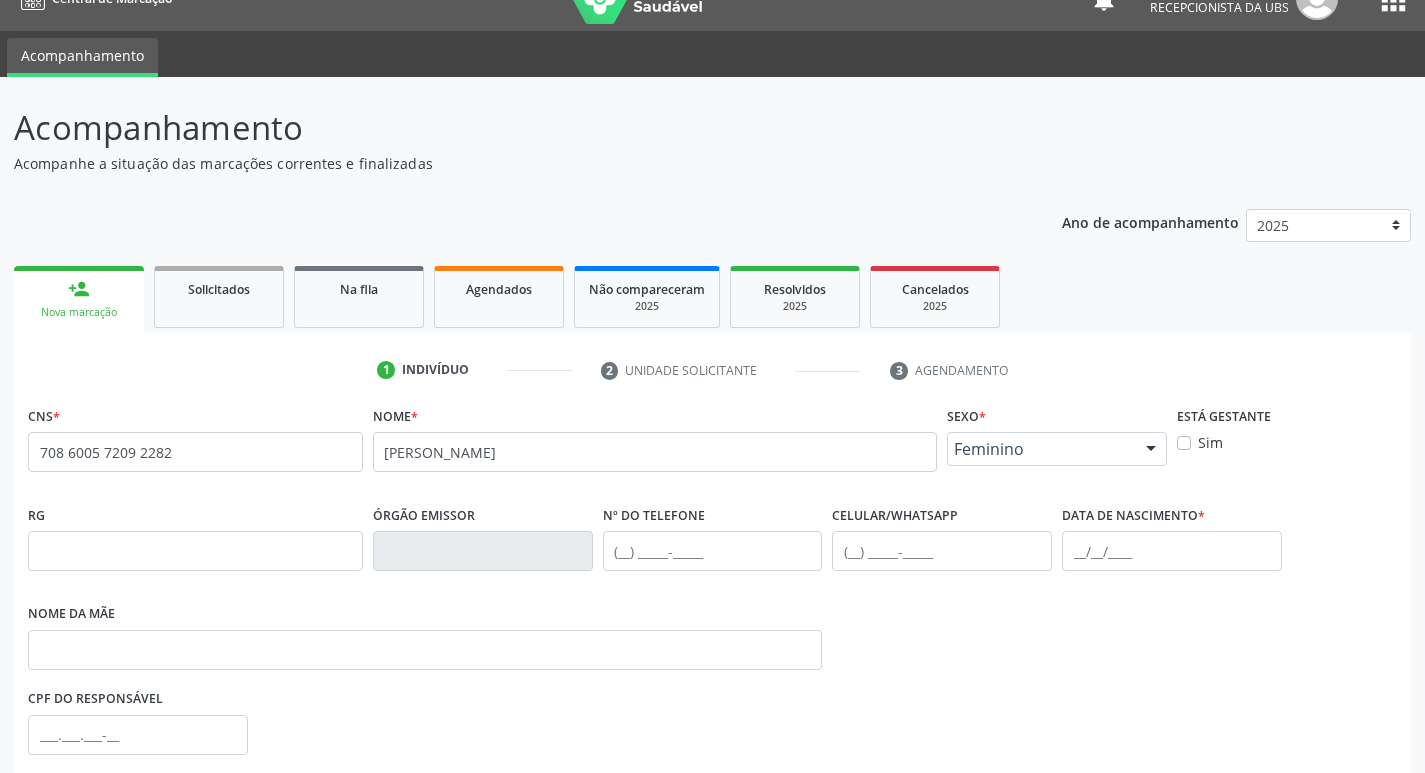 scroll, scrollTop: 297, scrollLeft: 0, axis: vertical 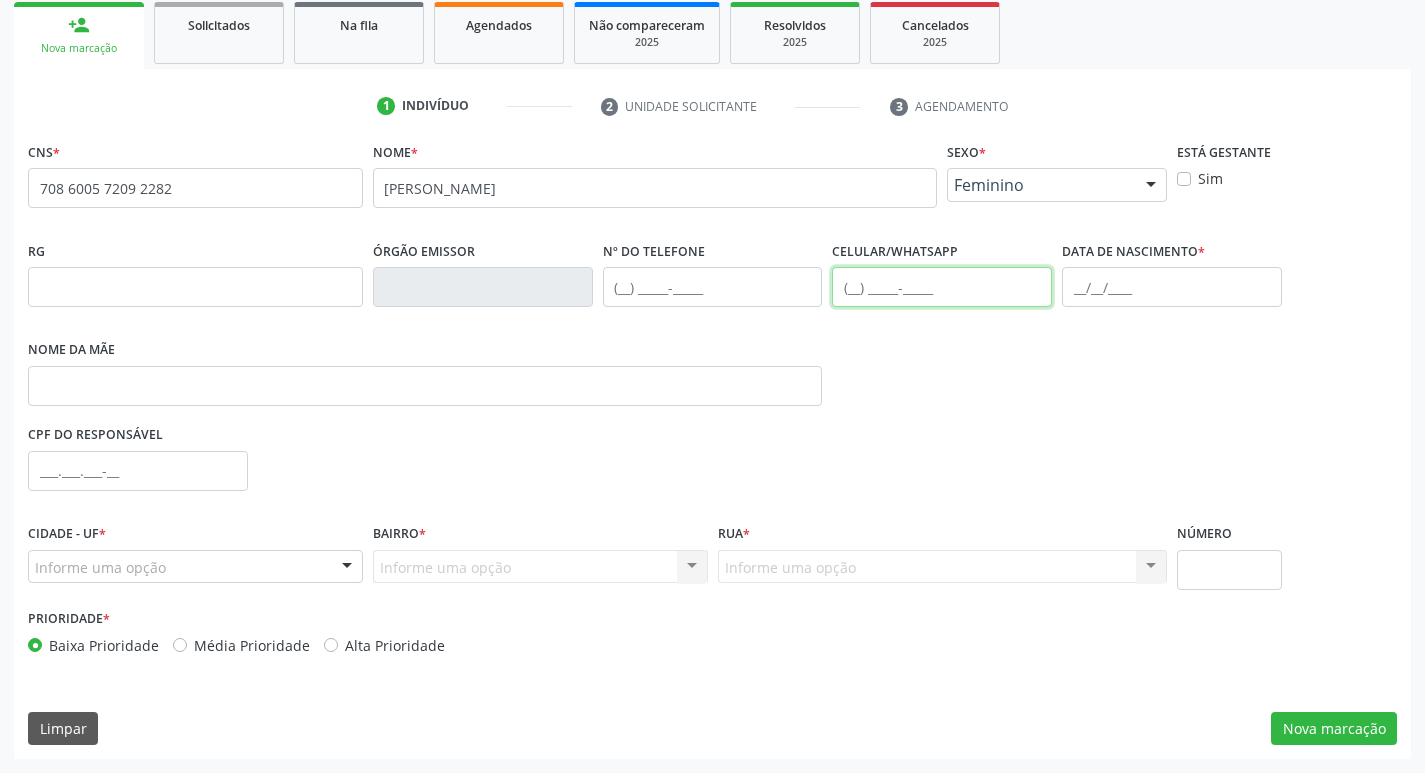 click at bounding box center (942, 287) 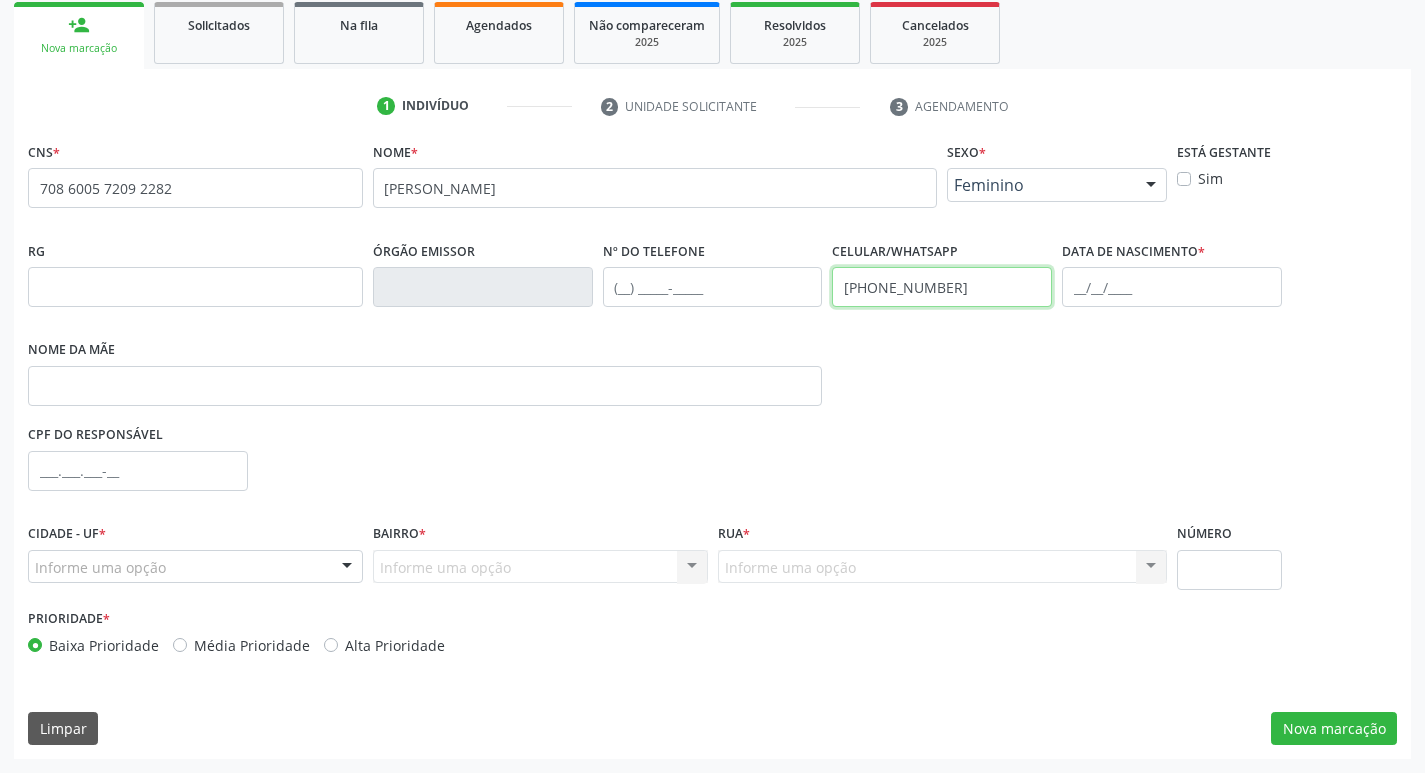 type on "[PHONE_NUMBER]" 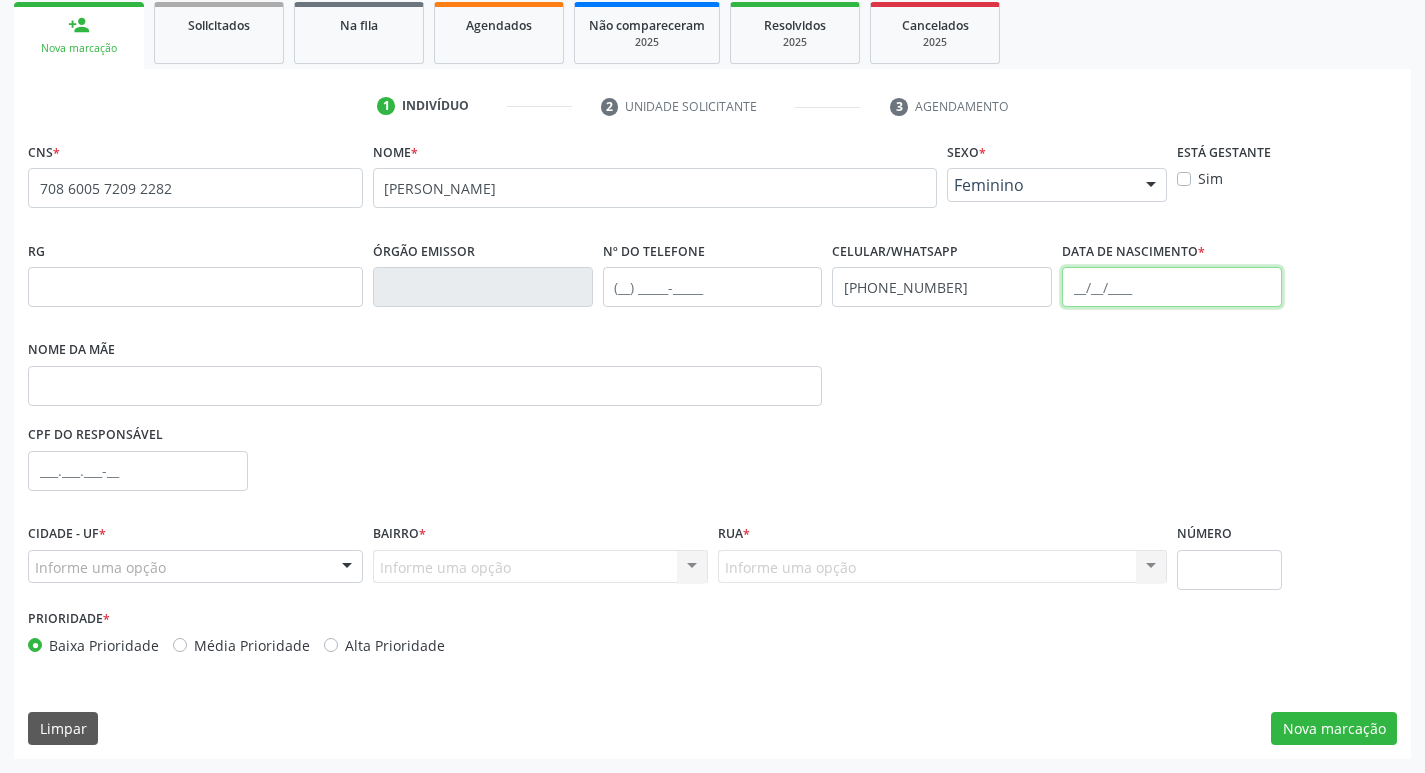 click at bounding box center [1172, 287] 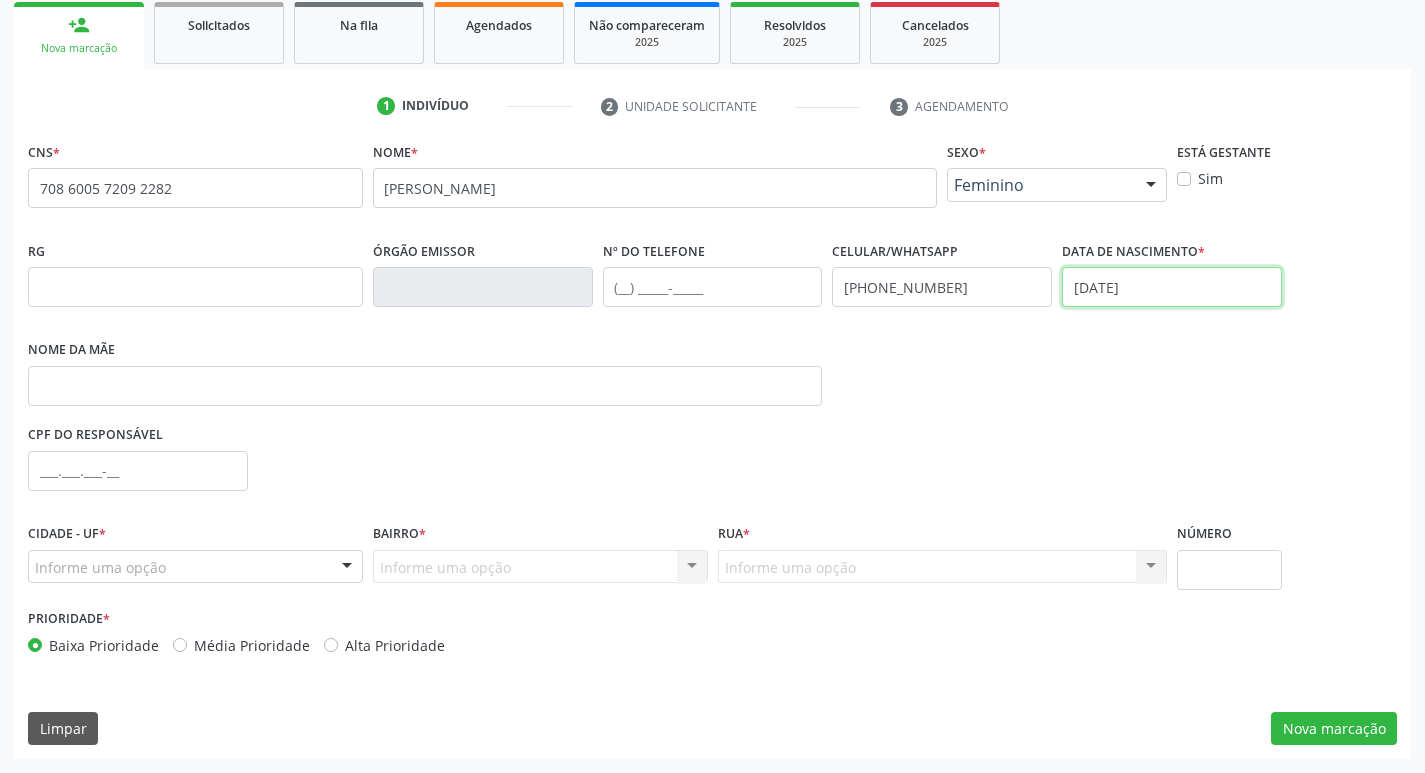 type on "[DATE]" 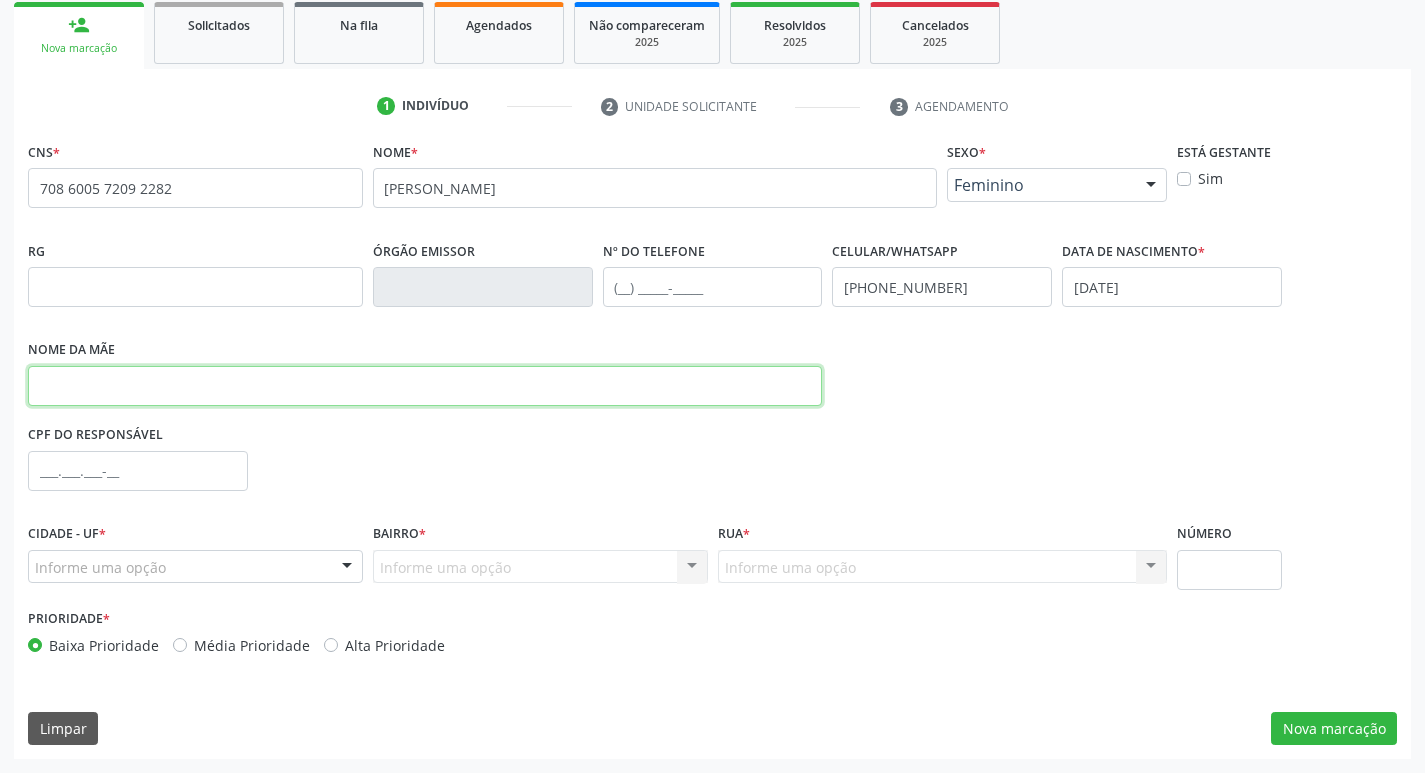 click at bounding box center [425, 386] 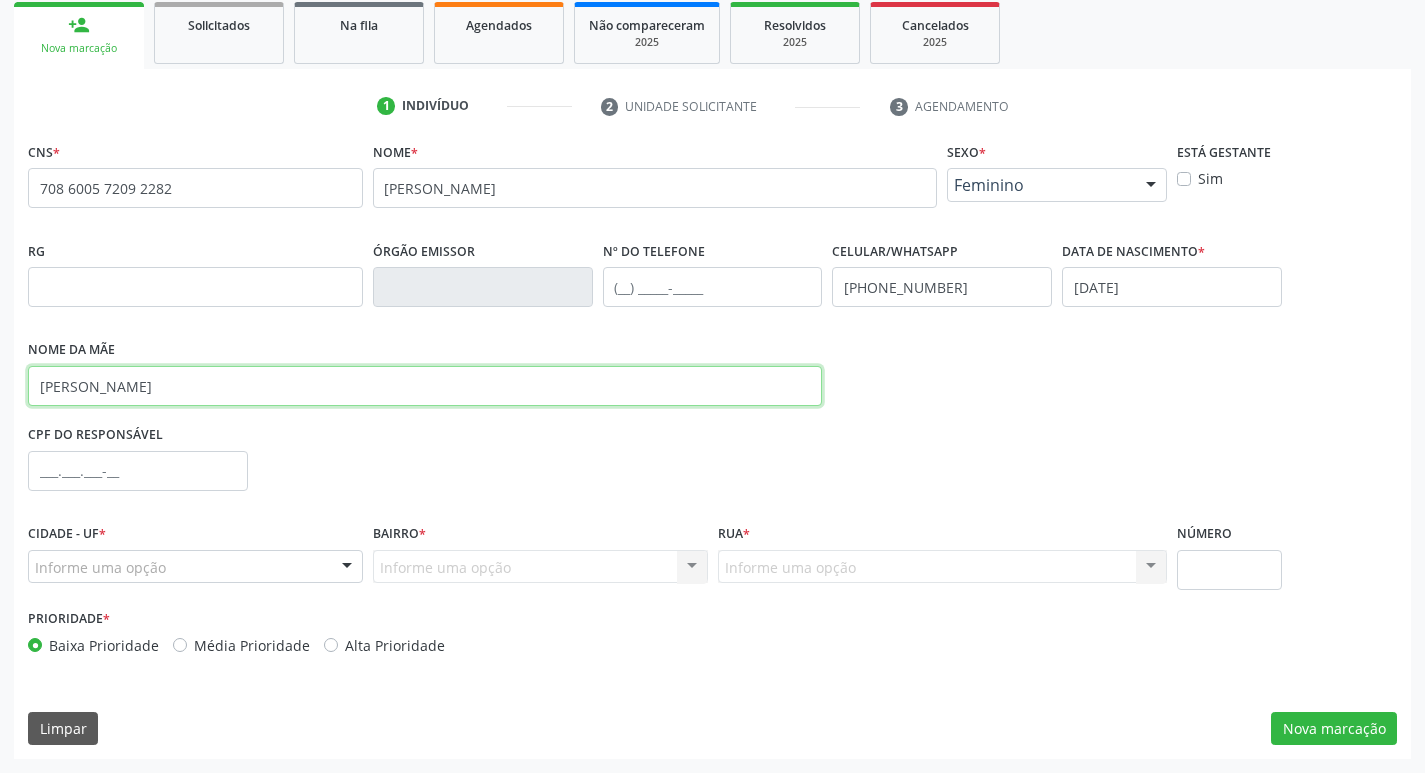 type on "[PERSON_NAME]" 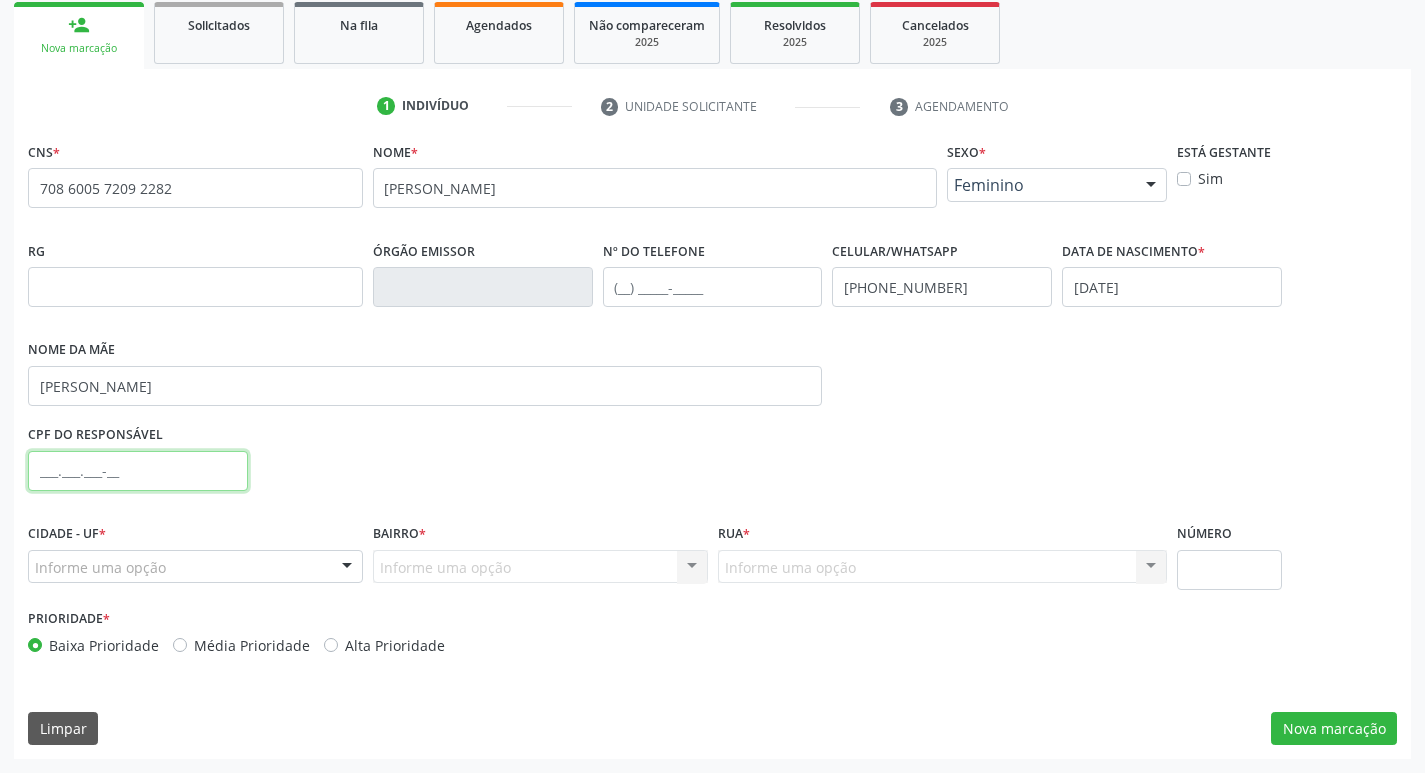 click at bounding box center (138, 471) 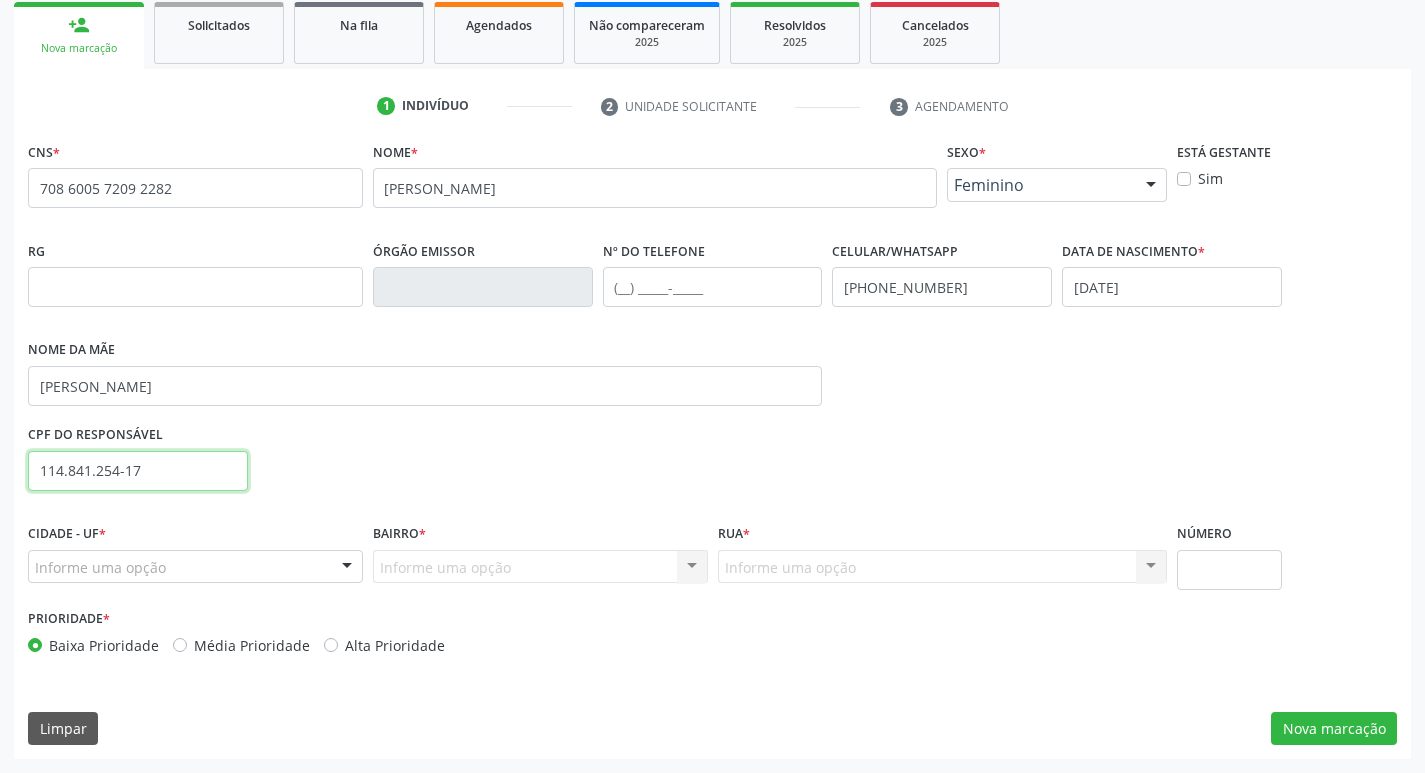 type on "114.841.254-17" 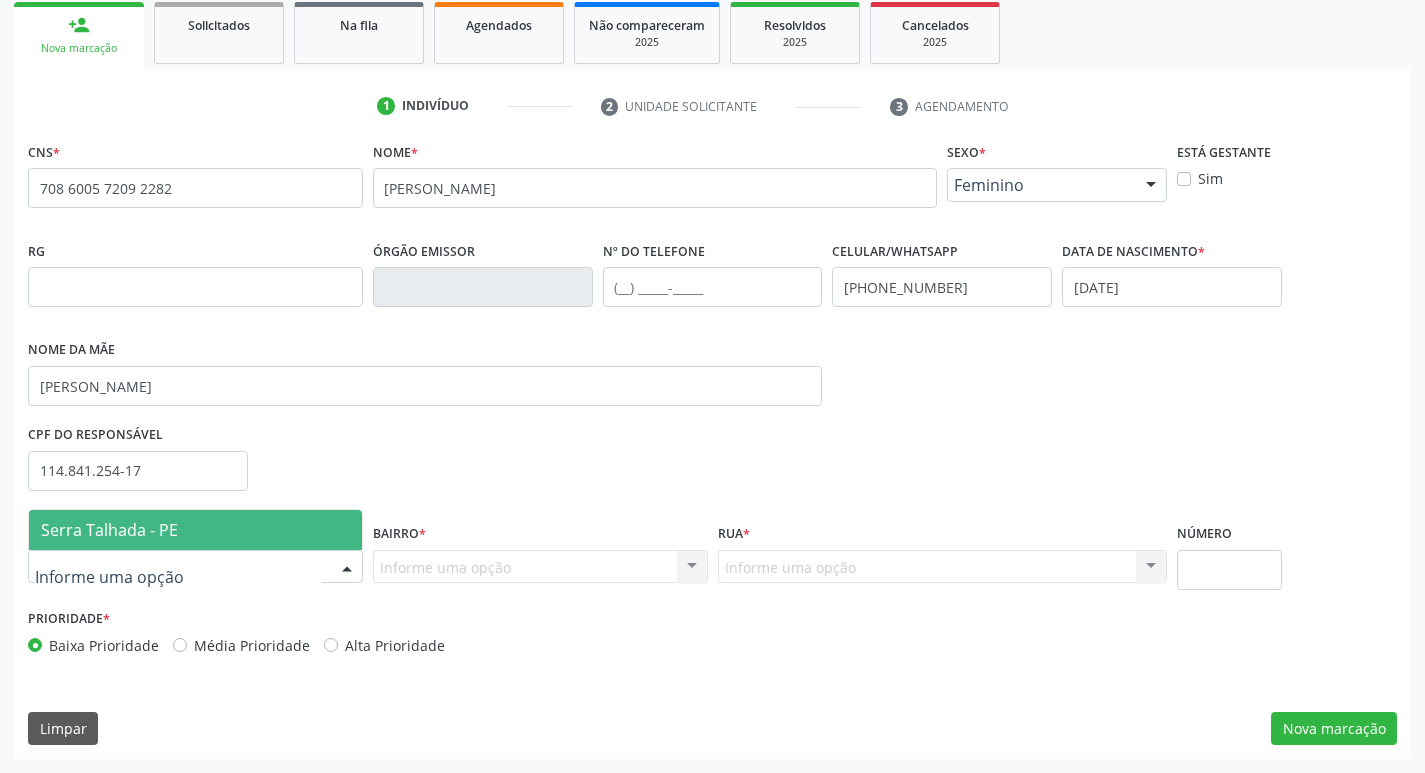 click on "Serra Talhada - PE
Nenhum resultado encontrado para: "   "
Nenhuma opção encontrada" at bounding box center (195, 567) 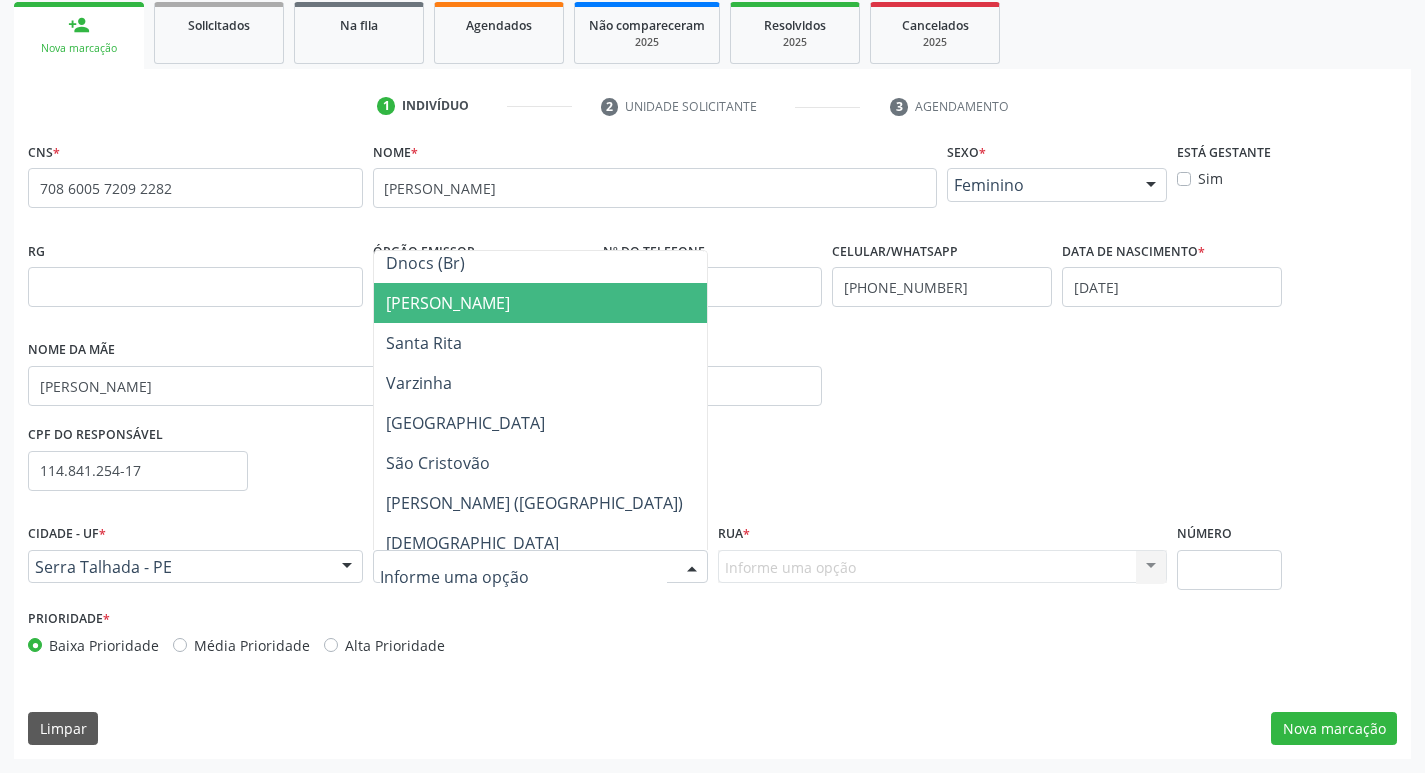 scroll, scrollTop: 333, scrollLeft: 0, axis: vertical 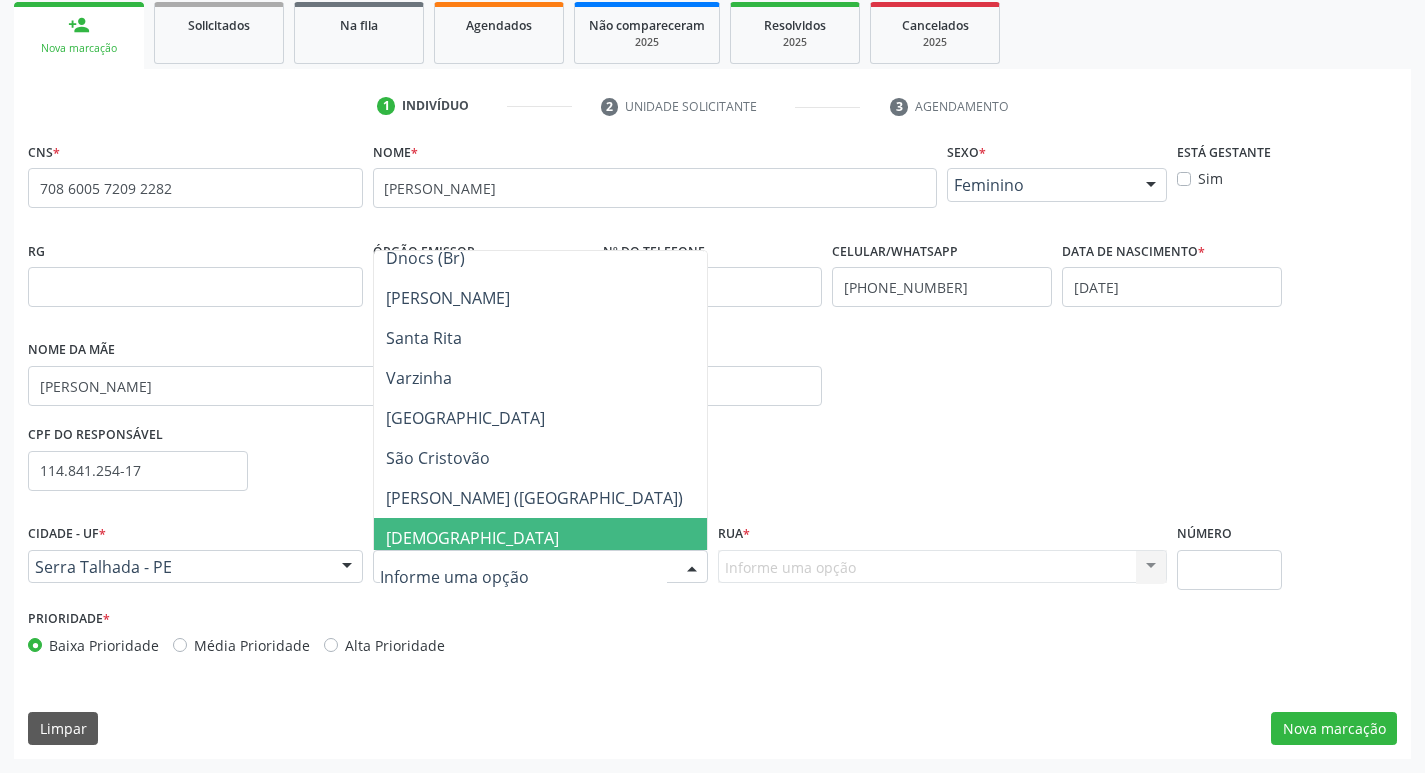 click on "[DEMOGRAPHIC_DATA]" at bounding box center (540, 538) 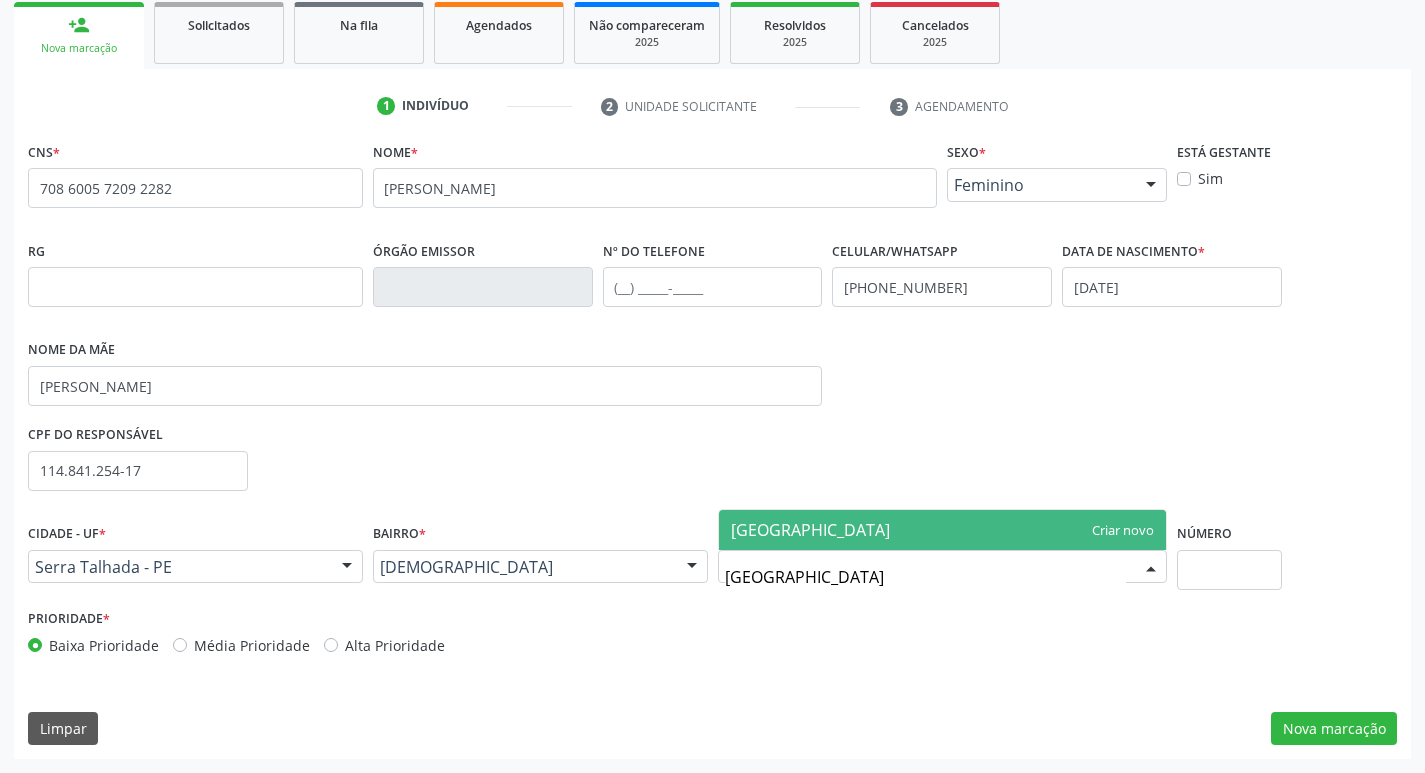 type on "[GEOGRAPHIC_DATA]" 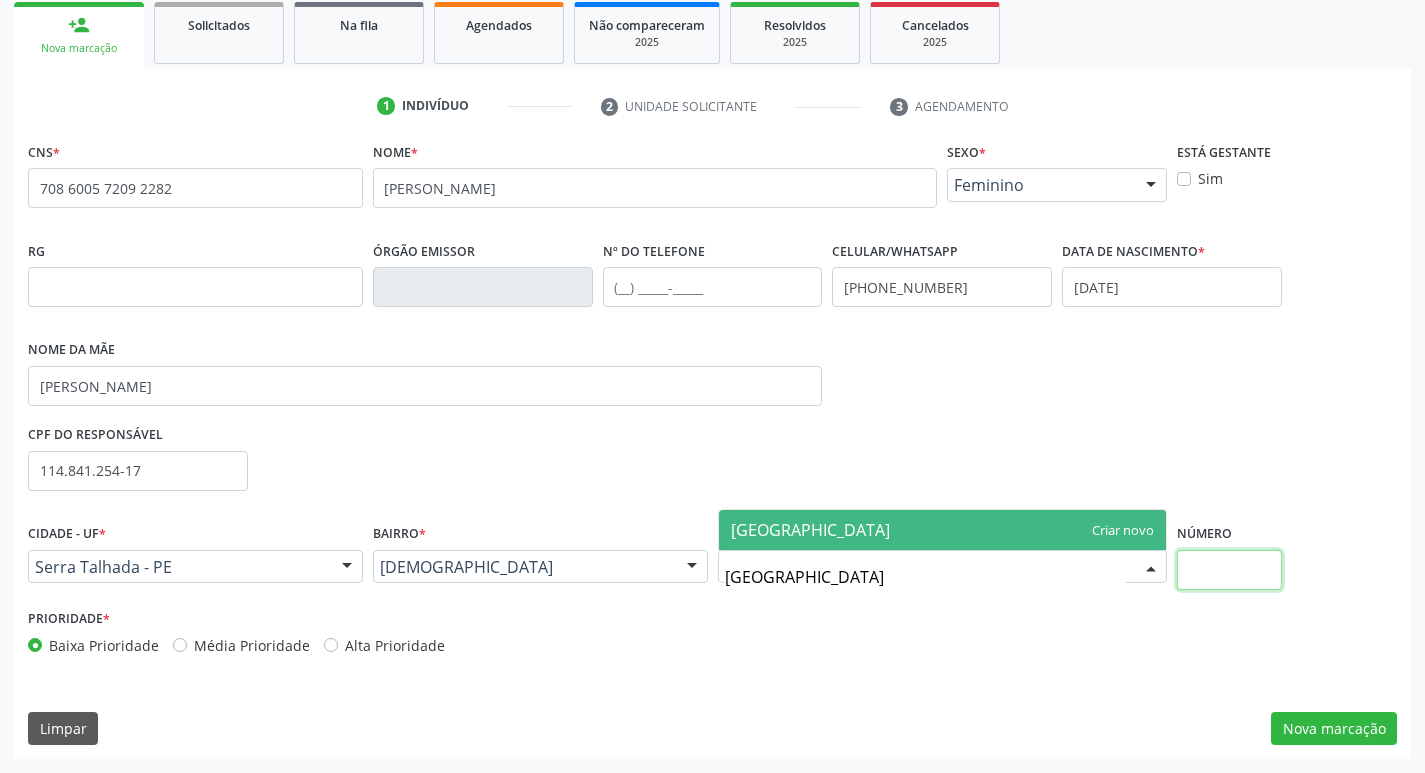 type 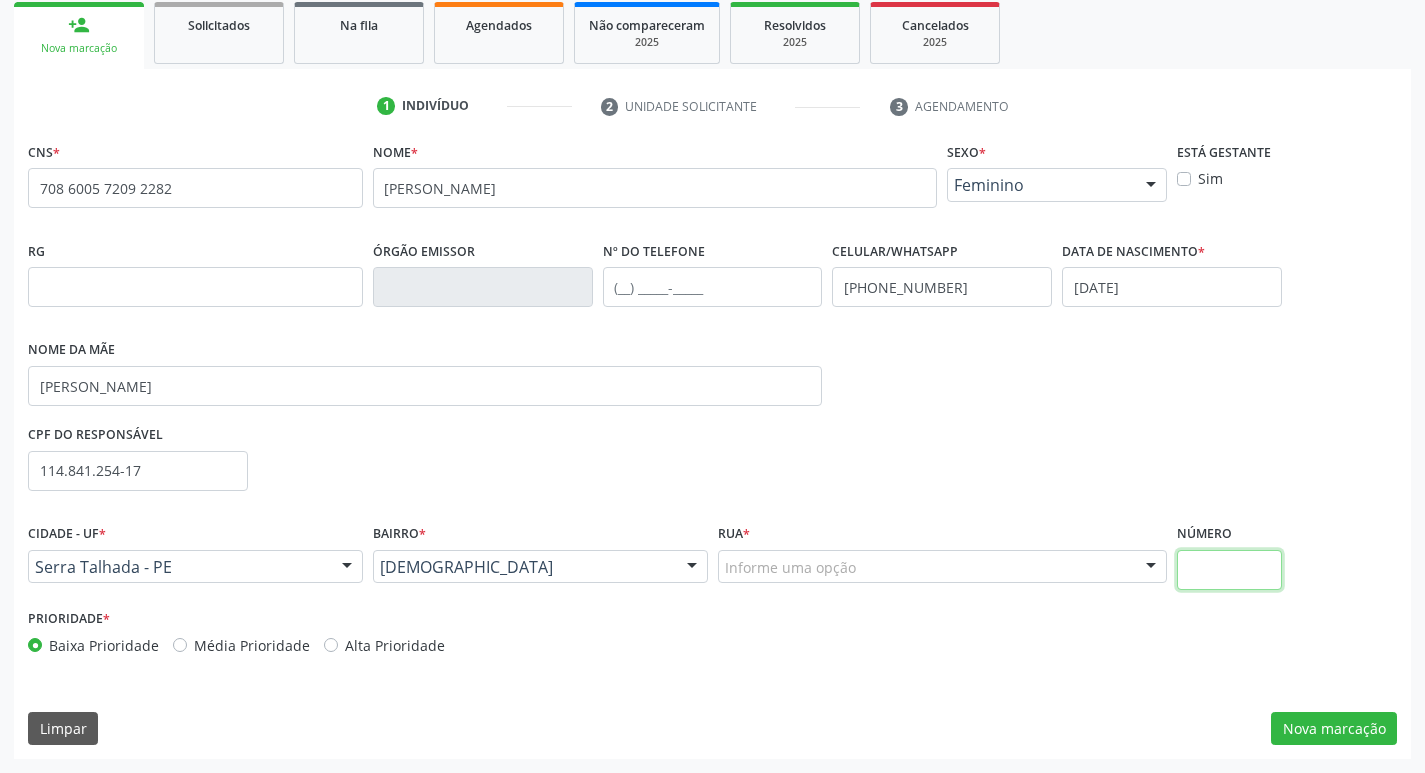 click at bounding box center (1229, 570) 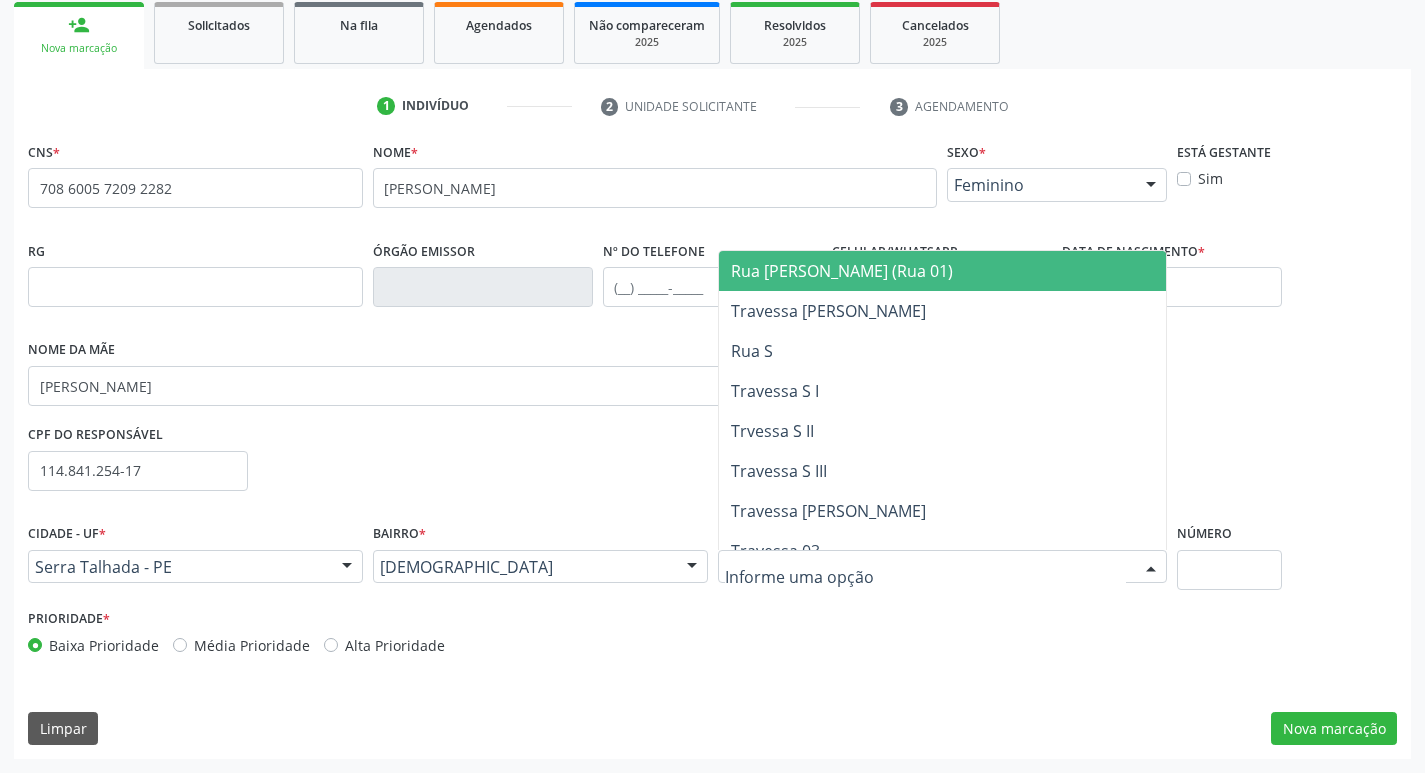 click at bounding box center (943, 567) 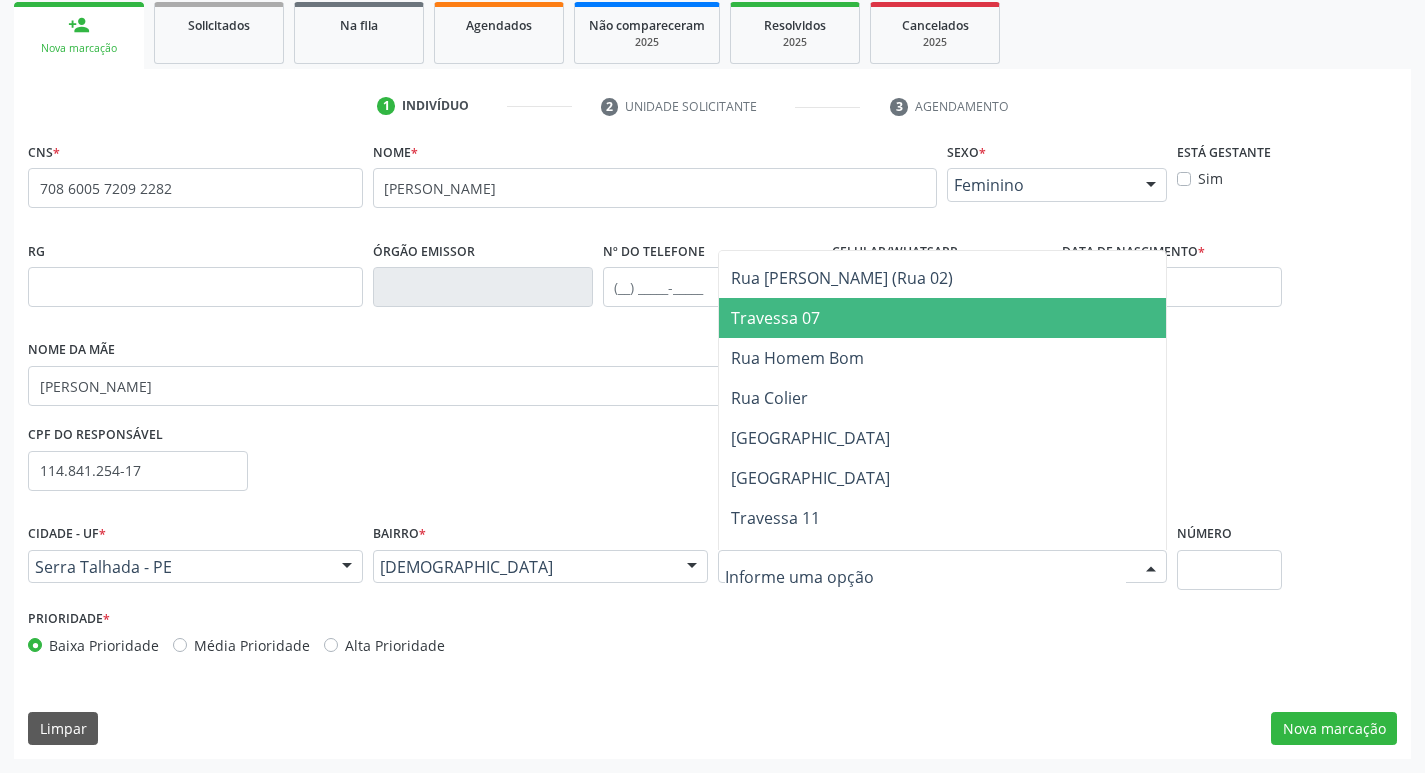 scroll, scrollTop: 400, scrollLeft: 0, axis: vertical 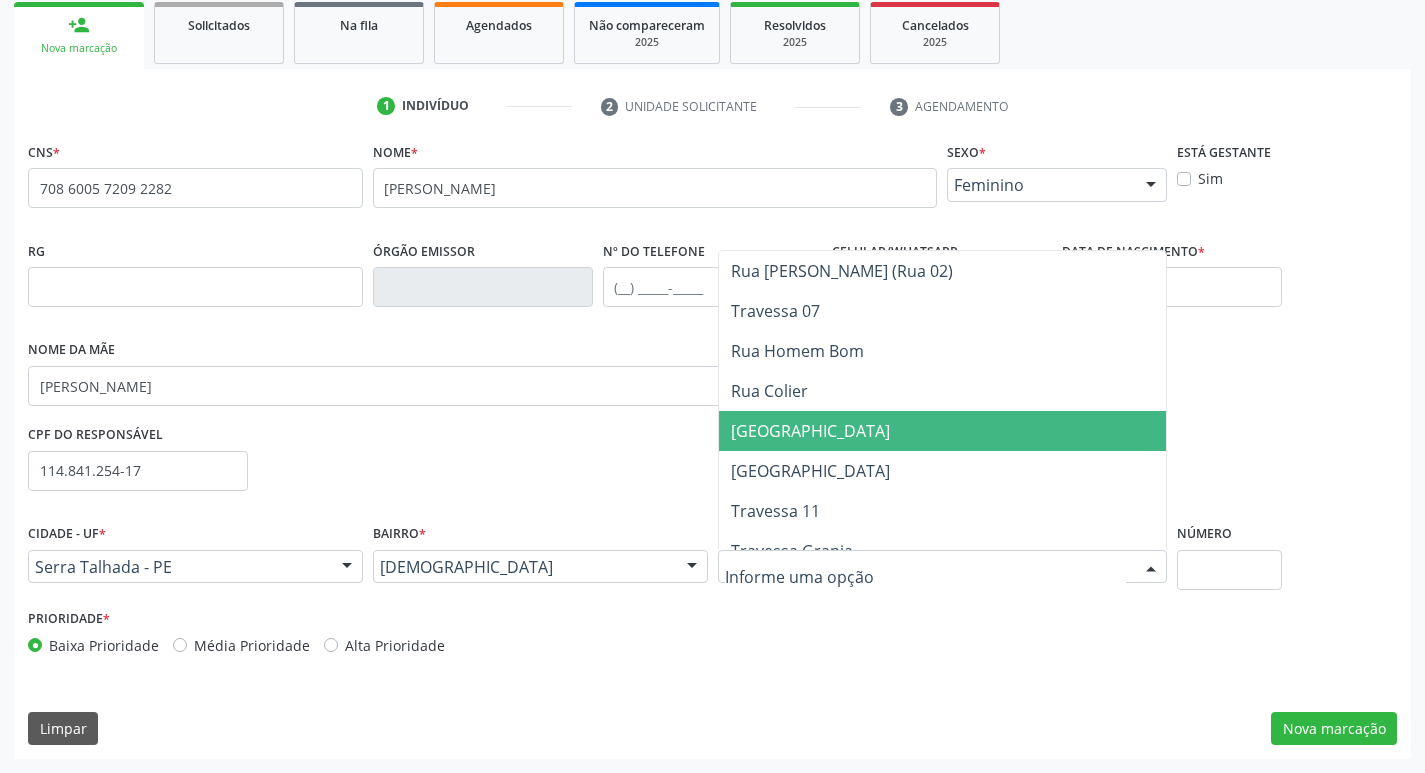 click on "[GEOGRAPHIC_DATA]" at bounding box center (943, 431) 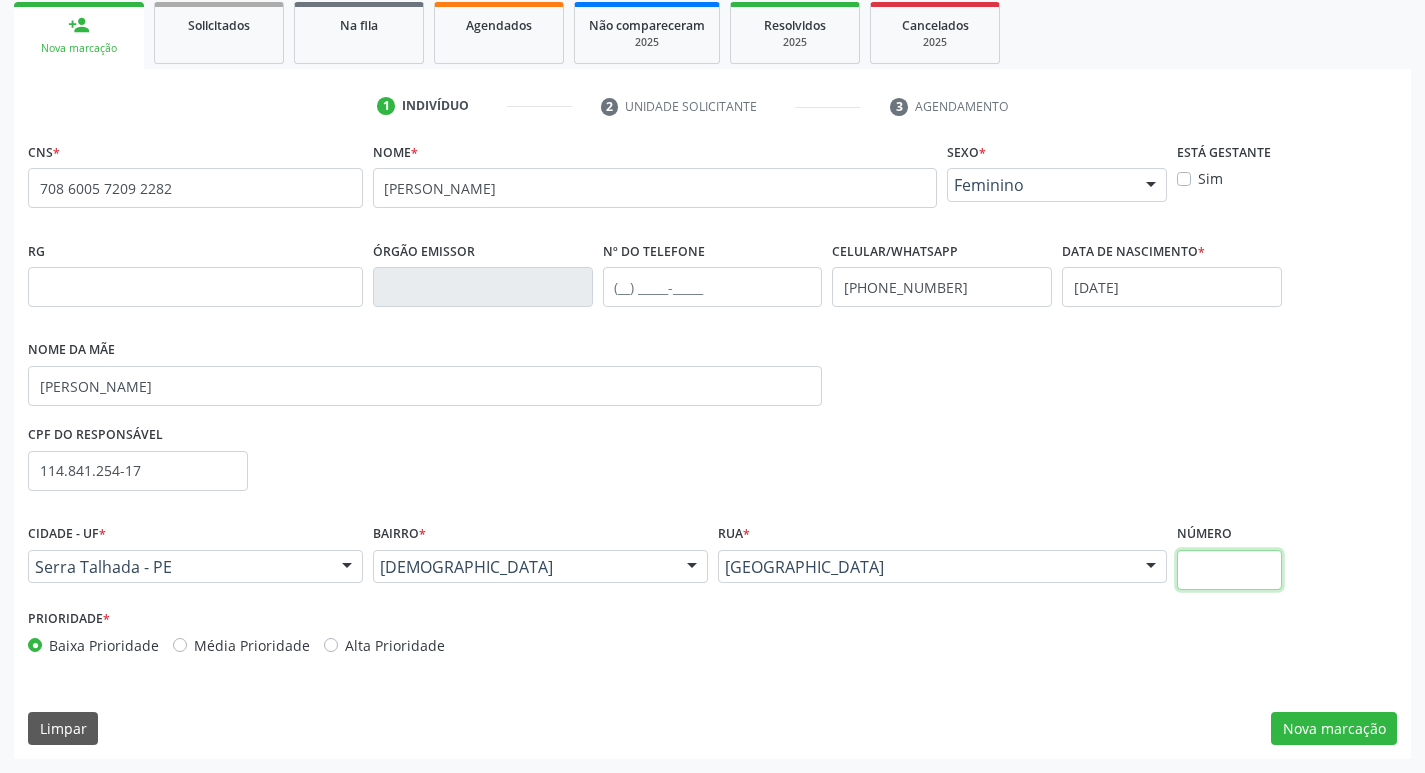 click at bounding box center [1229, 570] 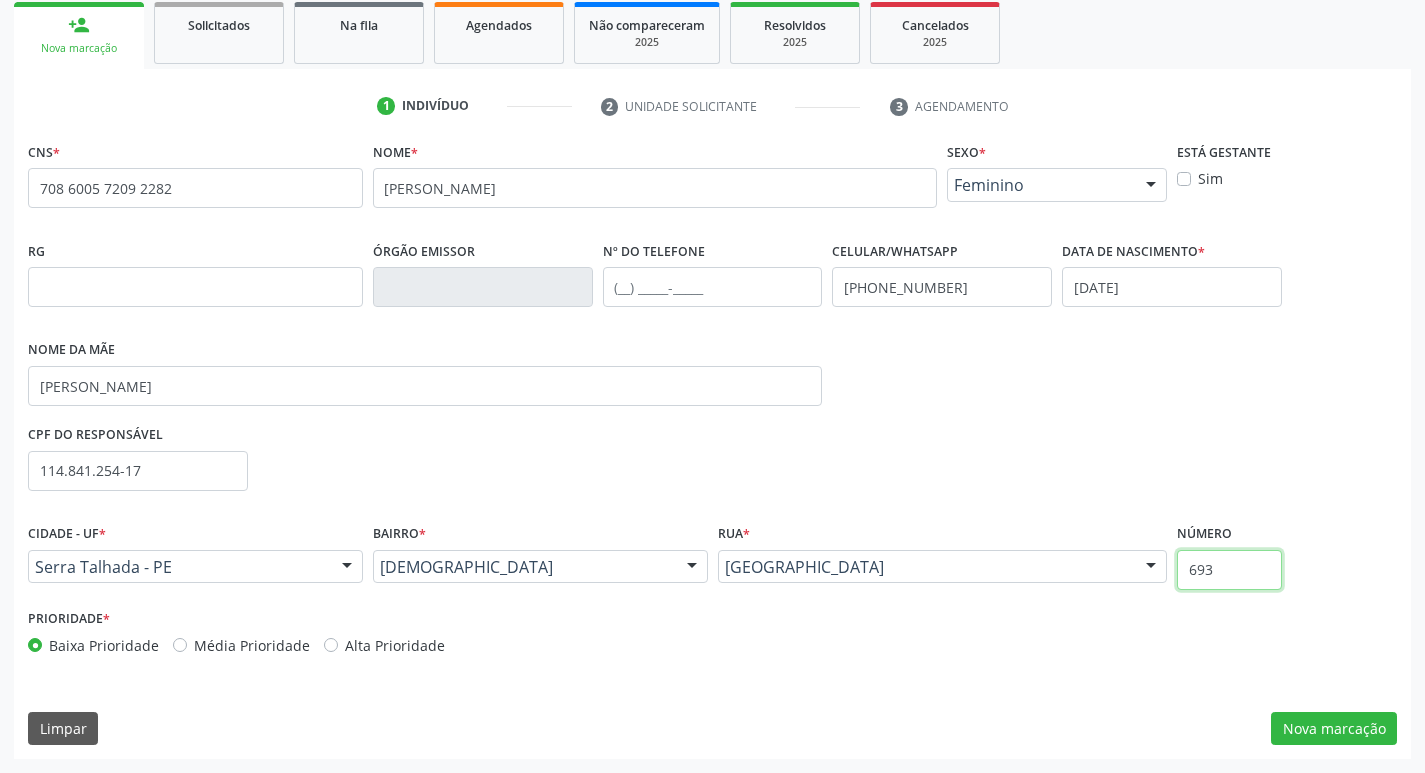 type on "693" 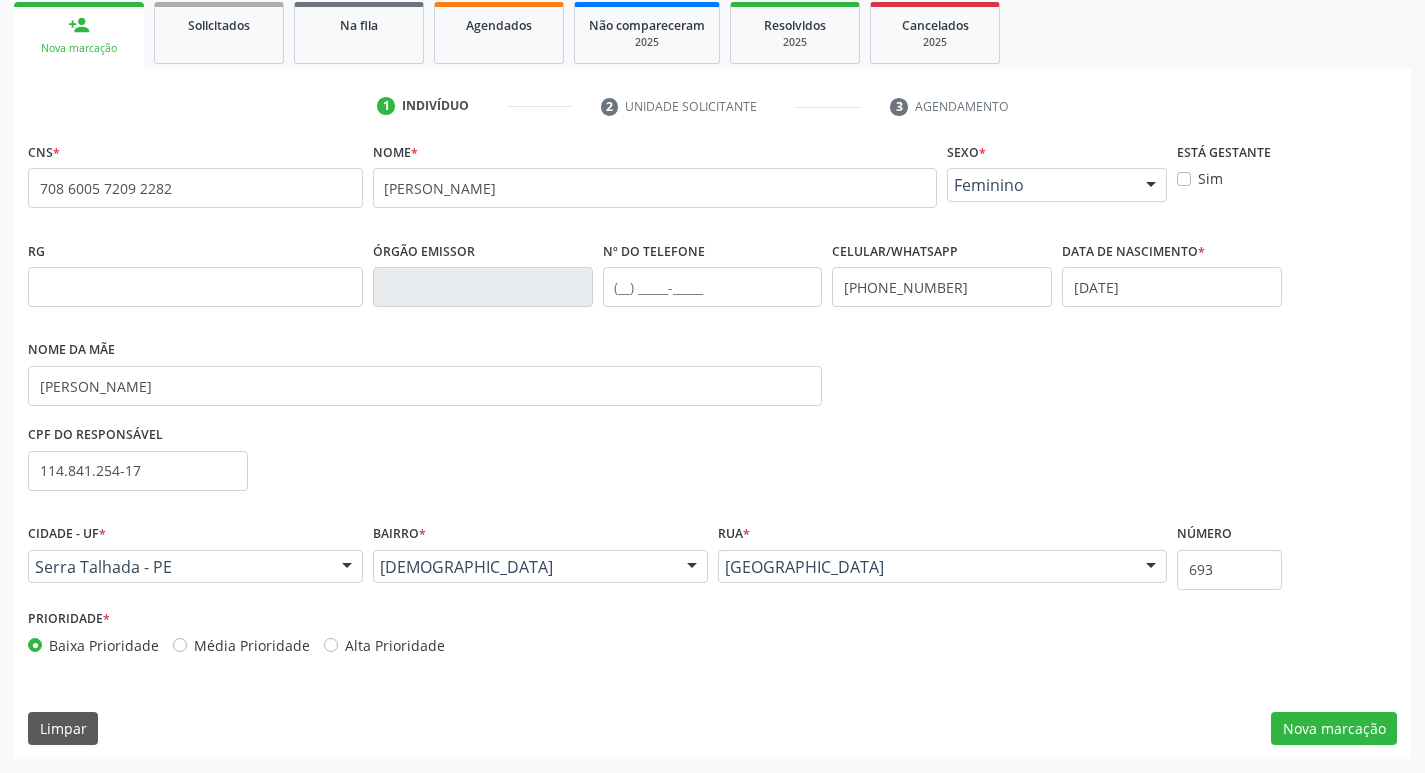 click on "Cidade - UF
*
[GEOGRAPHIC_DATA] - PE         [GEOGRAPHIC_DATA] - PE
Nenhum resultado encontrado para: "   "
Nenhuma opção encontrada
[GEOGRAPHIC_DATA]
*
[GEOGRAPHIC_DATA]         Zona Rural   Aabb   [GEOGRAPHIC_DATA]   Borborema   Cagep   [GEOGRAPHIC_DATA] (Br)   [PERSON_NAME]   Santa Rita   Varzinha   Vila Bela   São [PERSON_NAME] (Mutirão)   Bom Jesus   Ipsep   Caiçarinha   [PERSON_NAME] (Caxixola)   Tancredo Neves (Cohab)   Varzea   Fazenda Nova   universitario   vilabela   borborema   BR   [GEOGRAPHIC_DATA] resultado encontrado para: "   "
Nenhuma opção encontrada. Digite para adicionar.
Rua
*
[GEOGRAPHIC_DATA][PERSON_NAME] (Rua 01)   Travessa [GEOGRAPHIC_DATA]   Rua S   Travessa S I   Trvessa S II   Travessa S III   Travessa [PERSON_NAME][GEOGRAPHIC_DATA] 03   Travessa 04   Rua 01" at bounding box center (712, 561) 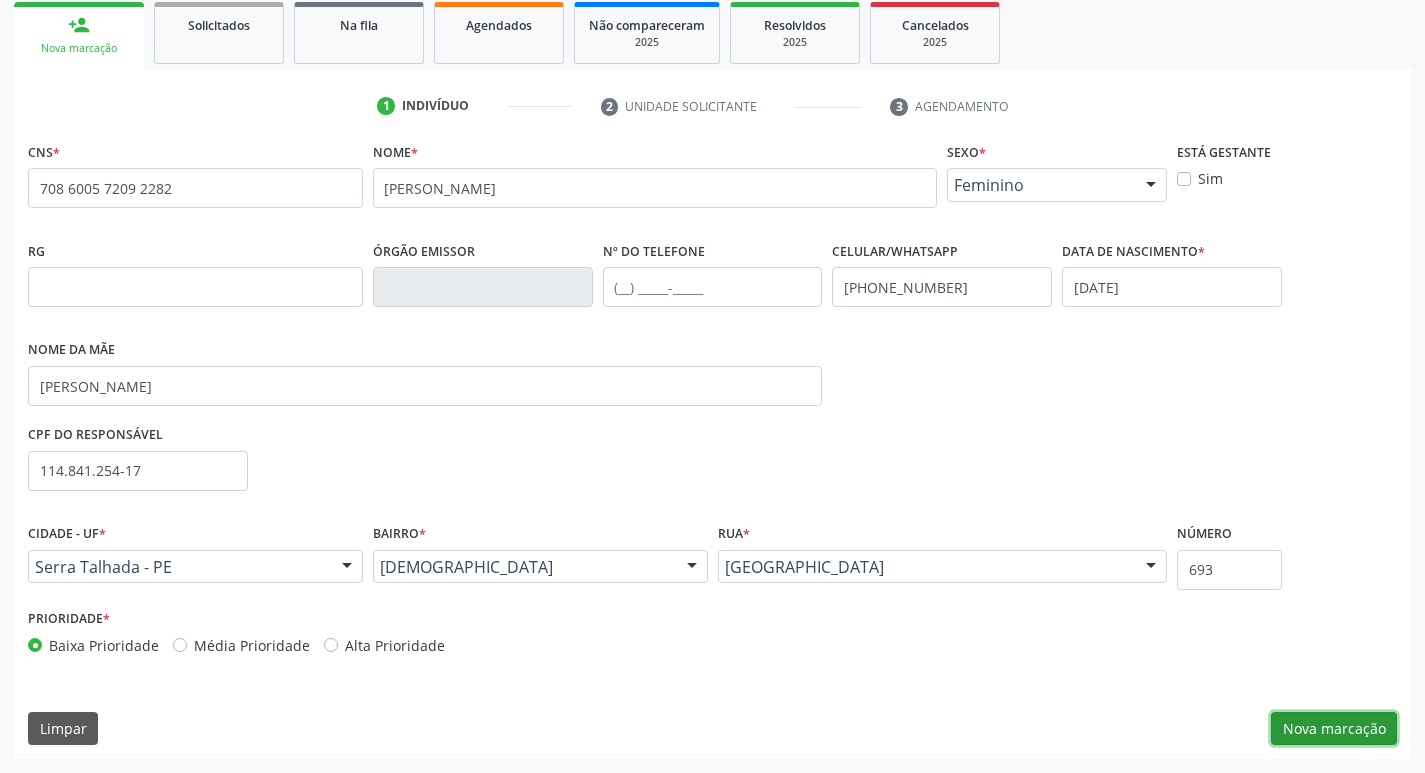 click on "Nova marcação" at bounding box center [1334, 729] 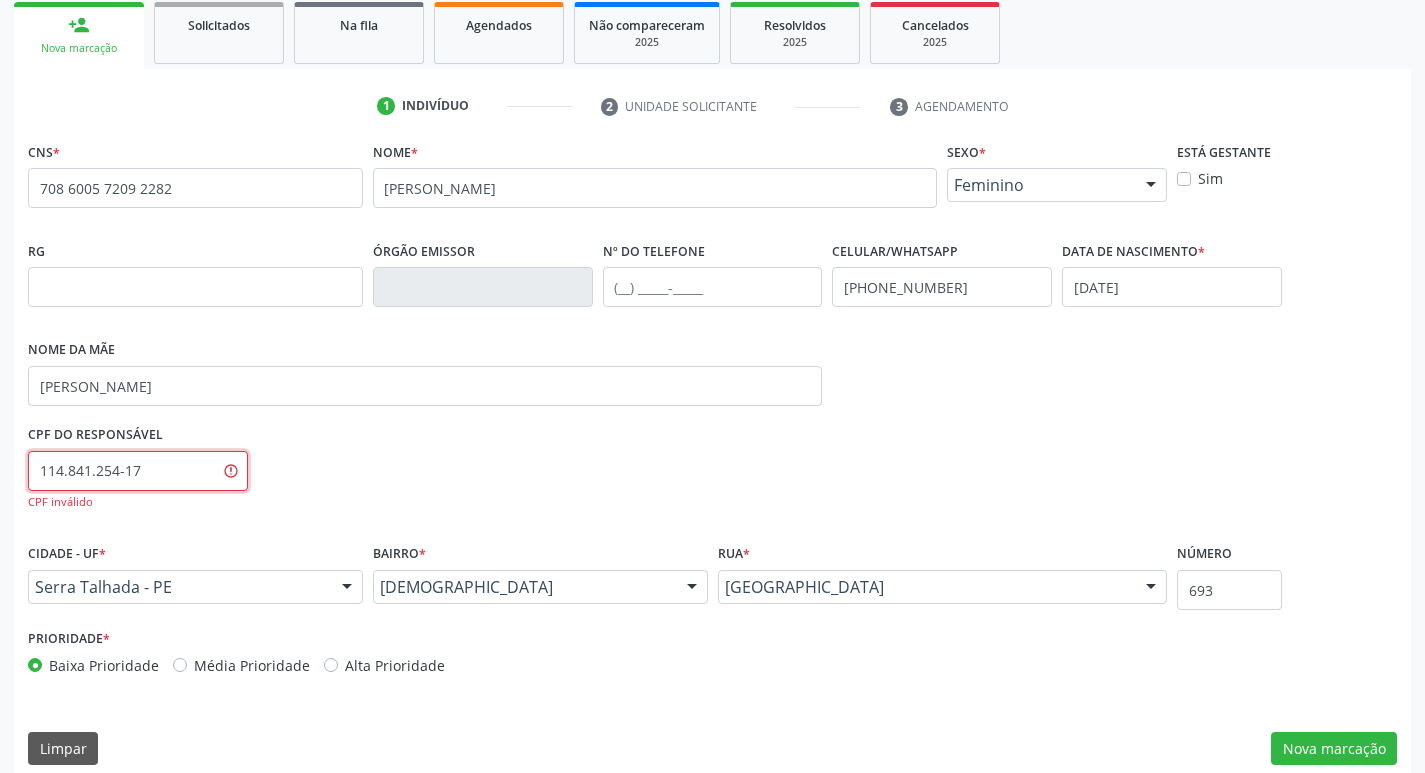 click on "114.841.254-17" at bounding box center [138, 471] 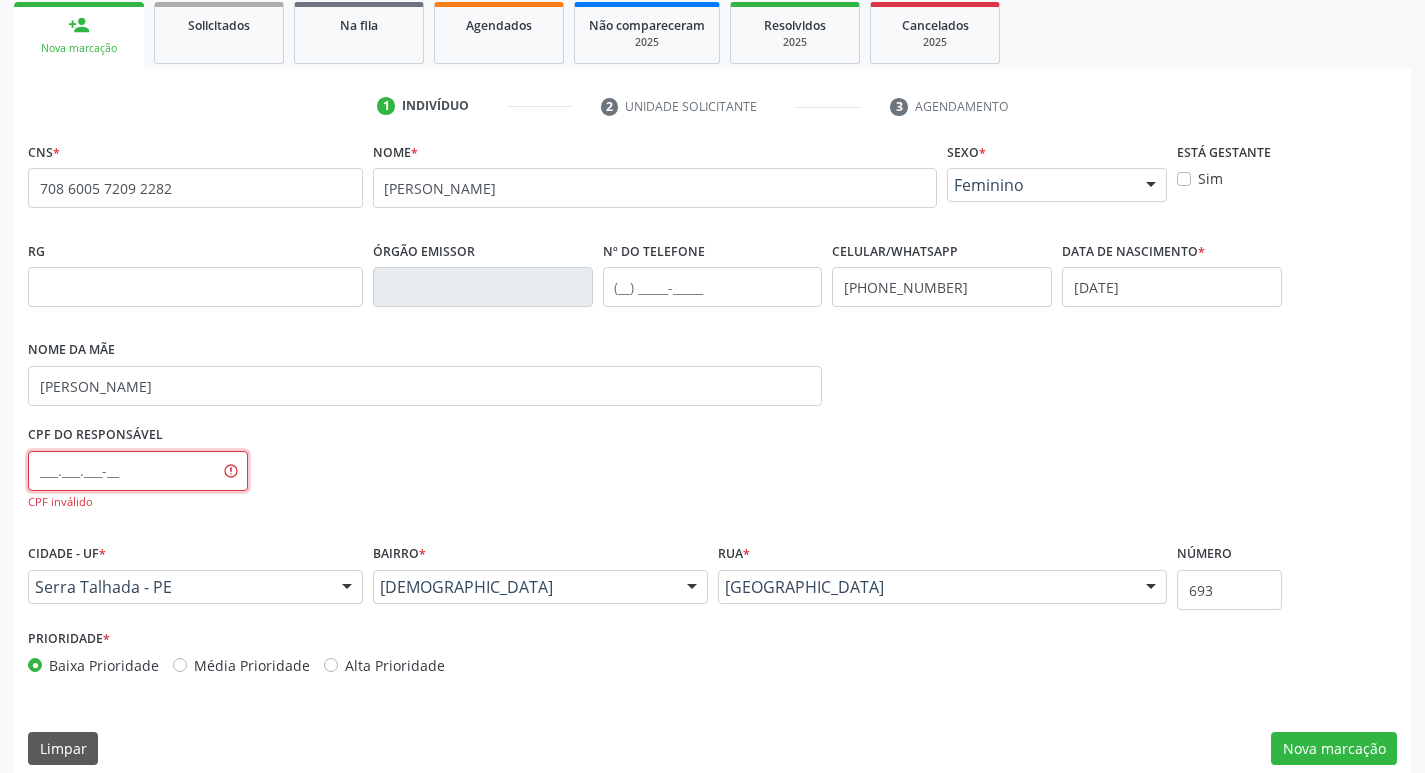type 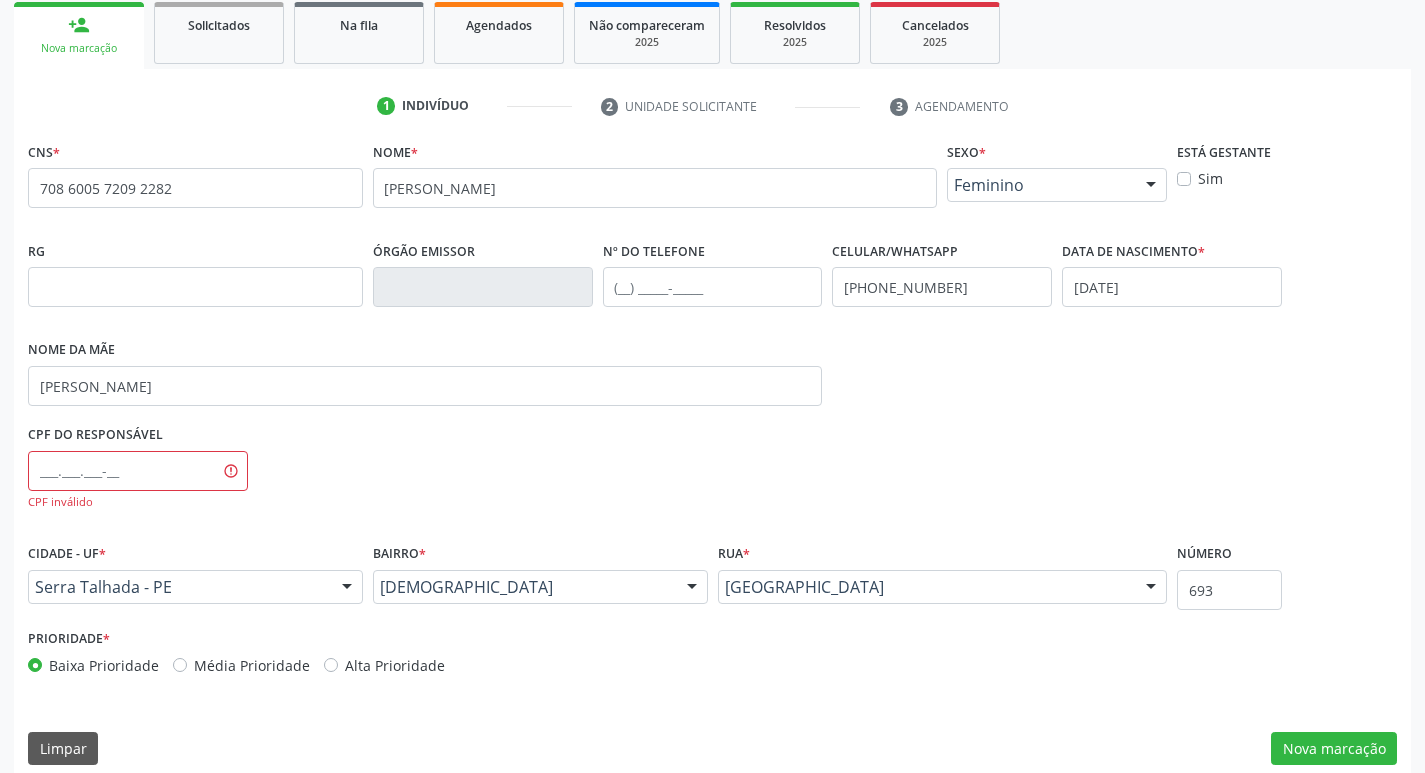 click on "CPF do responsável
CPF inválido" at bounding box center (712, 479) 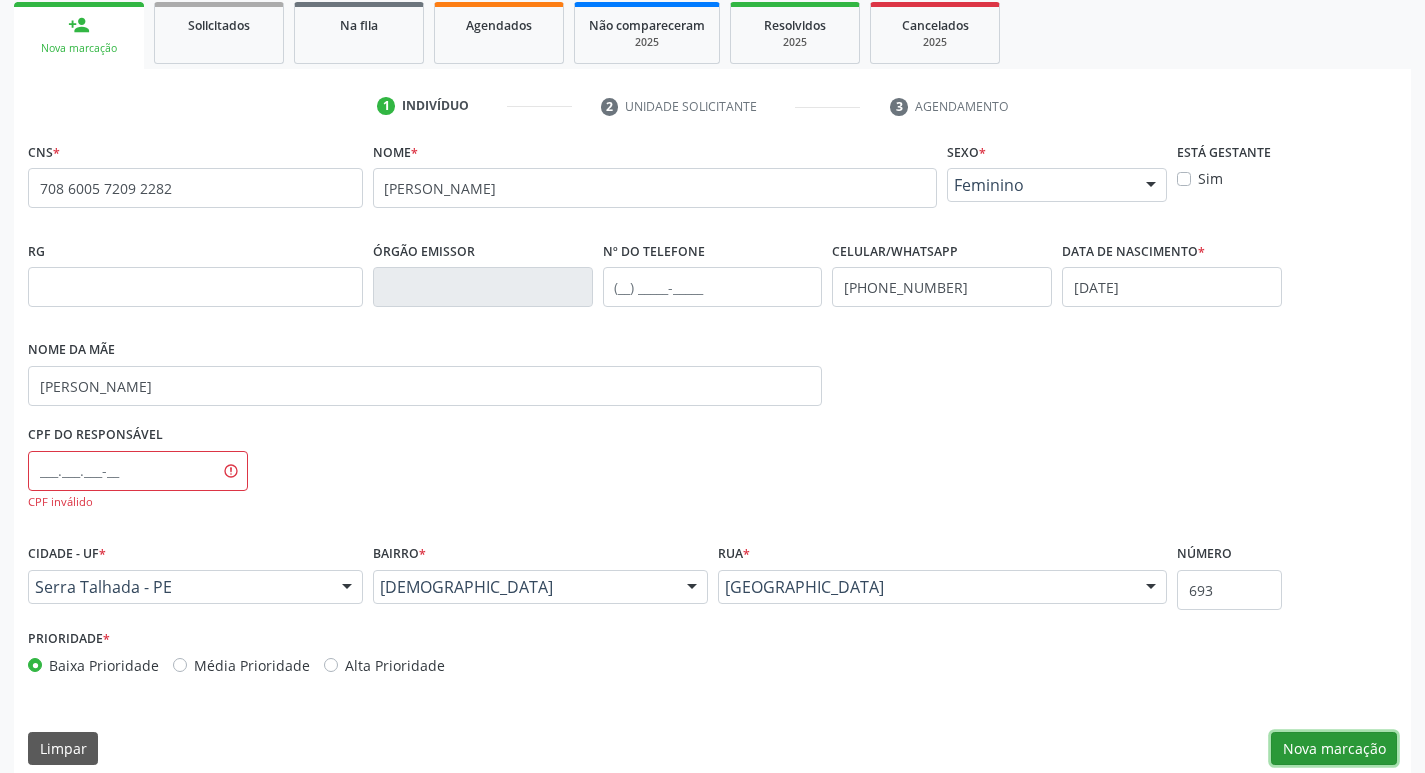 click on "Nova marcação" at bounding box center [1334, 749] 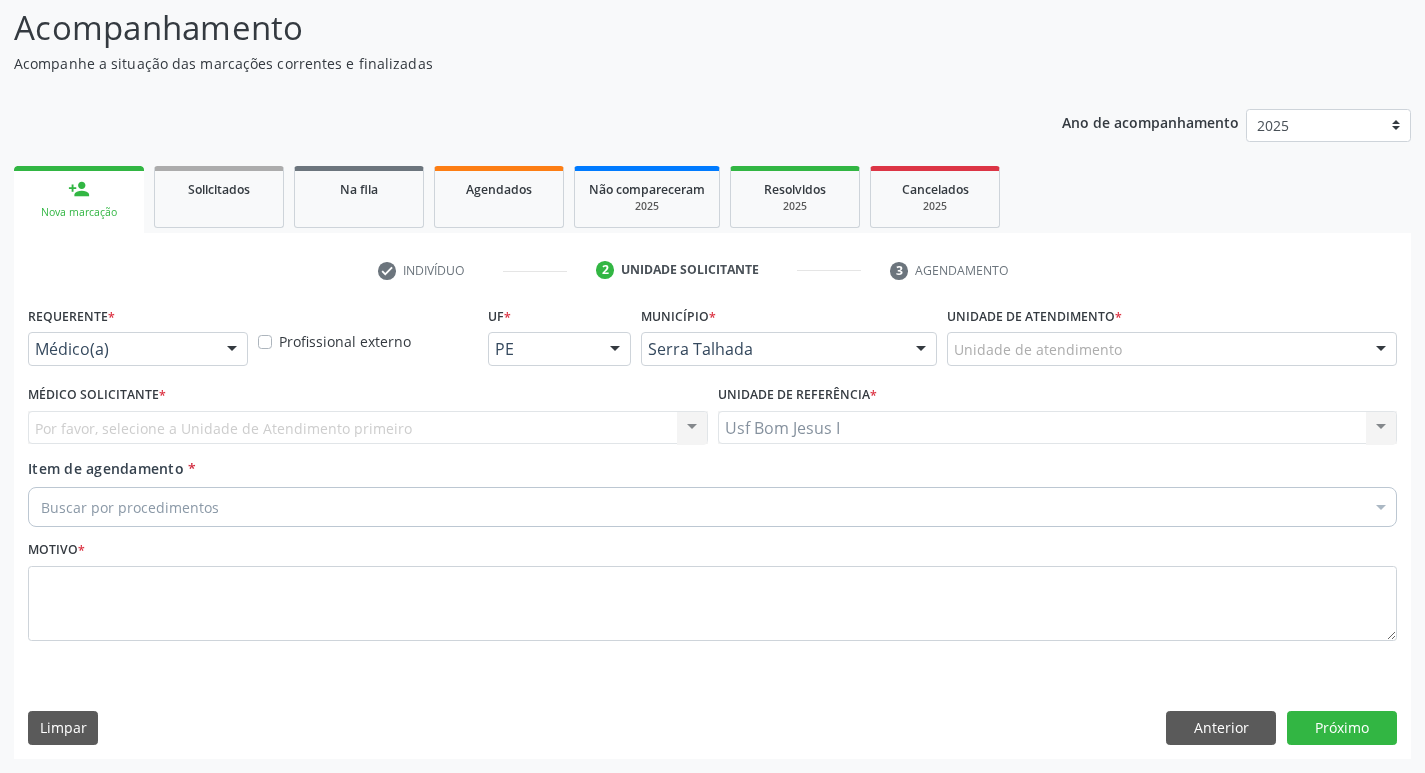 scroll, scrollTop: 133, scrollLeft: 0, axis: vertical 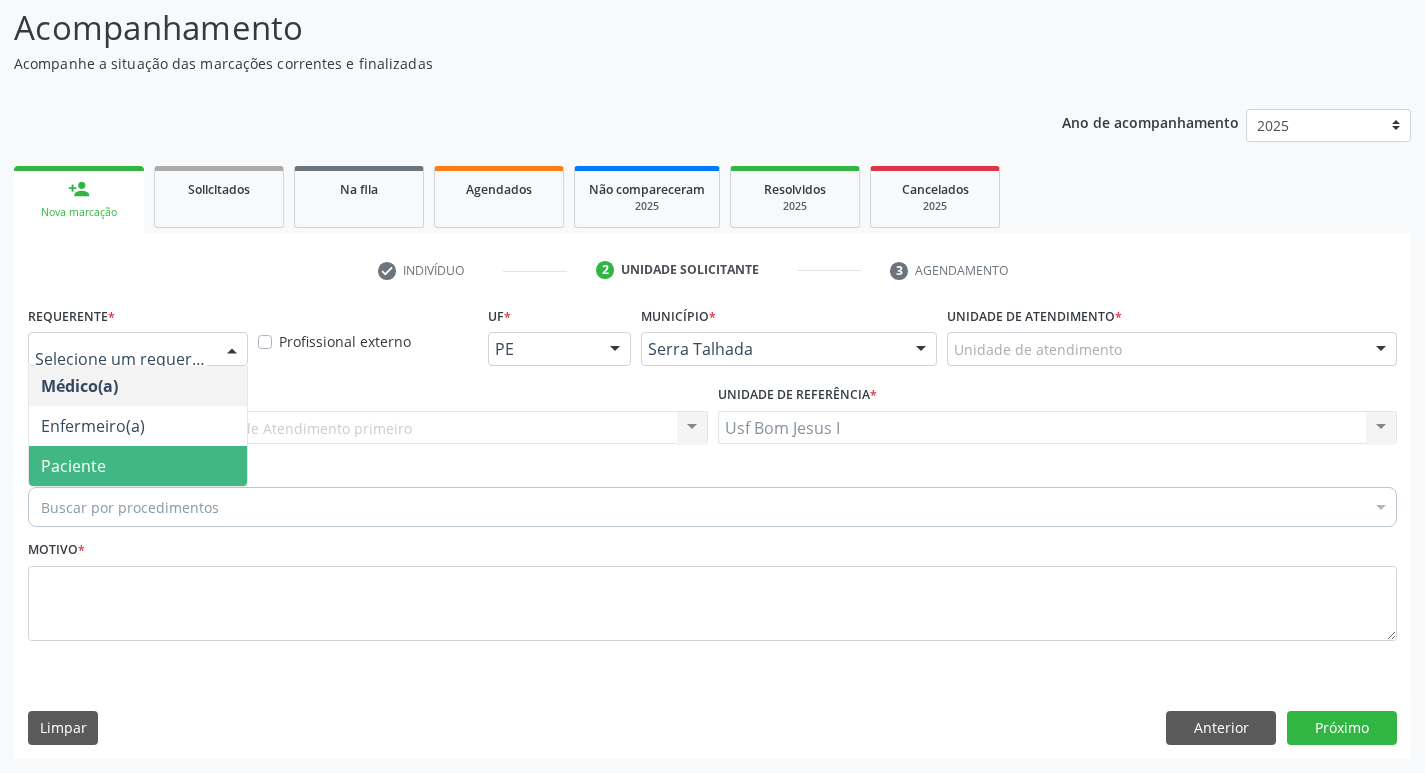 click on "Paciente" at bounding box center [138, 466] 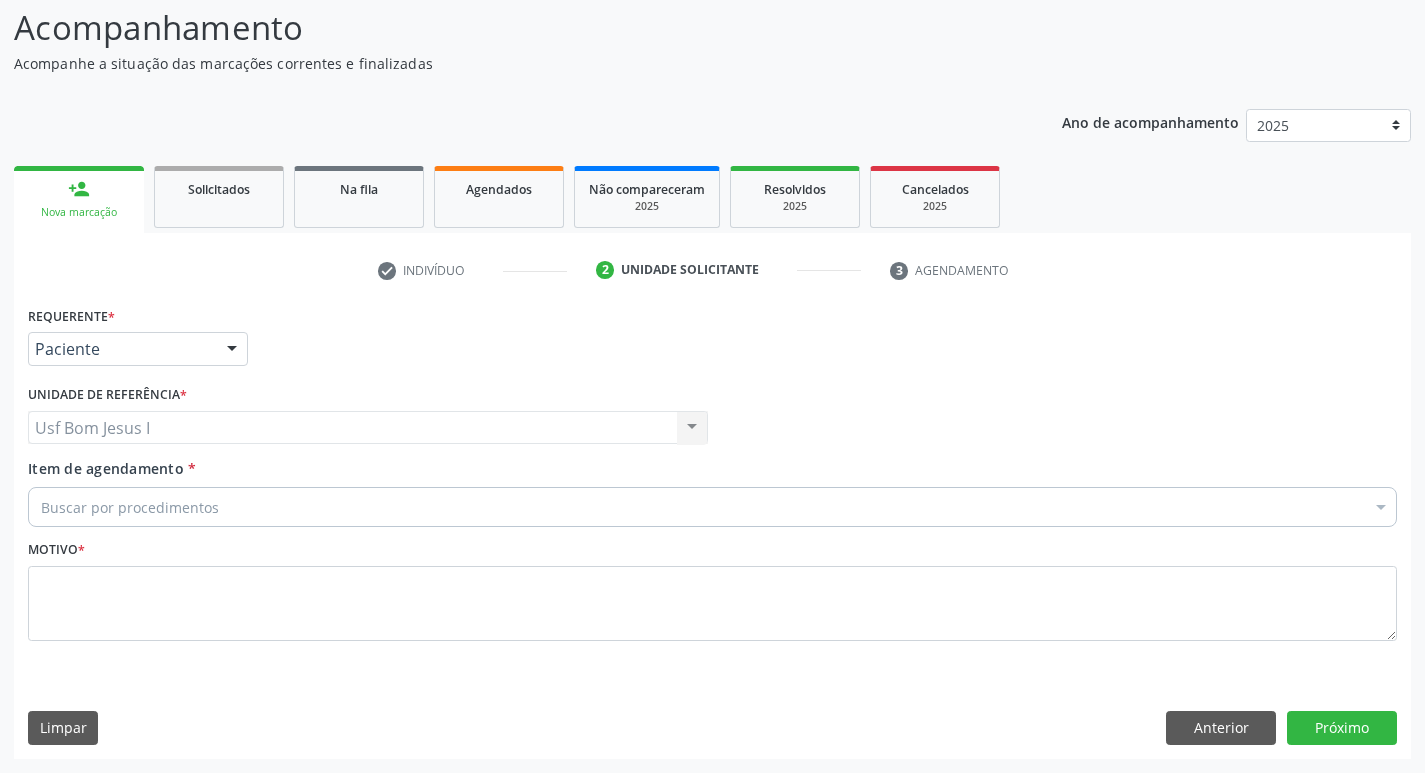 click on "Buscar por procedimentos" at bounding box center (712, 507) 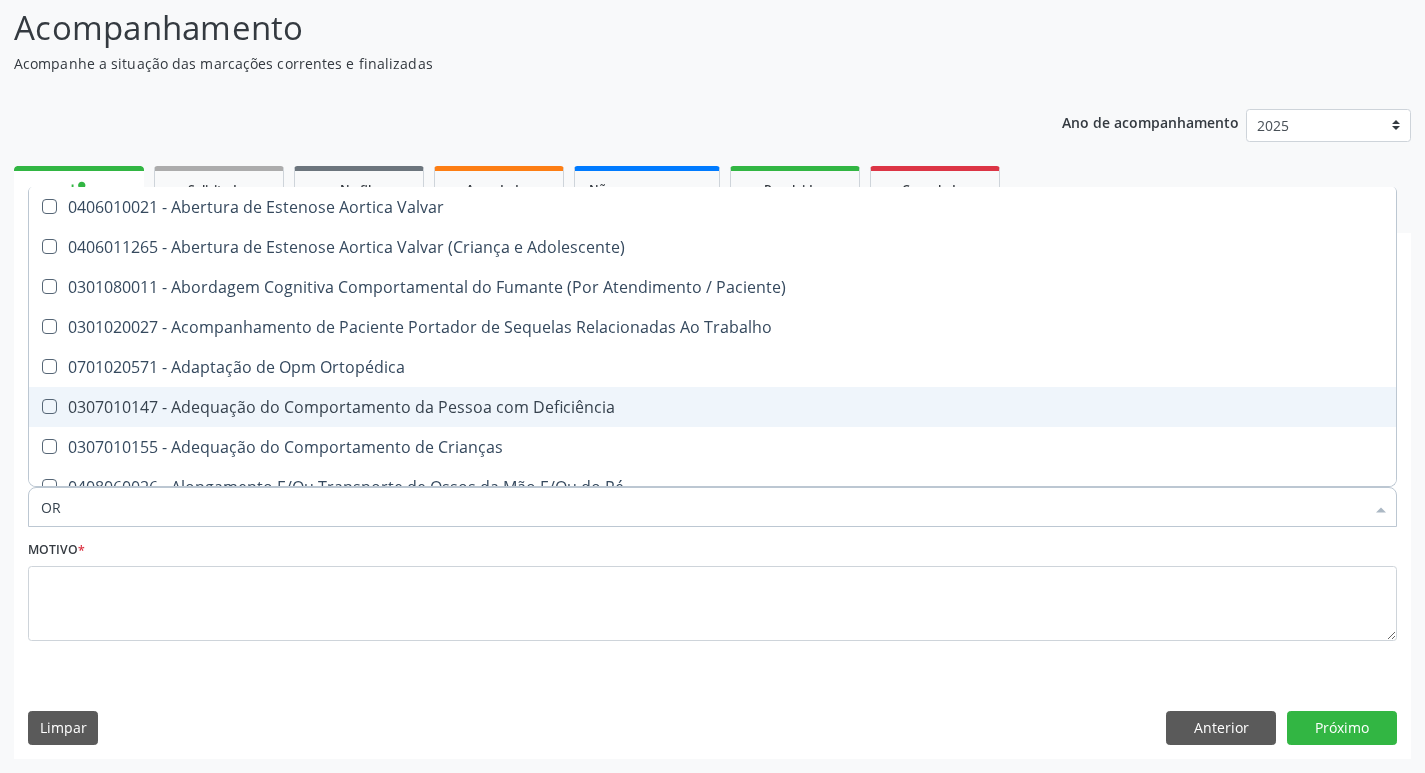 type on "O" 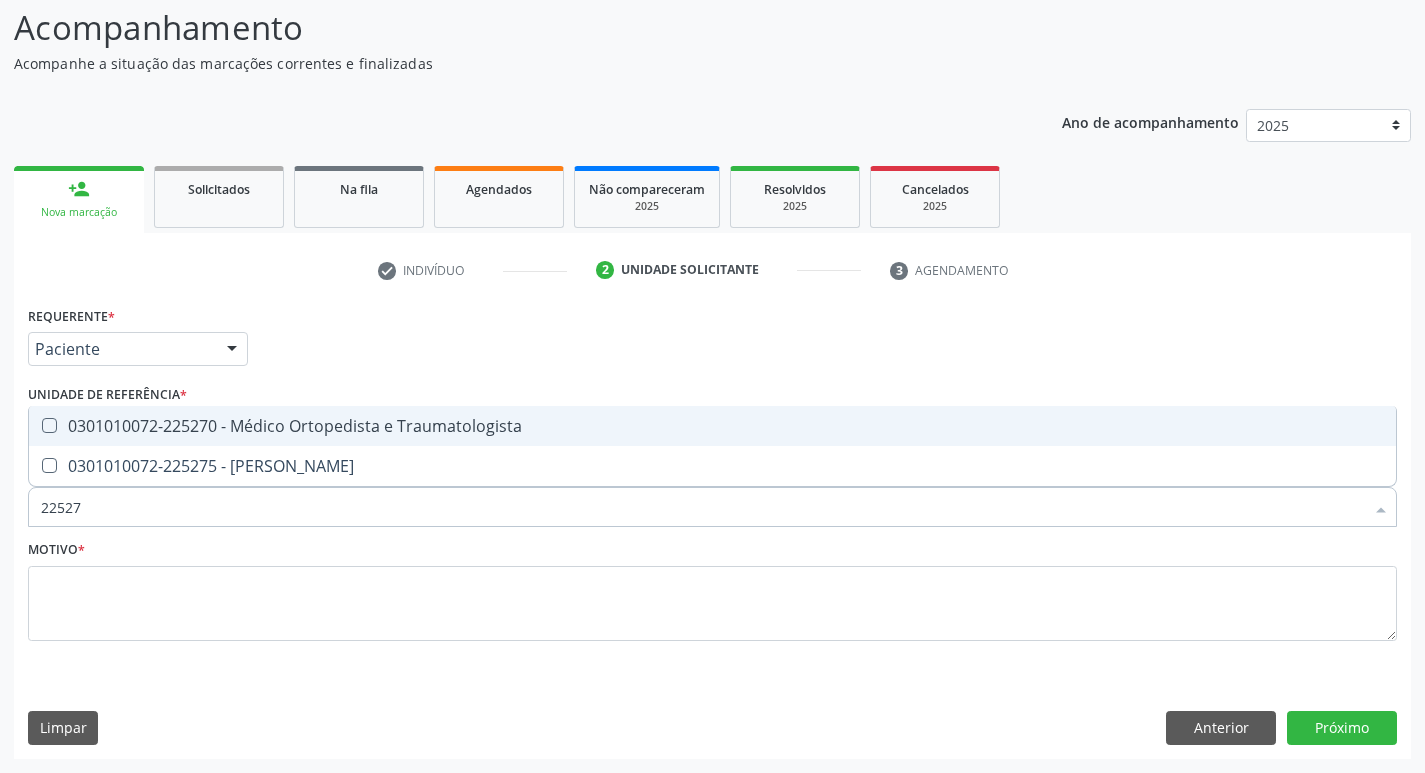 type on "225270" 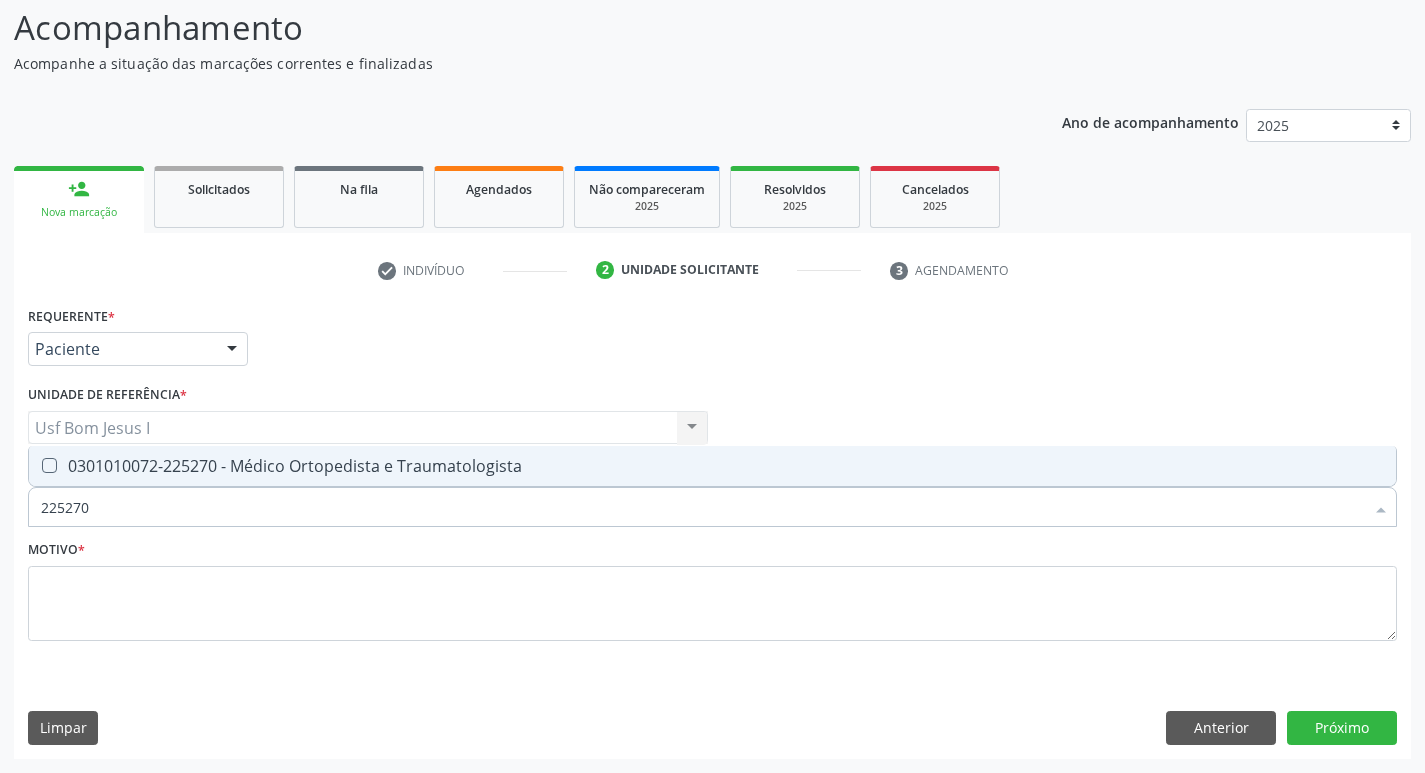 click on "0301010072-225270 - Médico Ortopedista e Traumatologista" at bounding box center [712, 466] 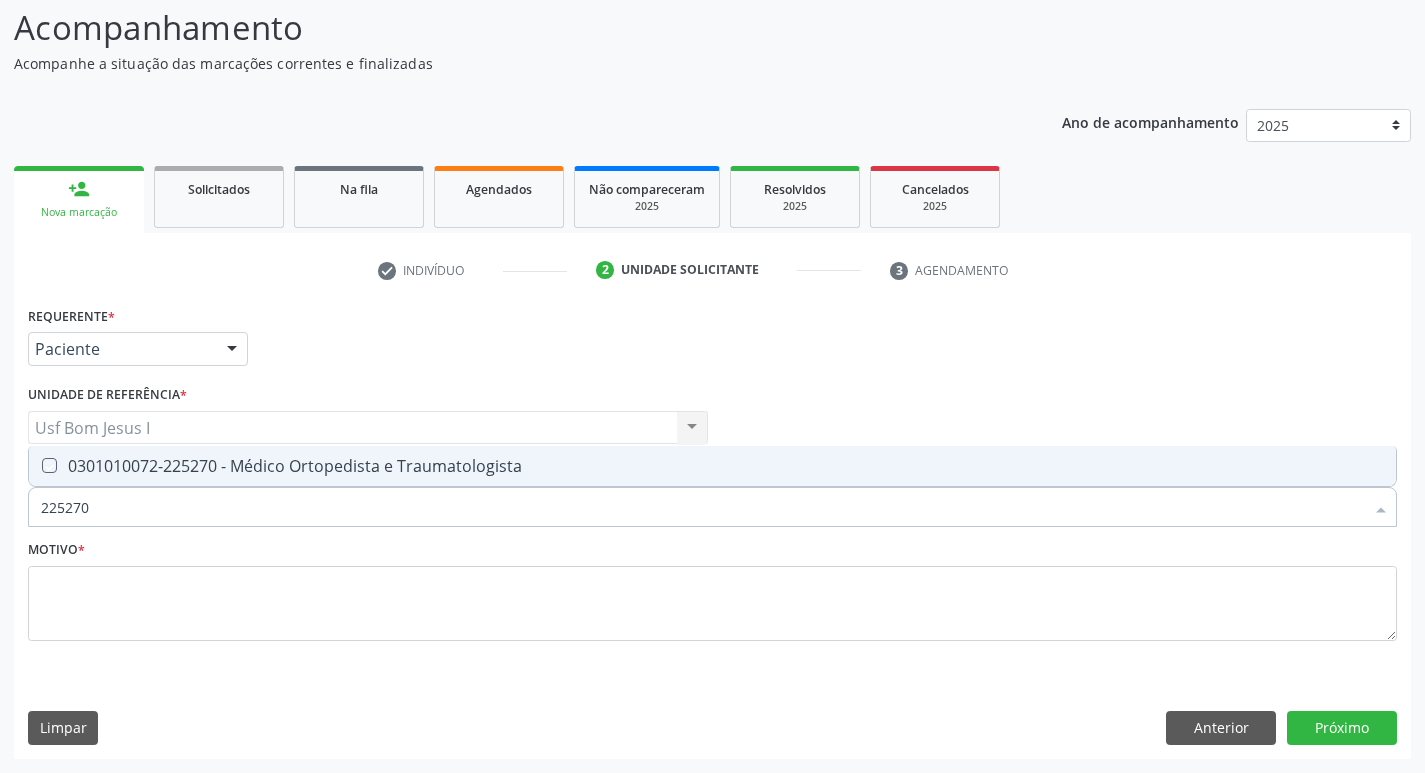 checkbox on "true" 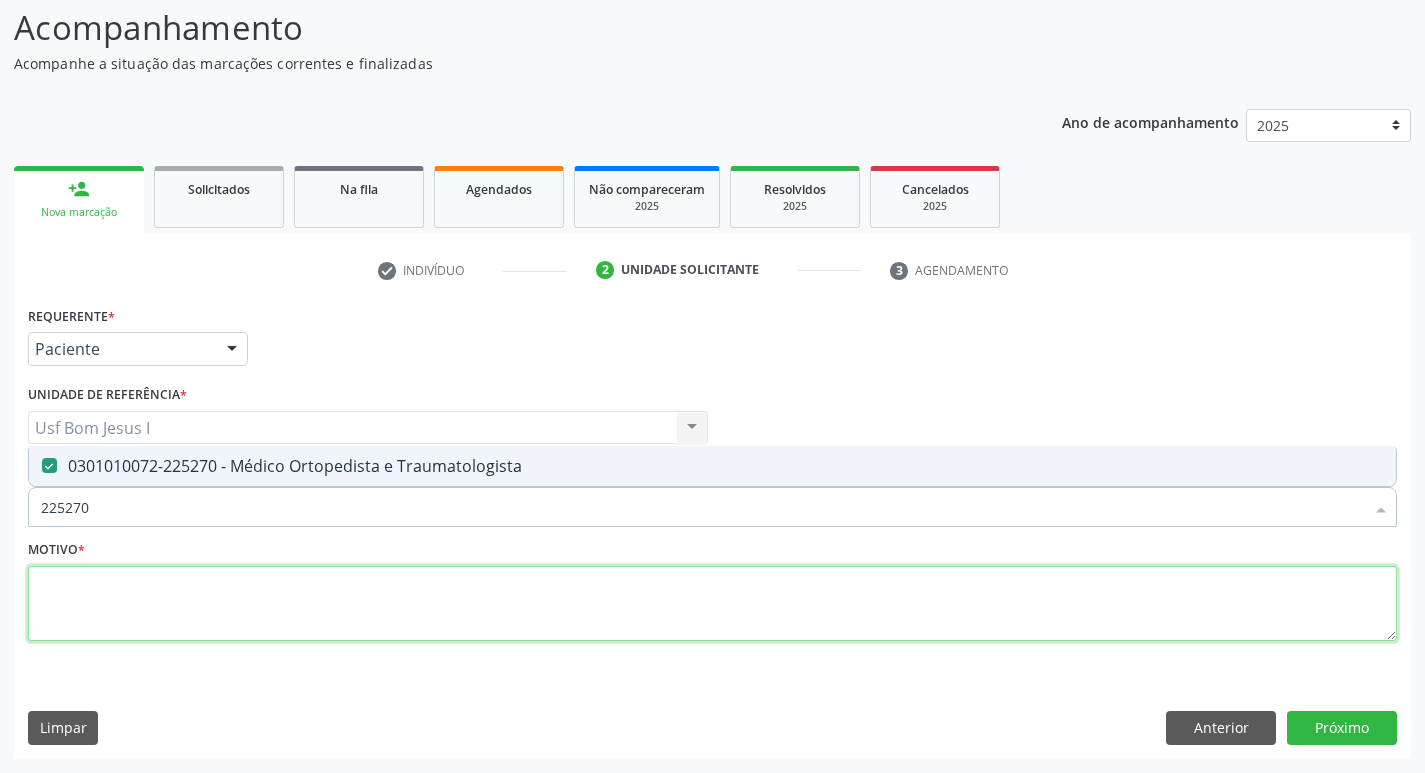 click at bounding box center (712, 604) 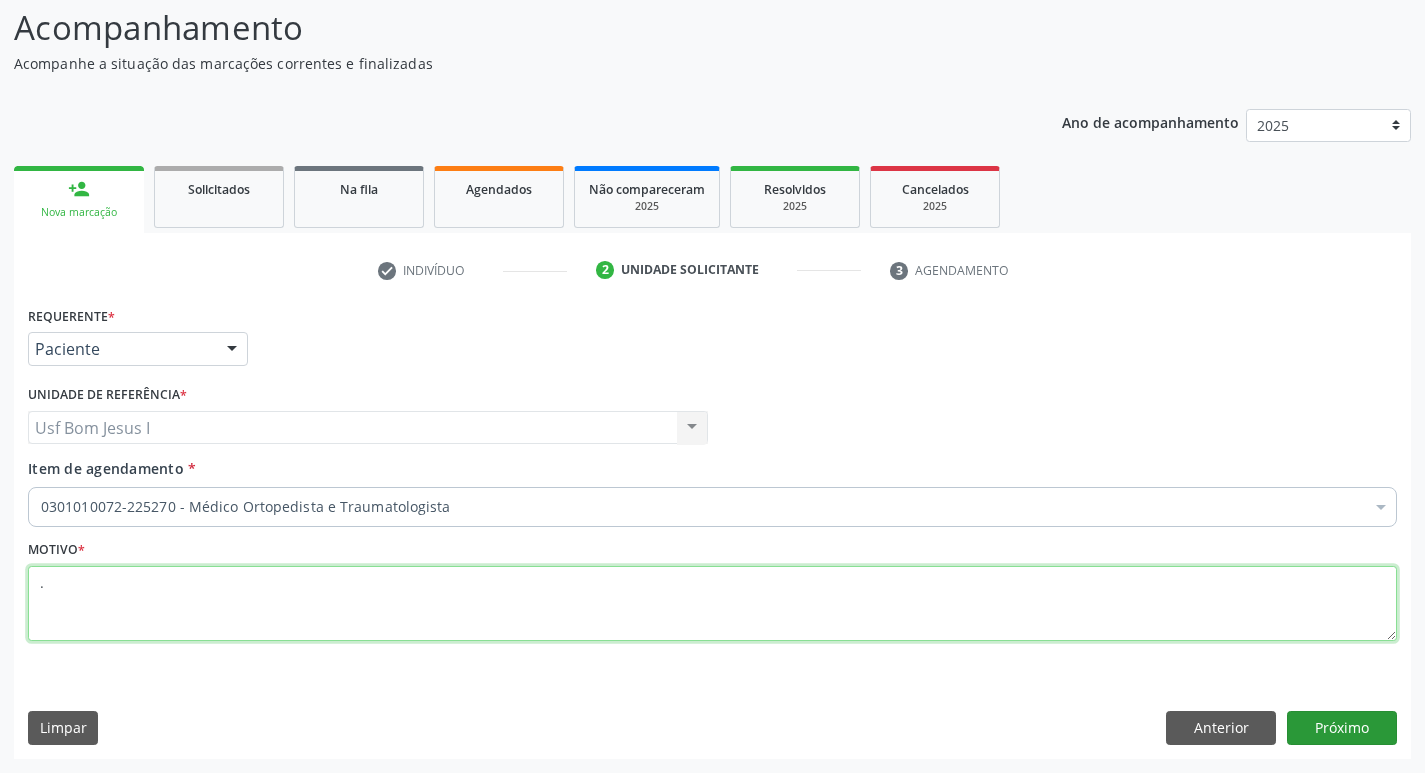 type on "." 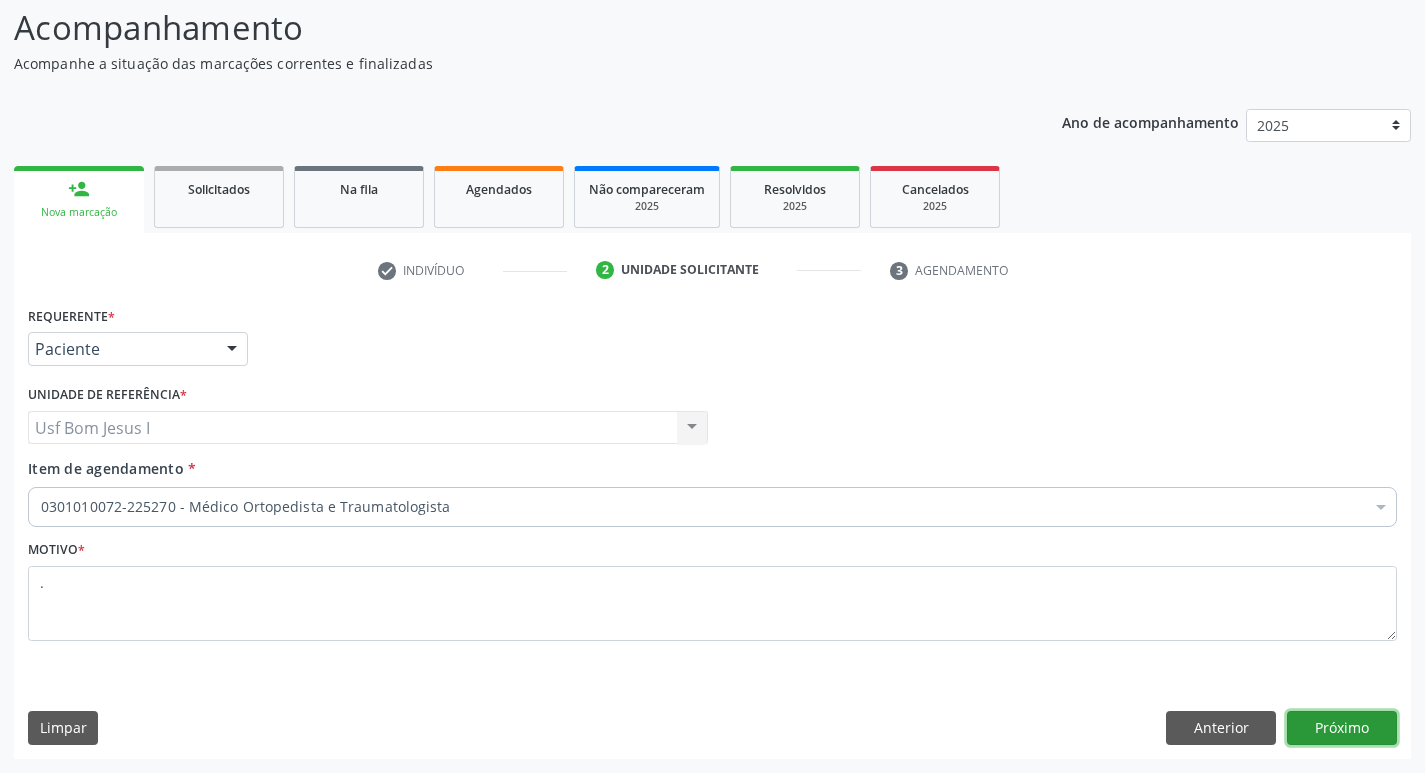 click on "Próximo" at bounding box center (1342, 728) 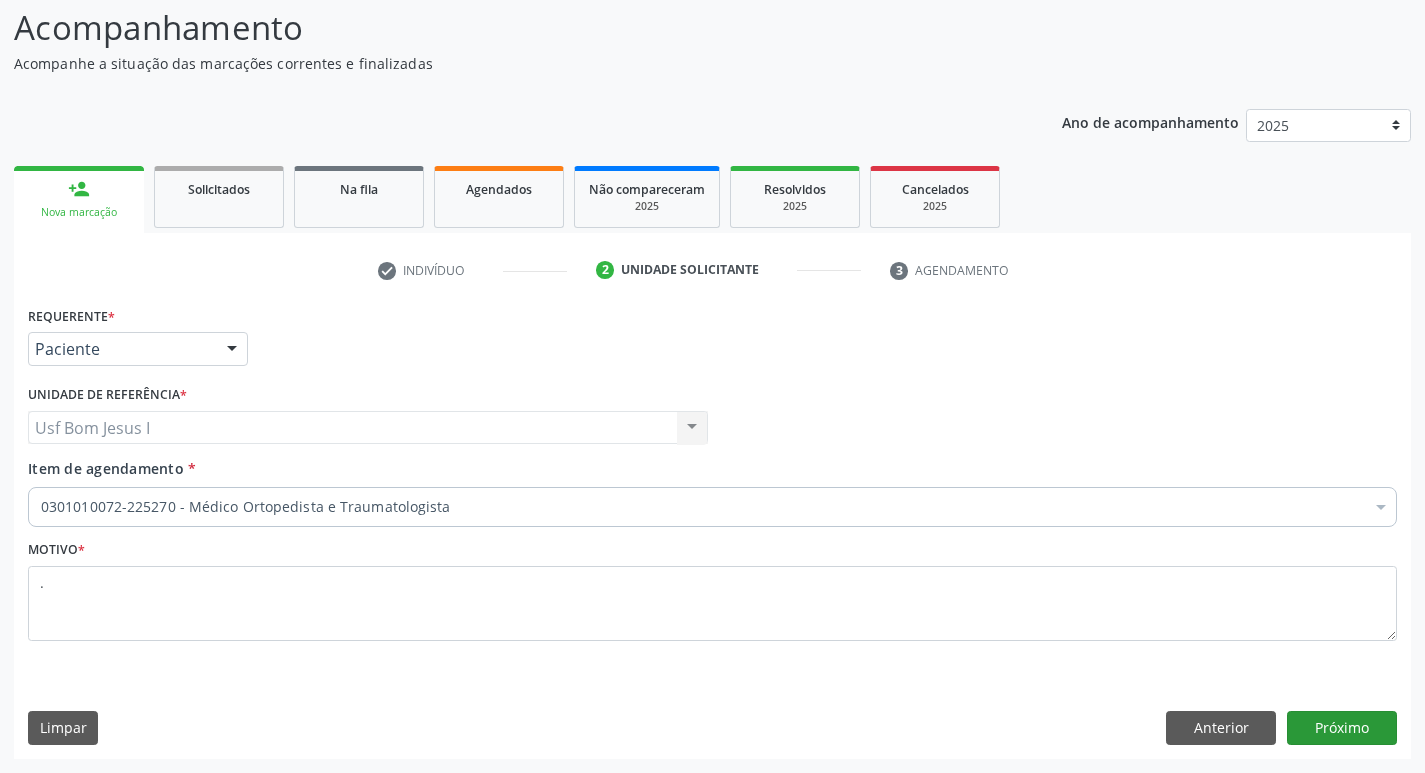 scroll, scrollTop: 97, scrollLeft: 0, axis: vertical 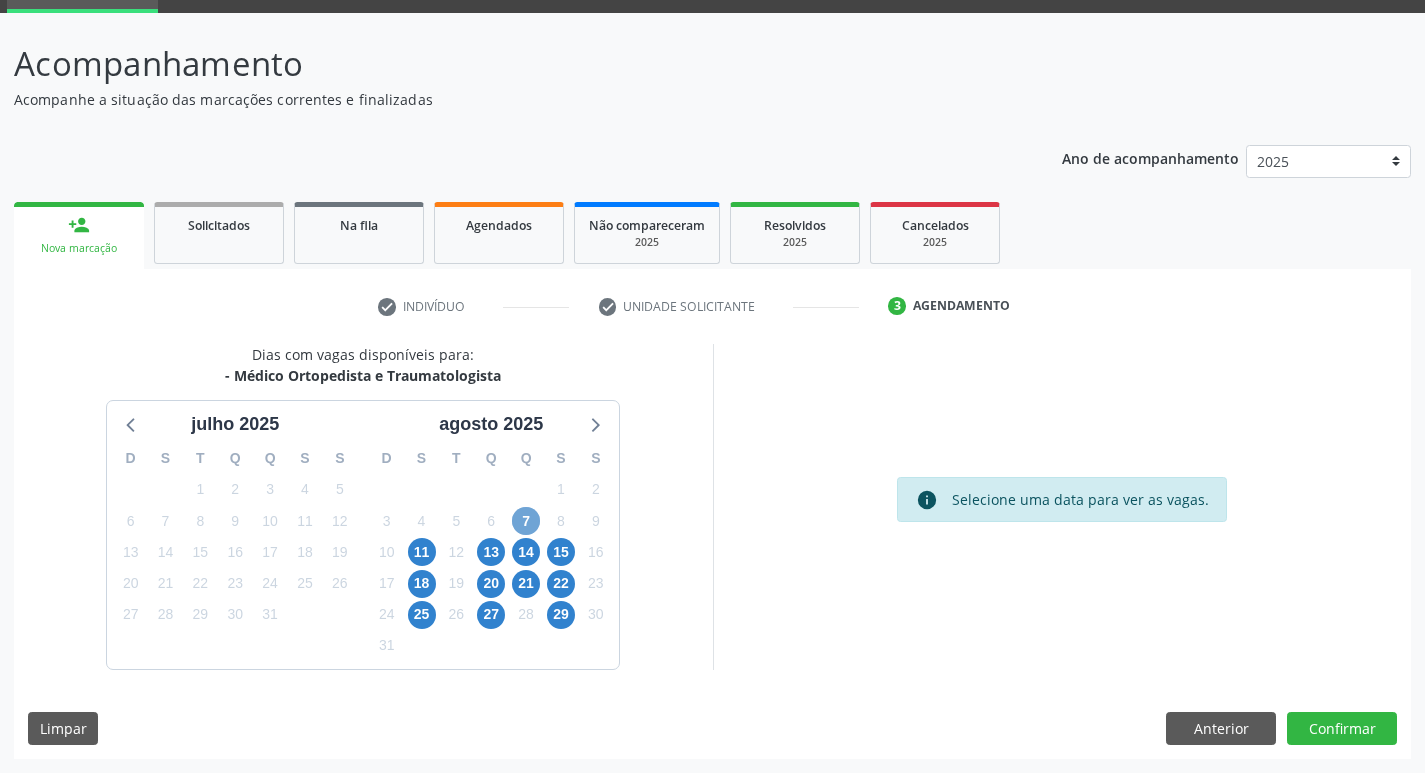 click on "7" at bounding box center (526, 521) 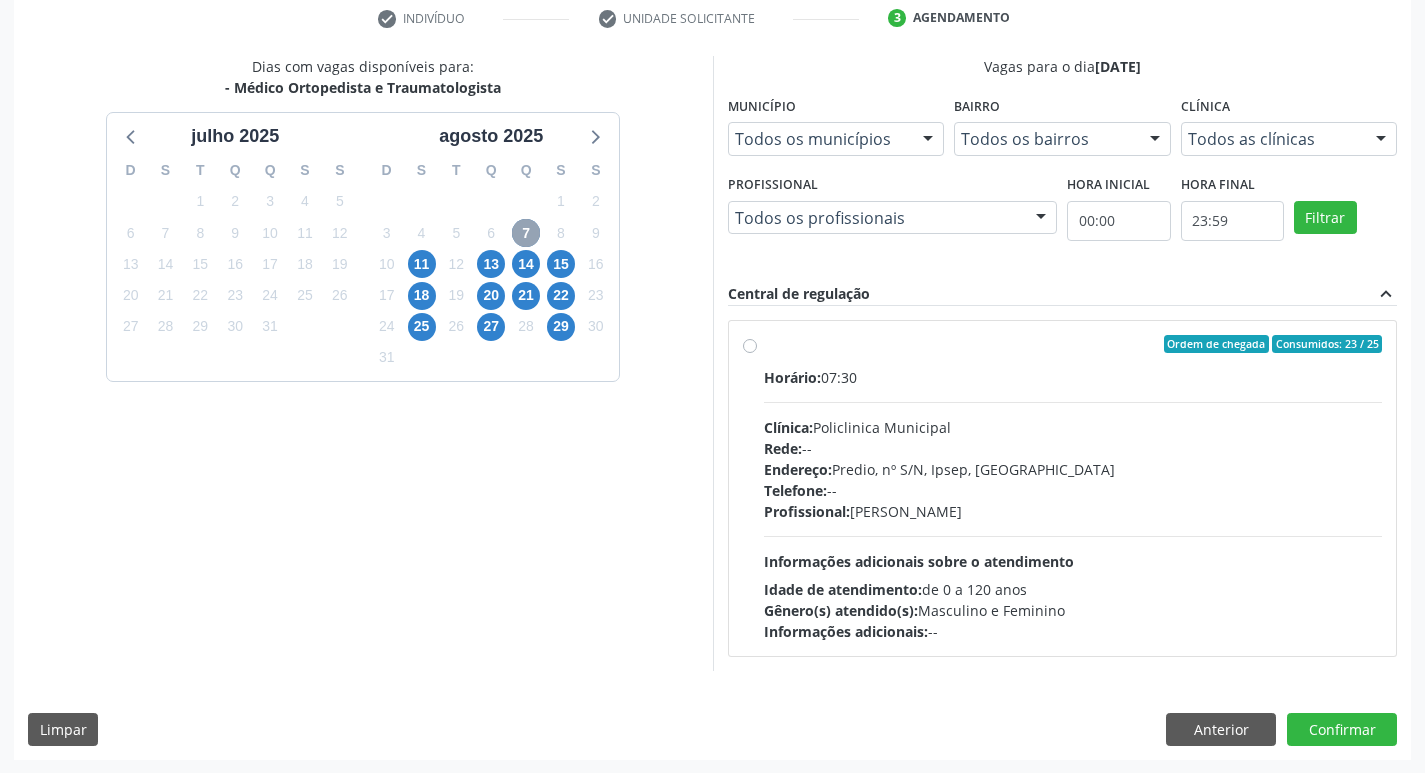 scroll, scrollTop: 386, scrollLeft: 0, axis: vertical 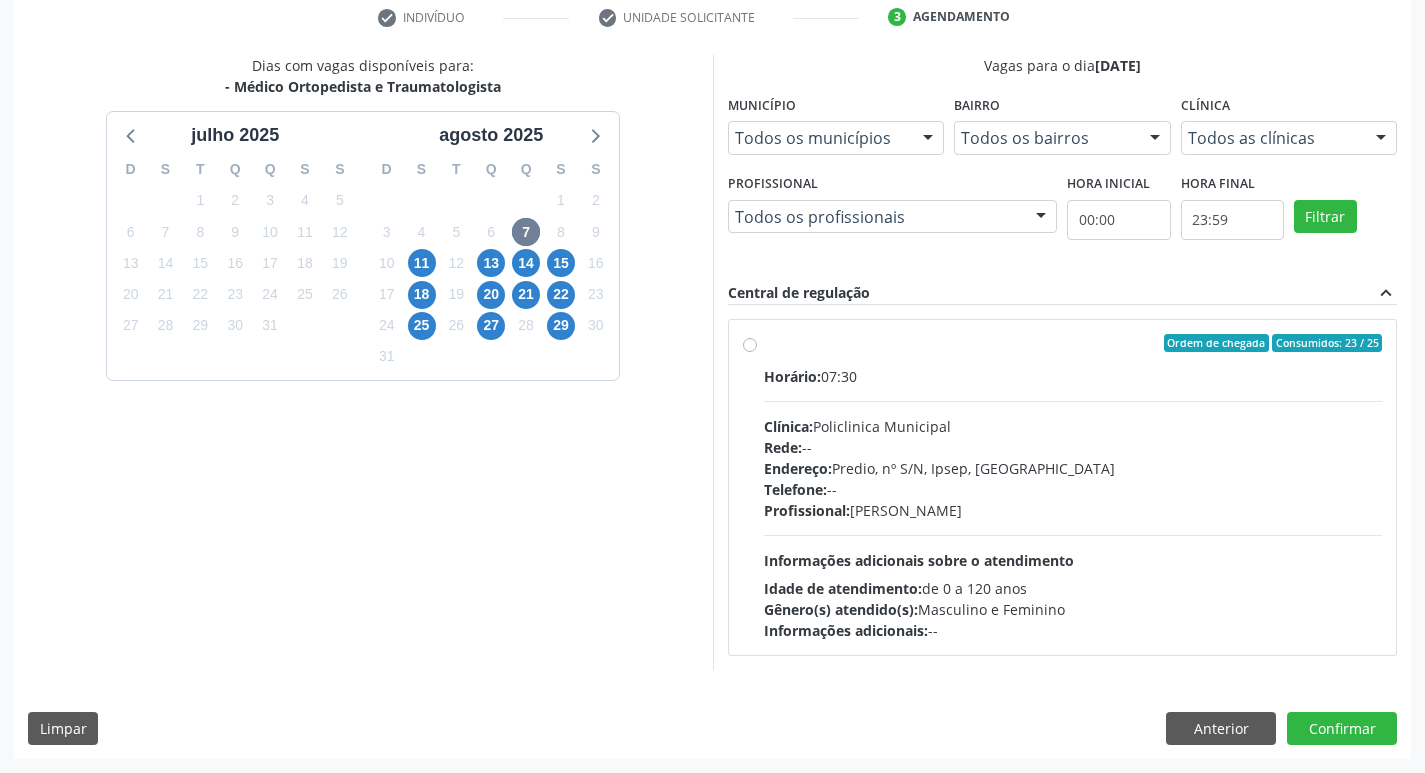 click on "Telefone:   --" at bounding box center [1073, 489] 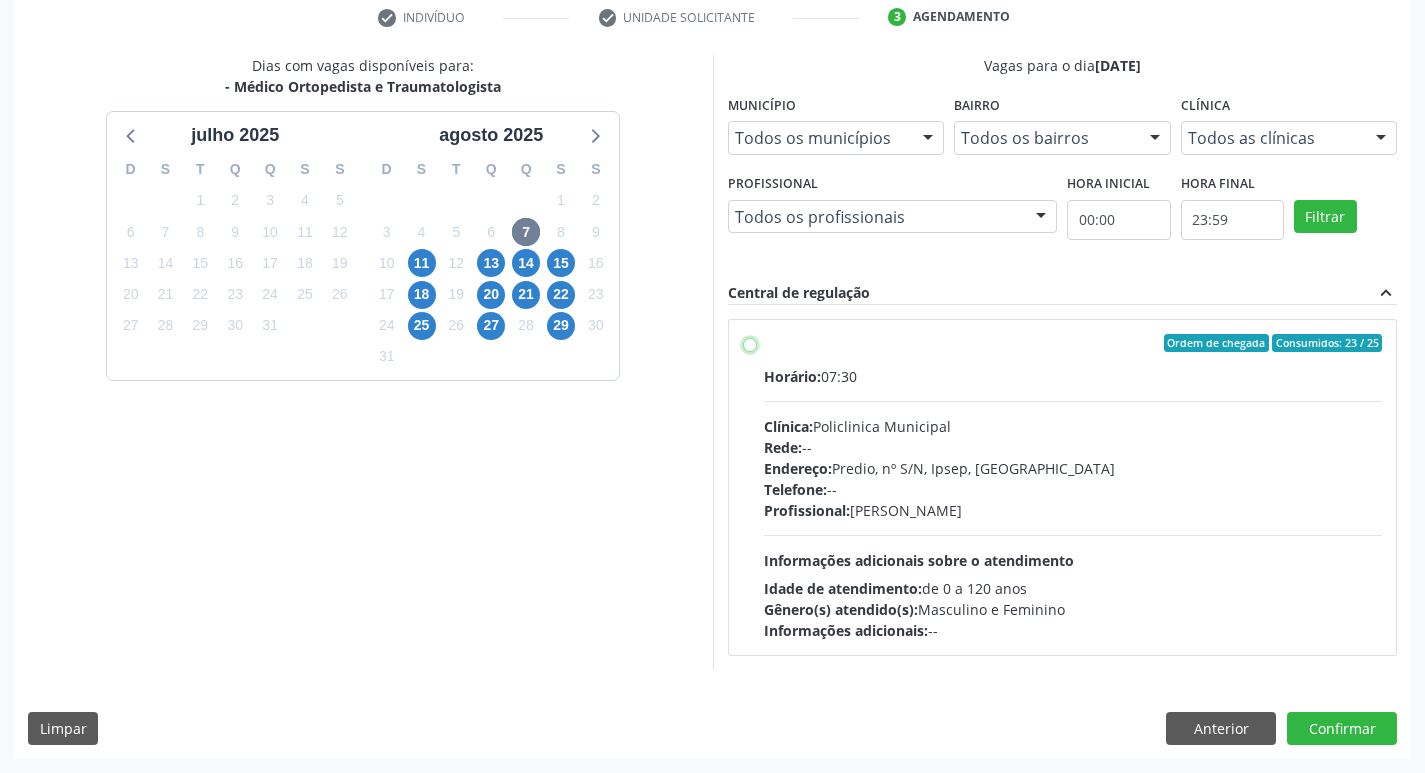 radio on "true" 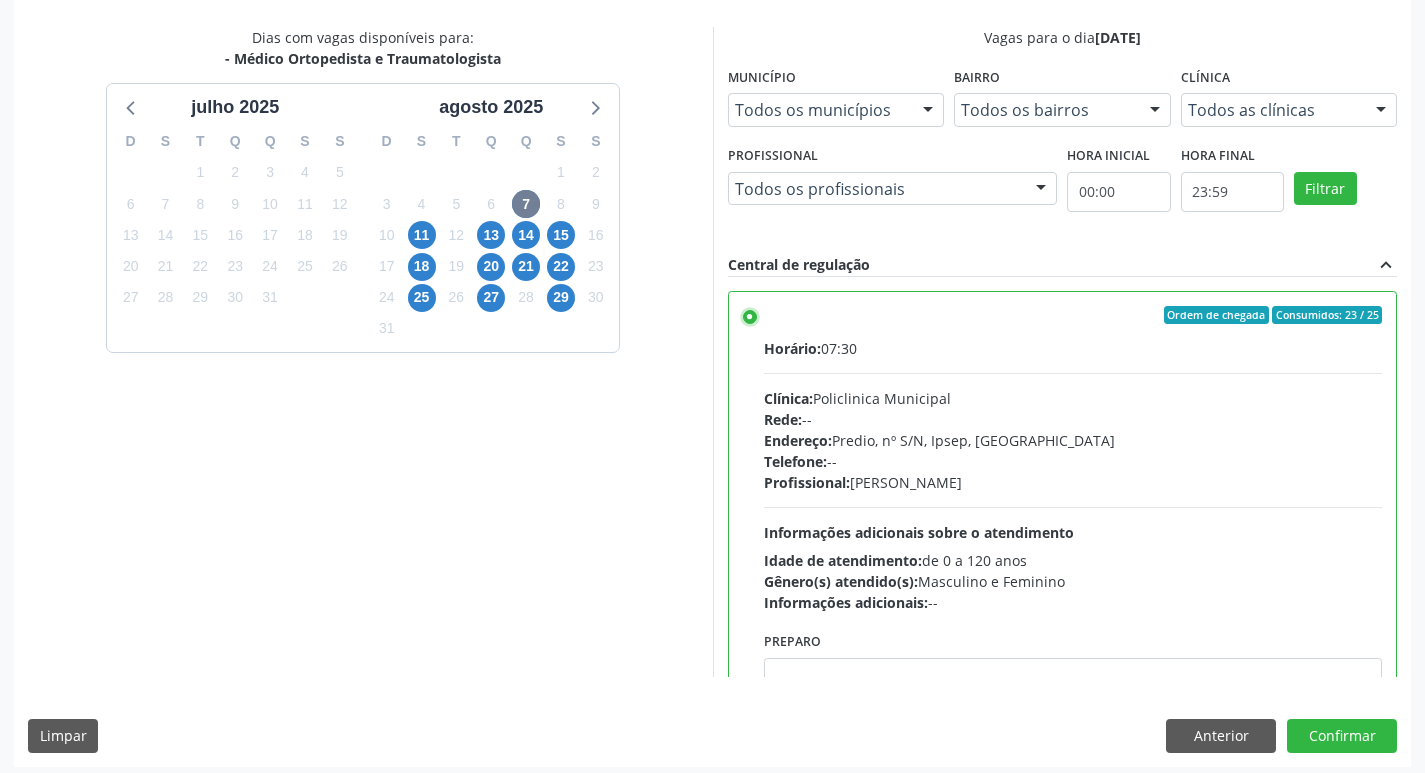 scroll, scrollTop: 422, scrollLeft: 0, axis: vertical 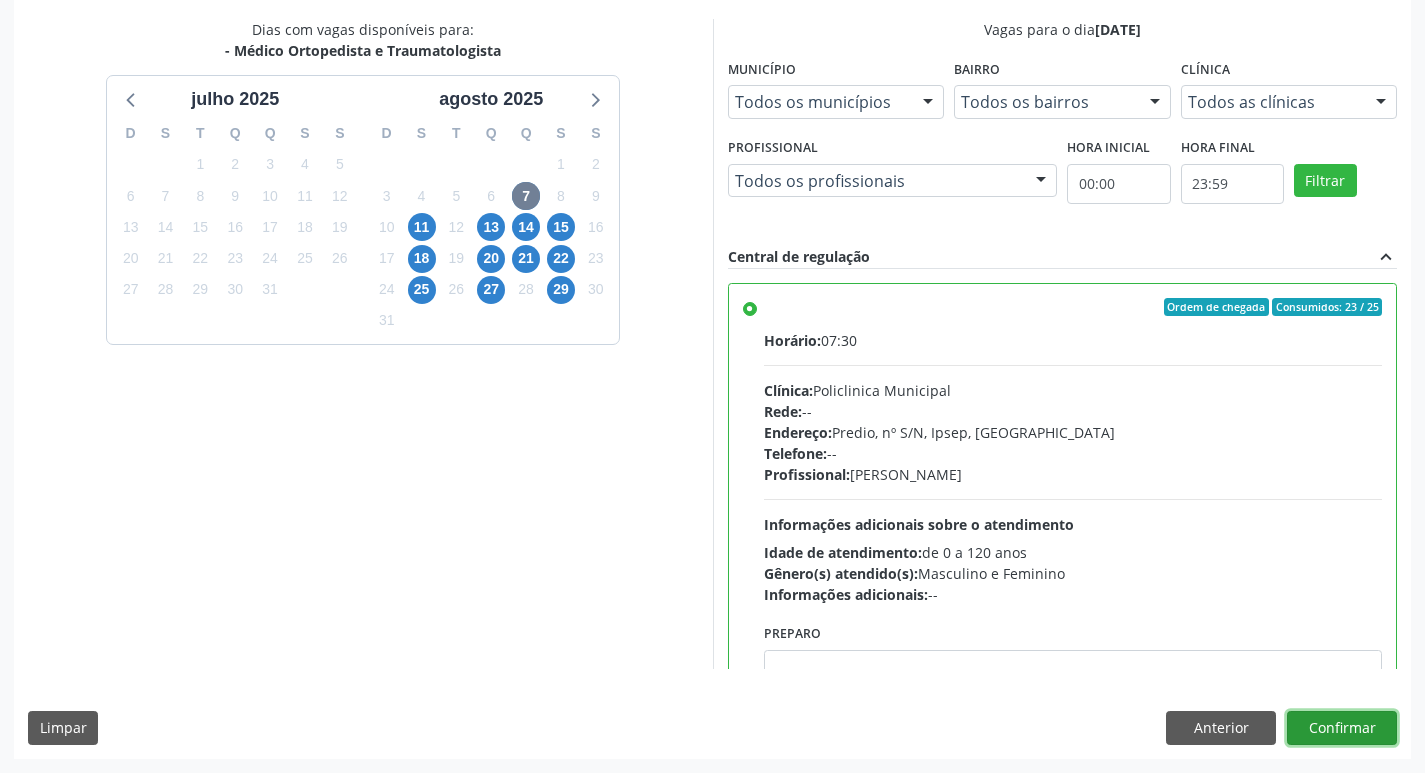 click on "Confirmar" at bounding box center [1342, 728] 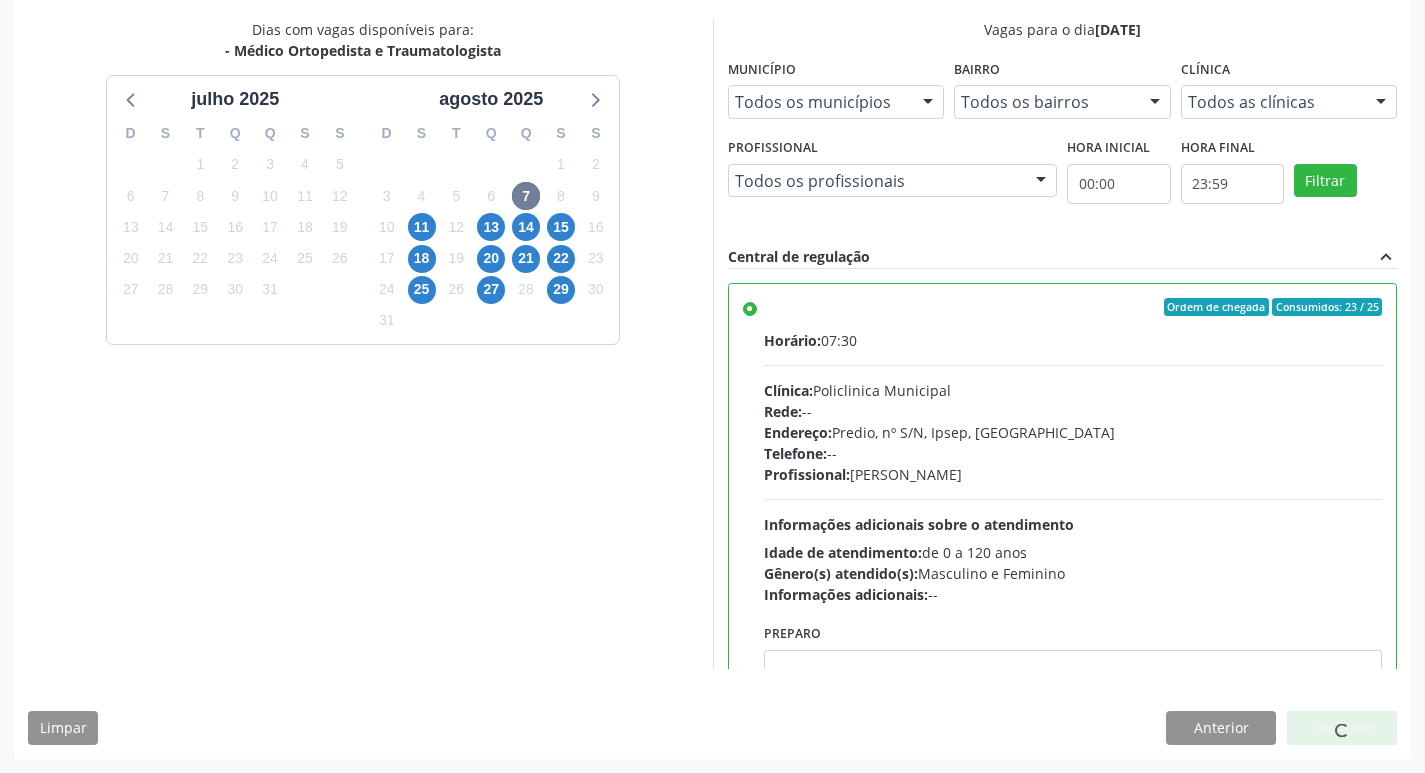 scroll, scrollTop: 0, scrollLeft: 0, axis: both 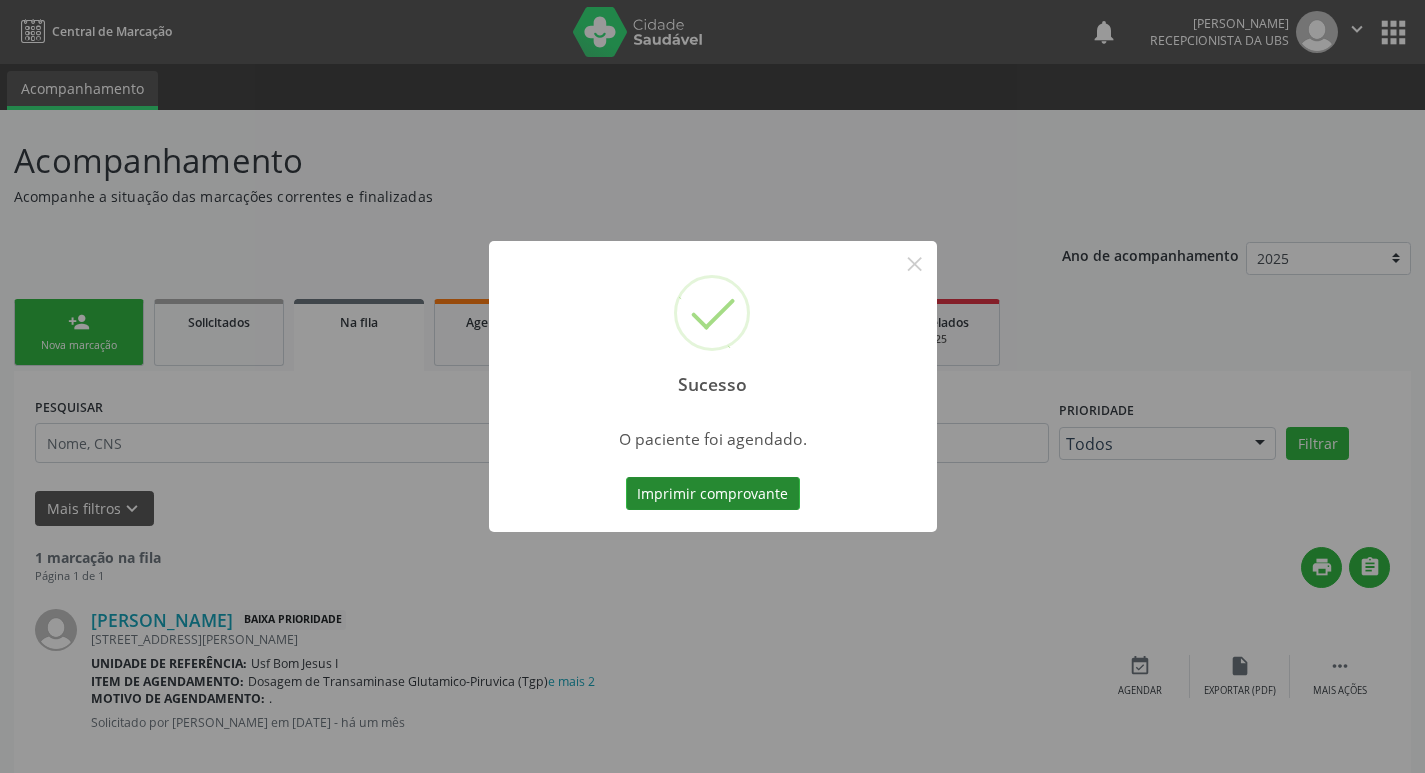 click on "Imprimir comprovante" at bounding box center (713, 494) 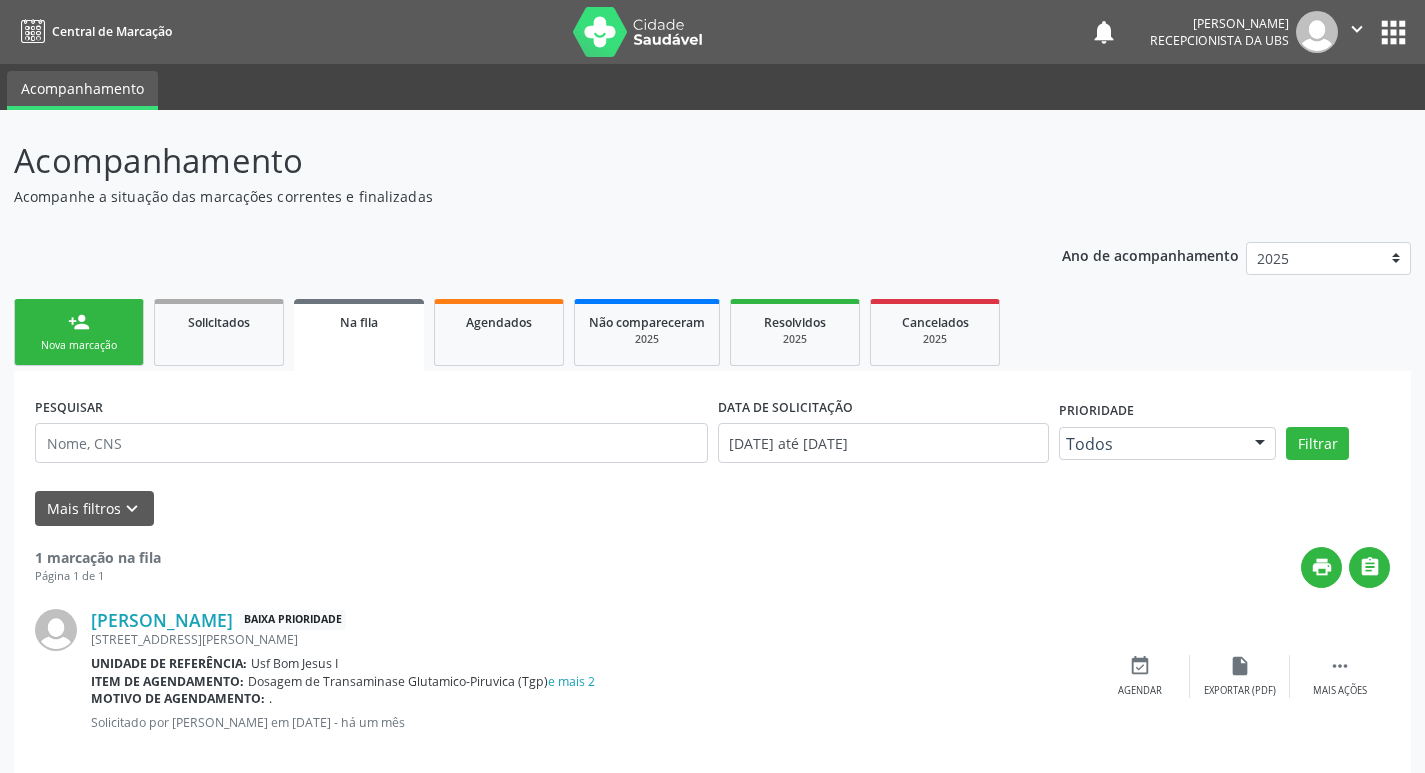 click on "Nova marcação" at bounding box center (79, 345) 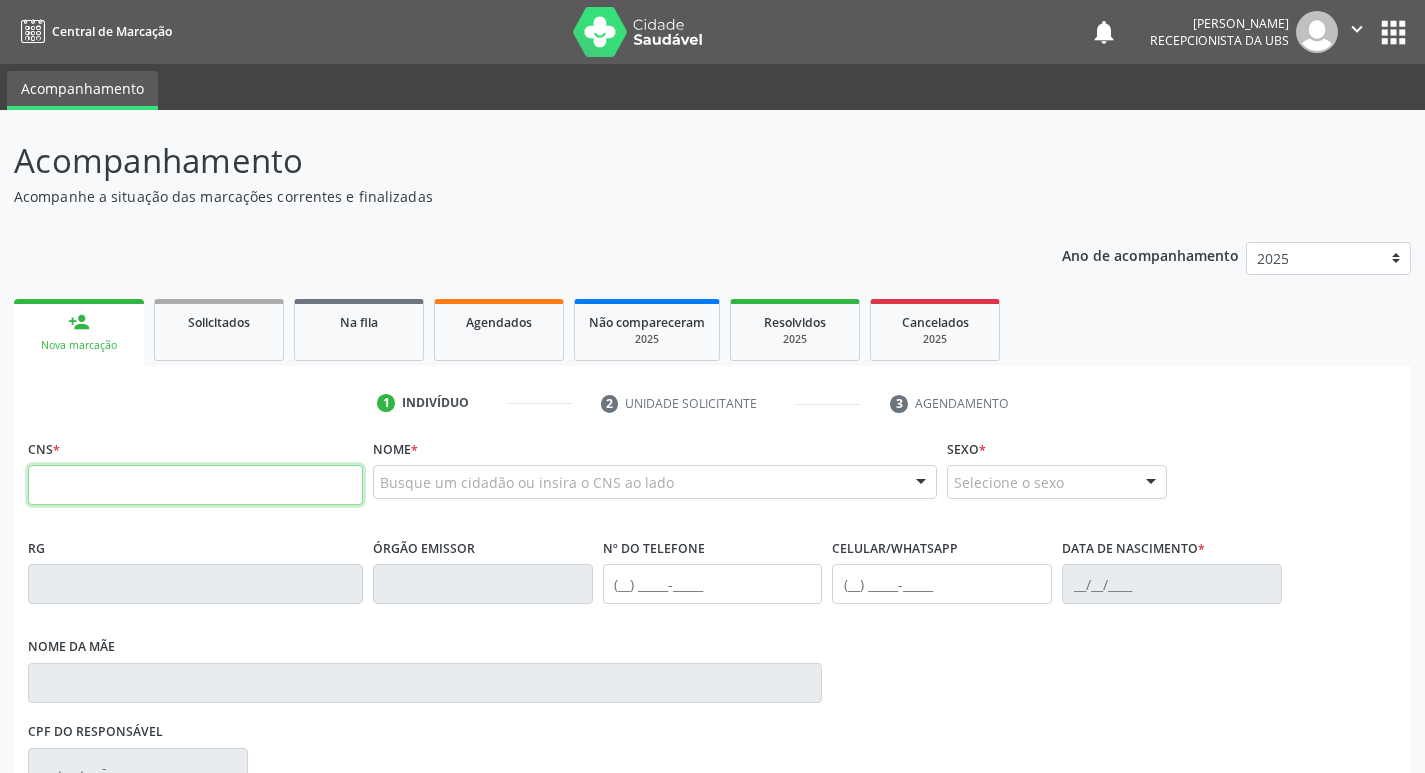 click at bounding box center (195, 485) 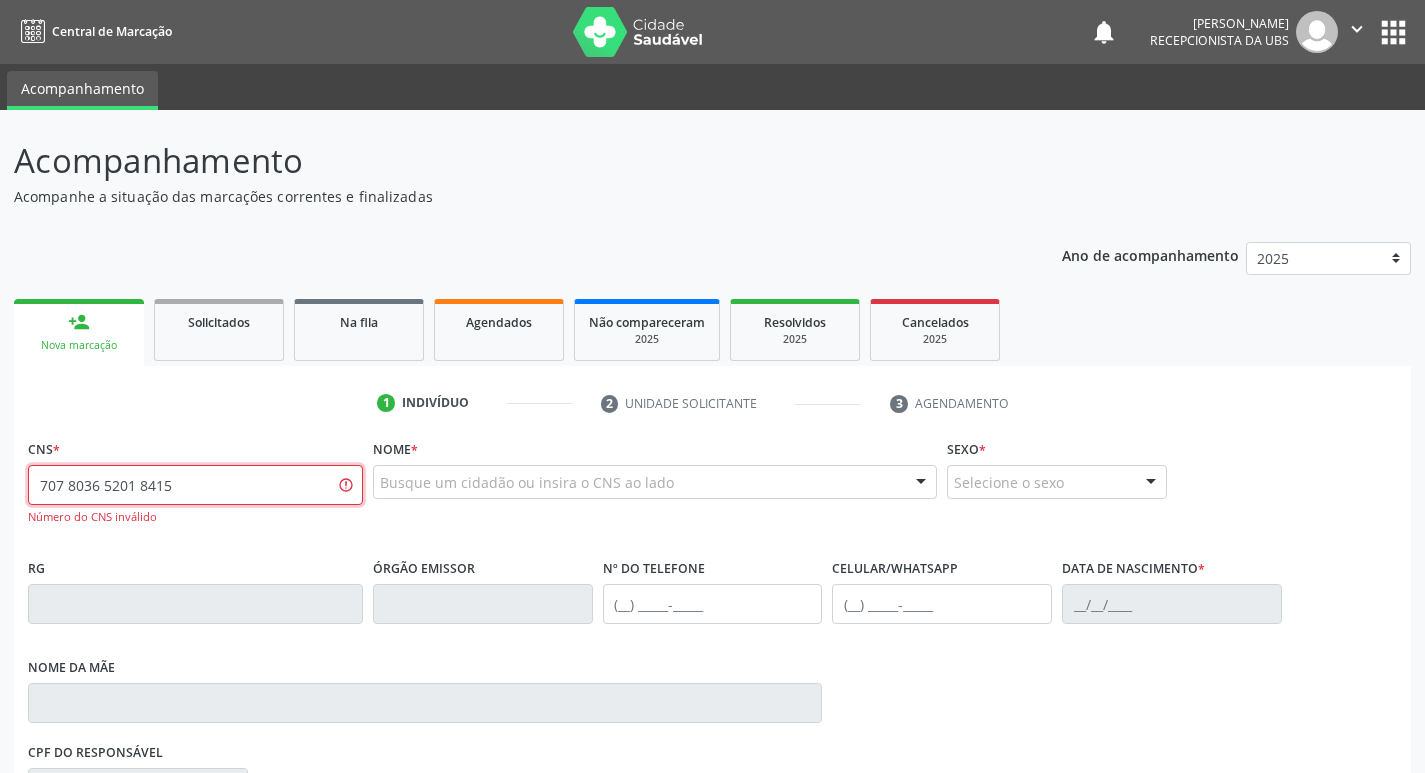 click on "707 8036 5201 8415" at bounding box center [195, 485] 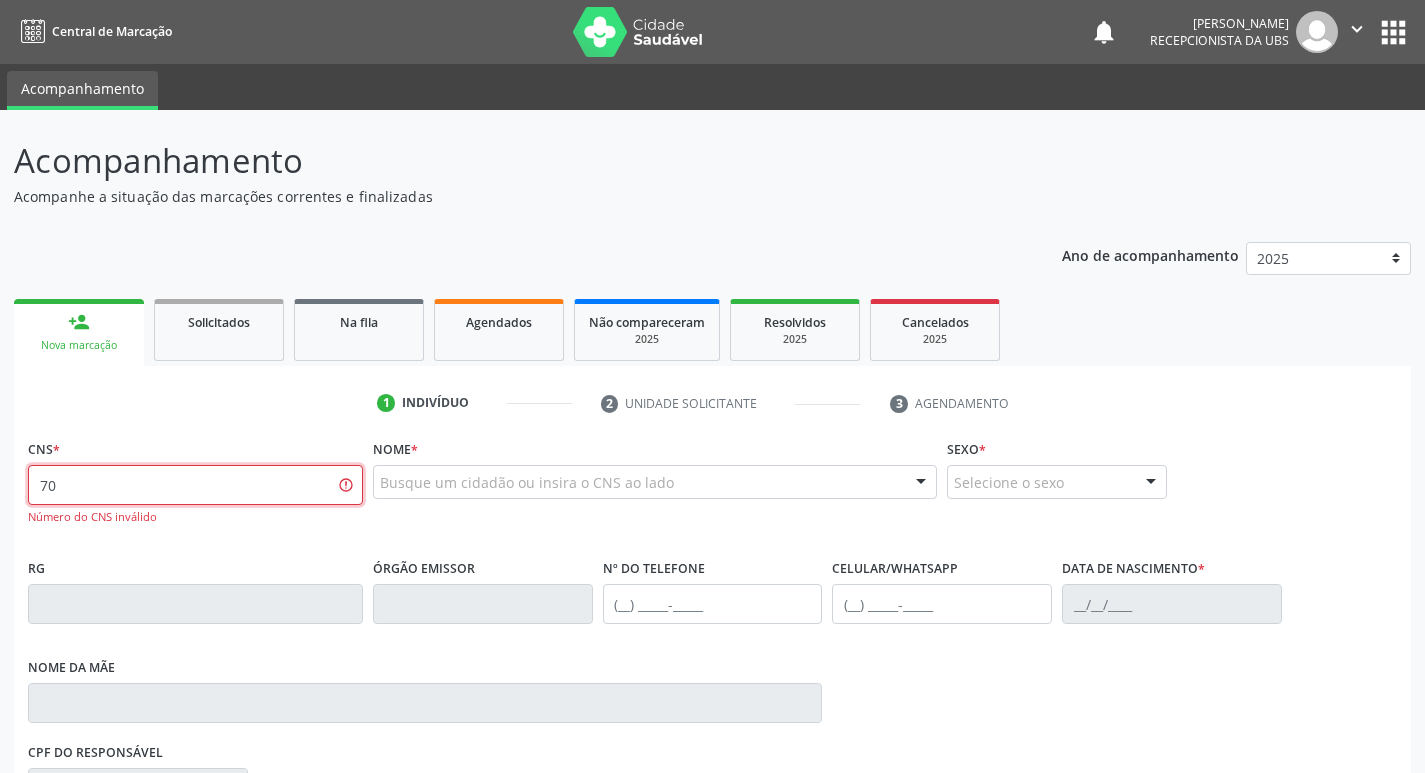 type on "7" 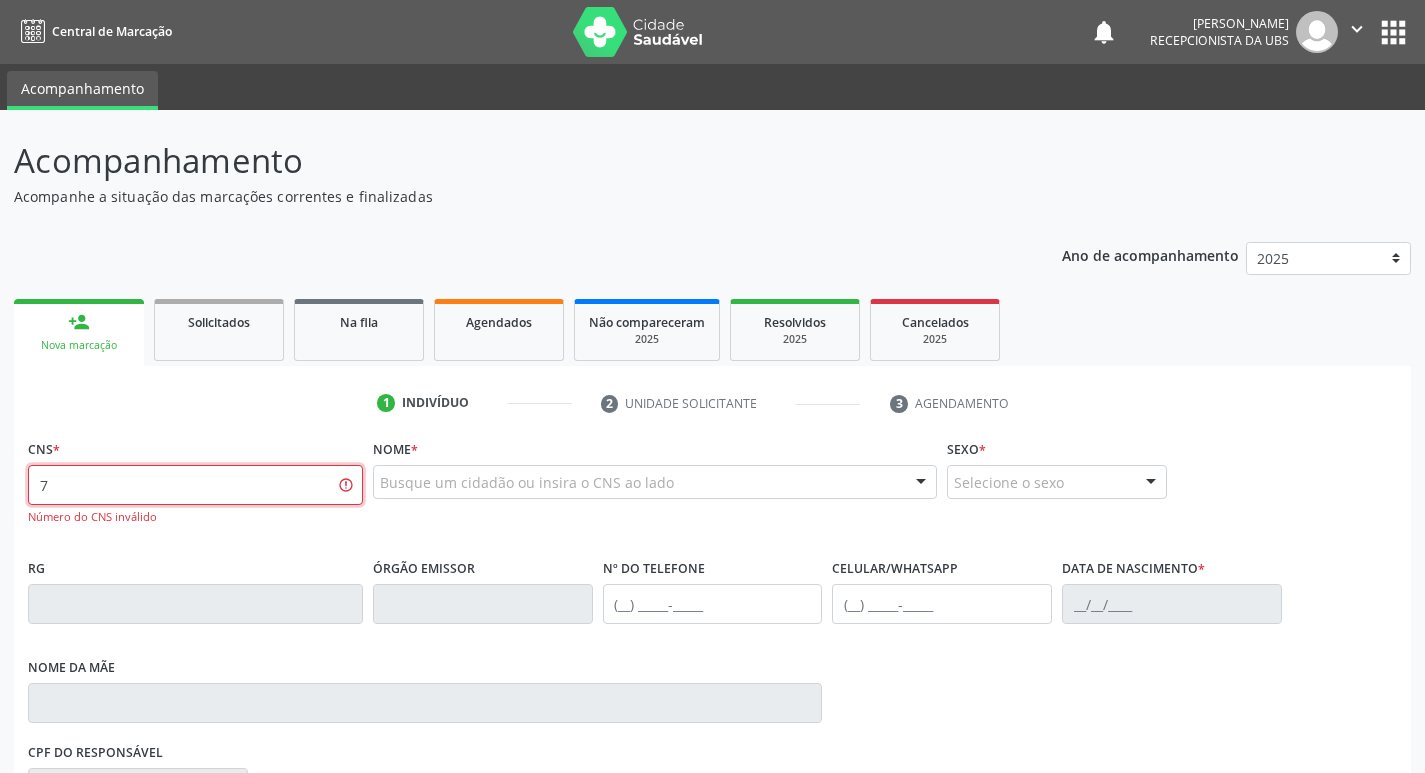 type 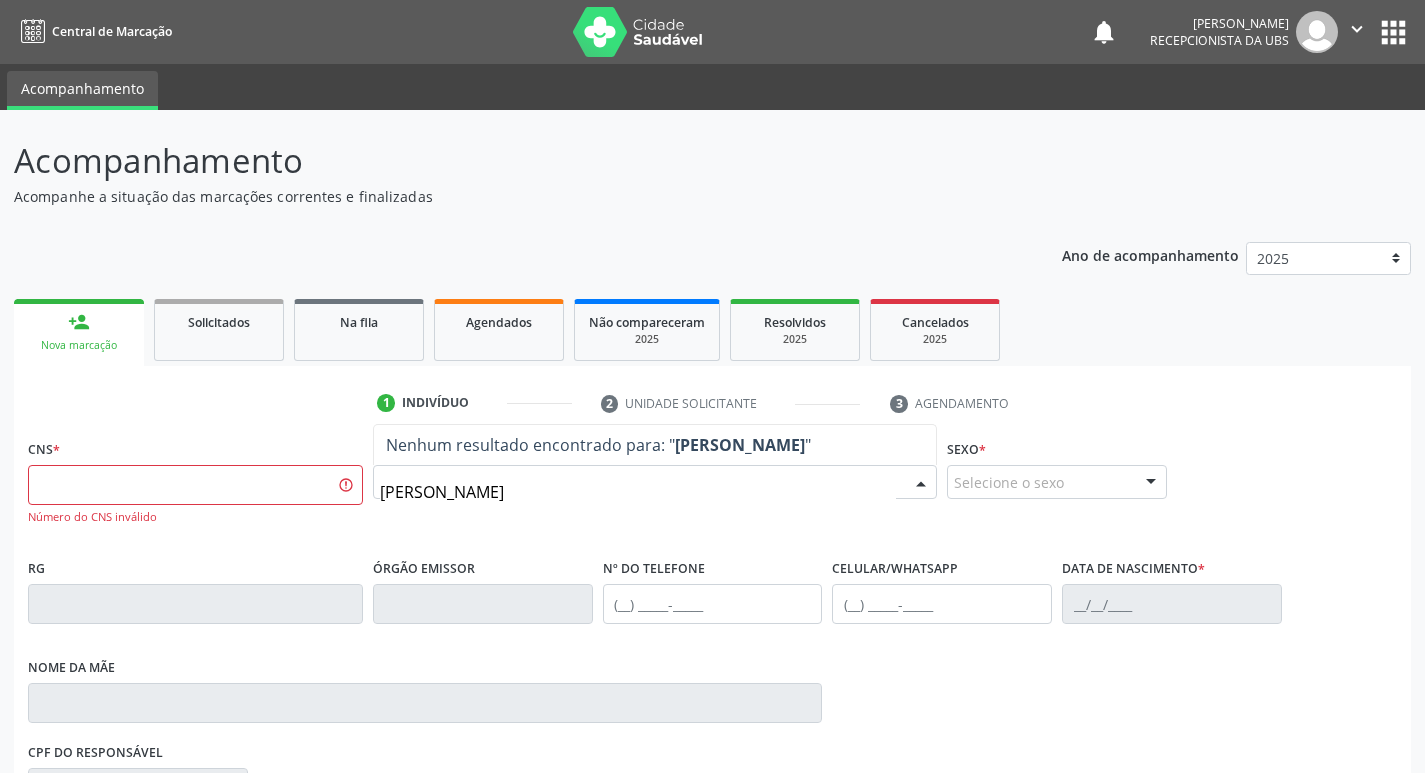 type on "[PERSON_NAME]" 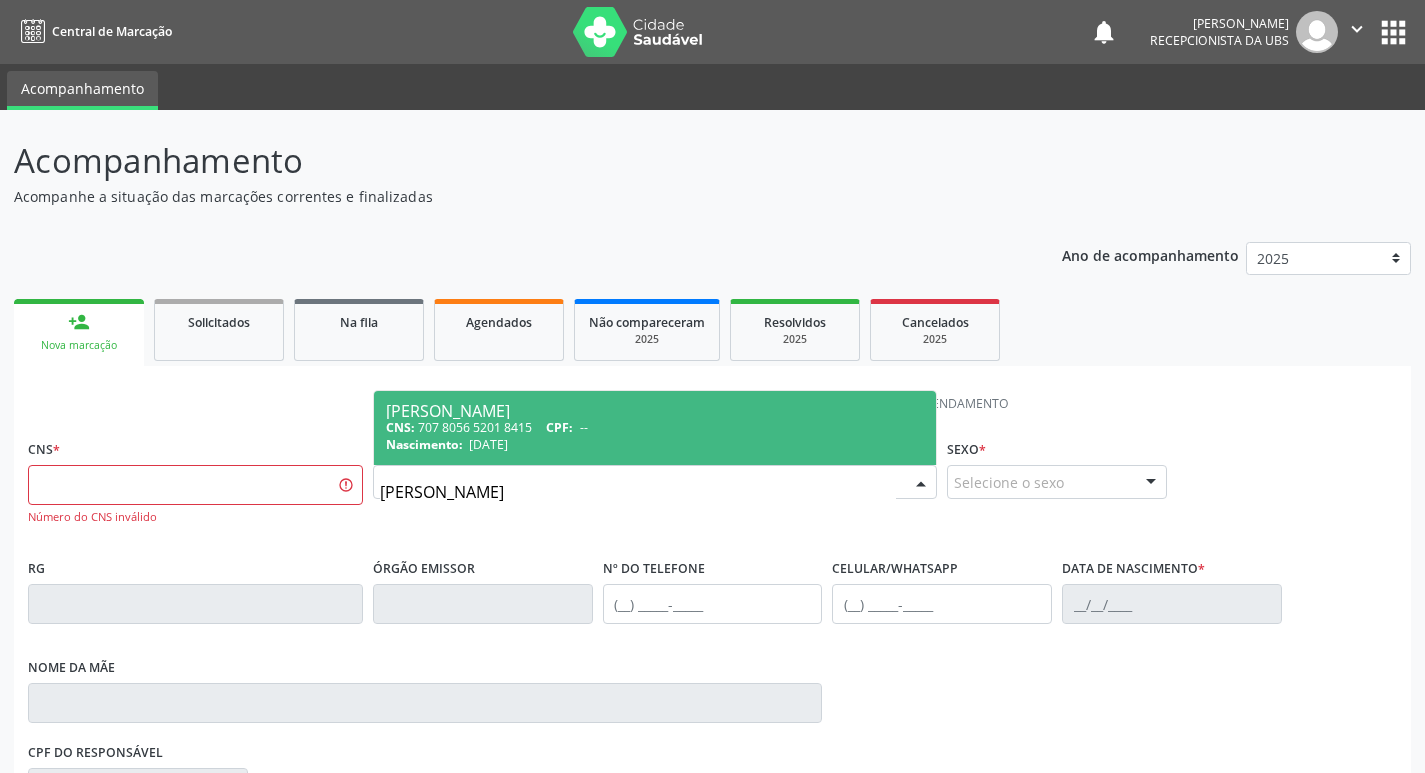 click on "[DATE]" at bounding box center [488, 444] 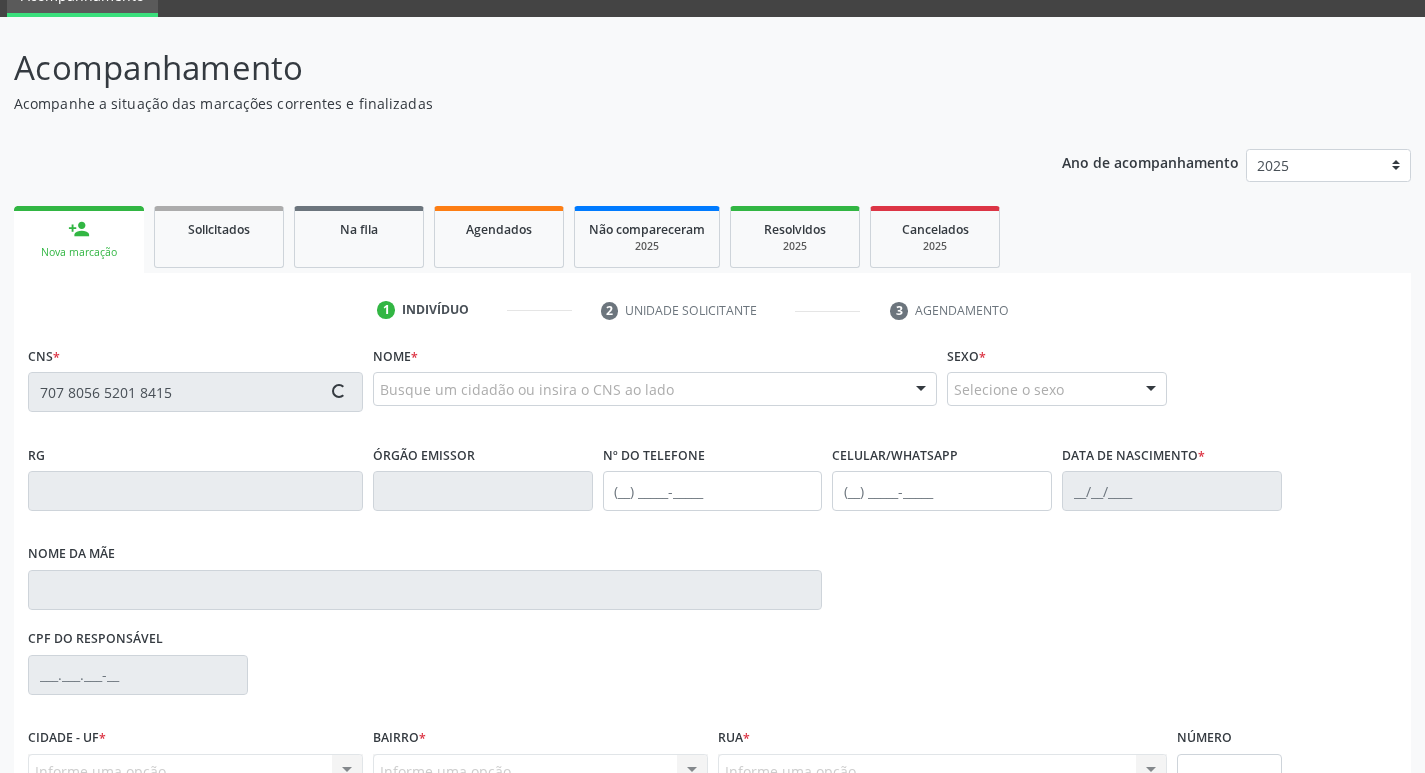 scroll, scrollTop: 297, scrollLeft: 0, axis: vertical 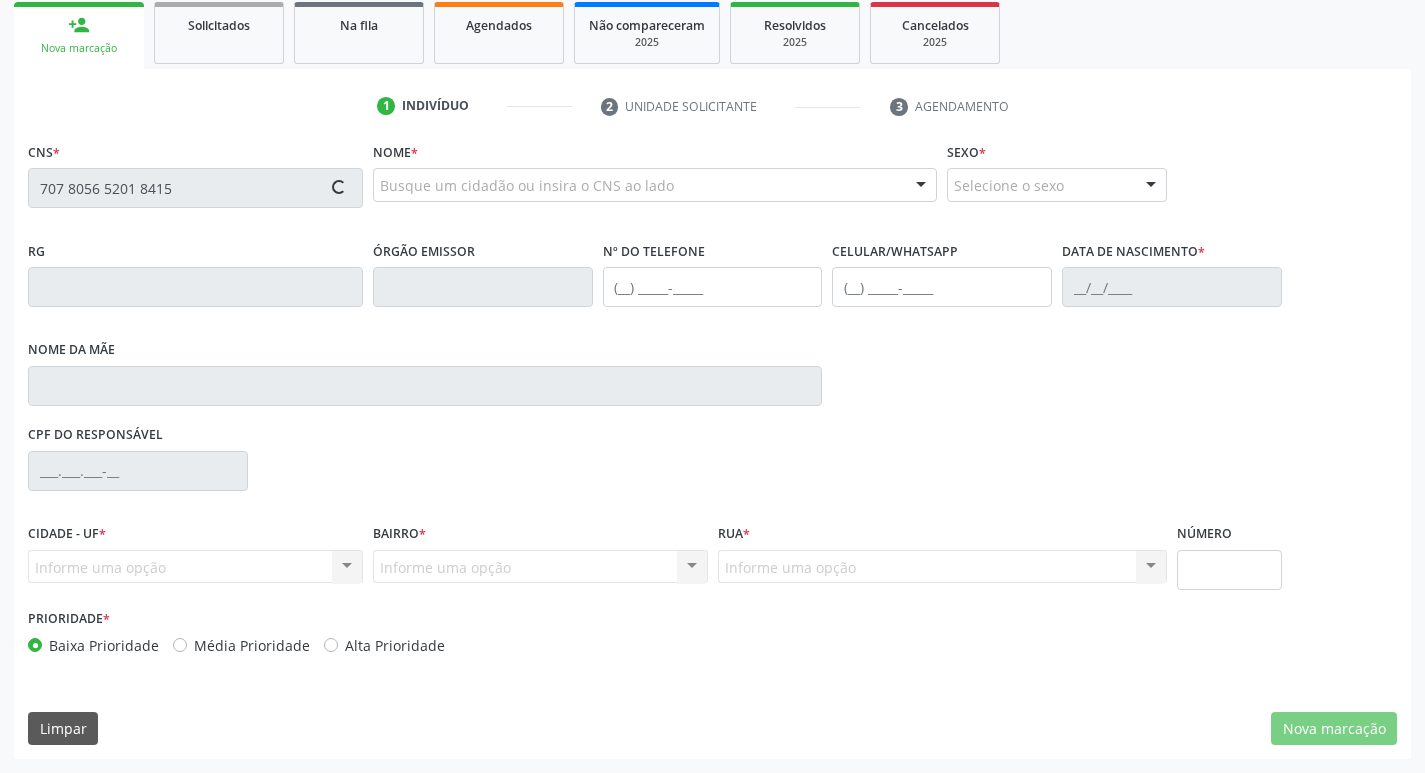 type on "707 8056 5201 8415" 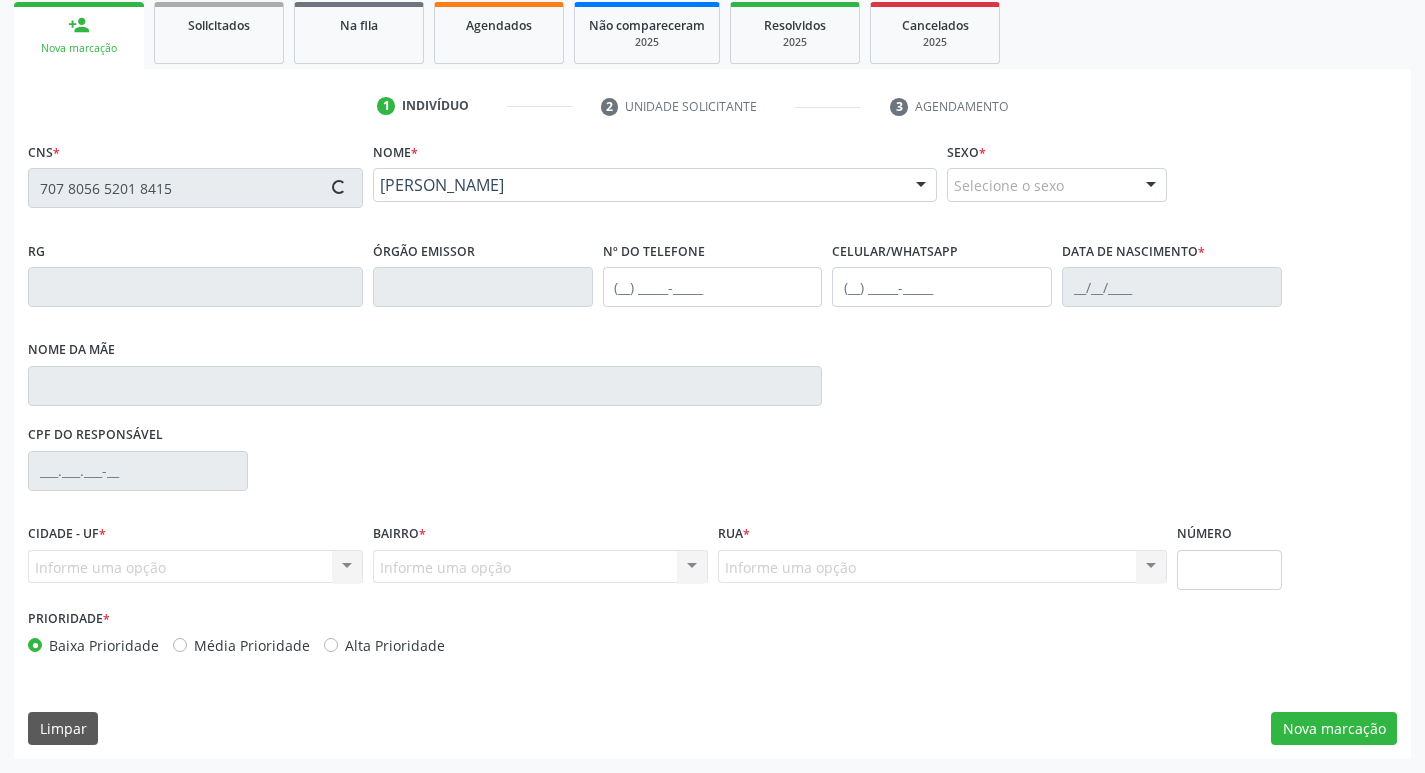 type on "[PHONE_NUMBER]" 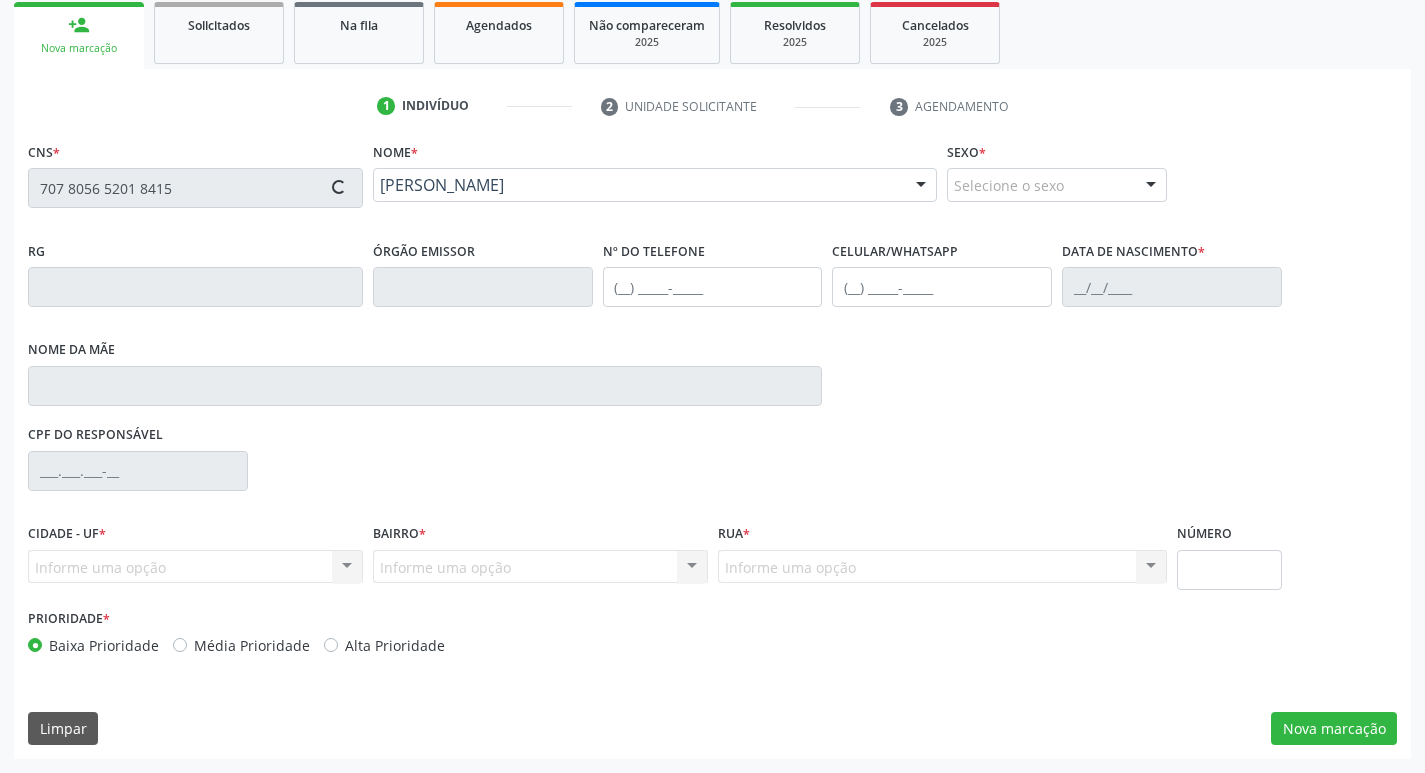 type on "[PHONE_NUMBER]" 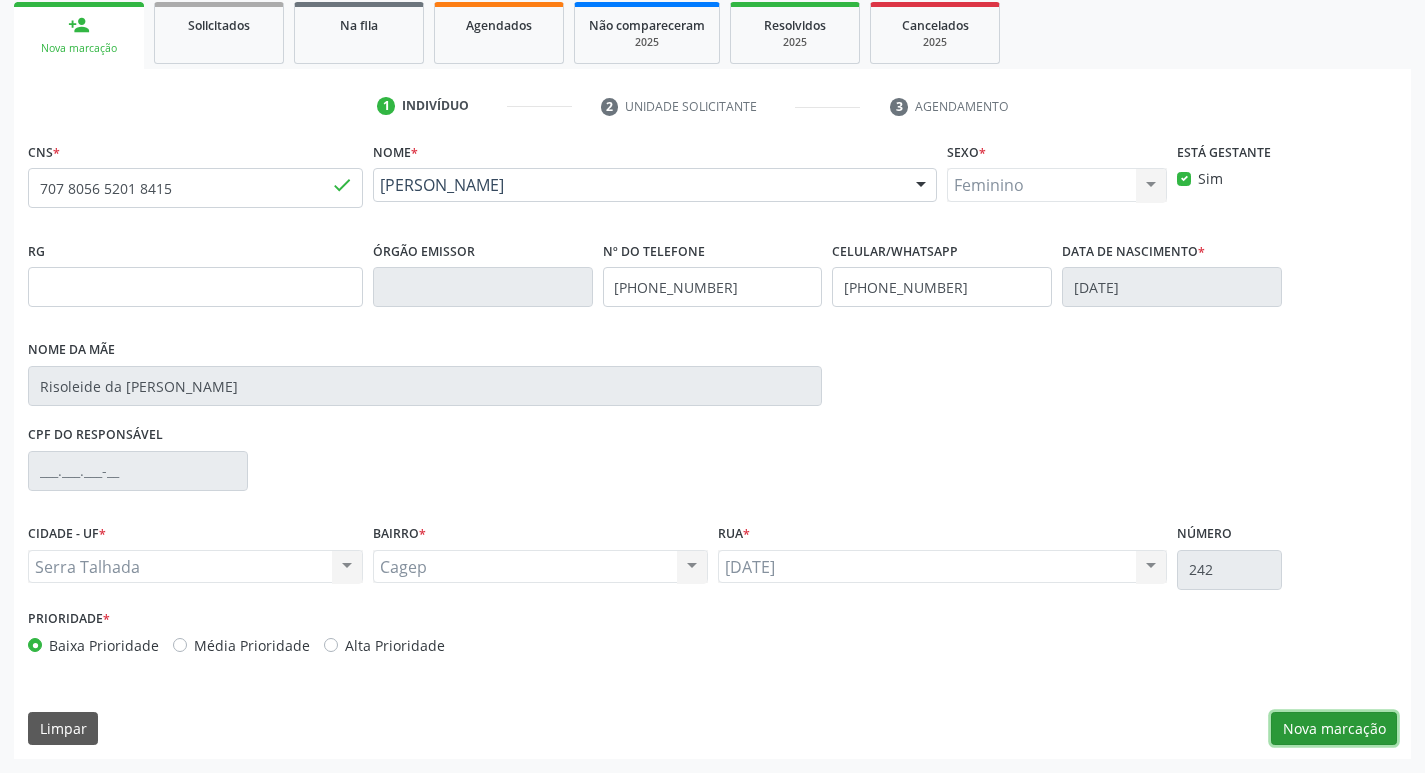 click on "Nova marcação" at bounding box center [1334, 729] 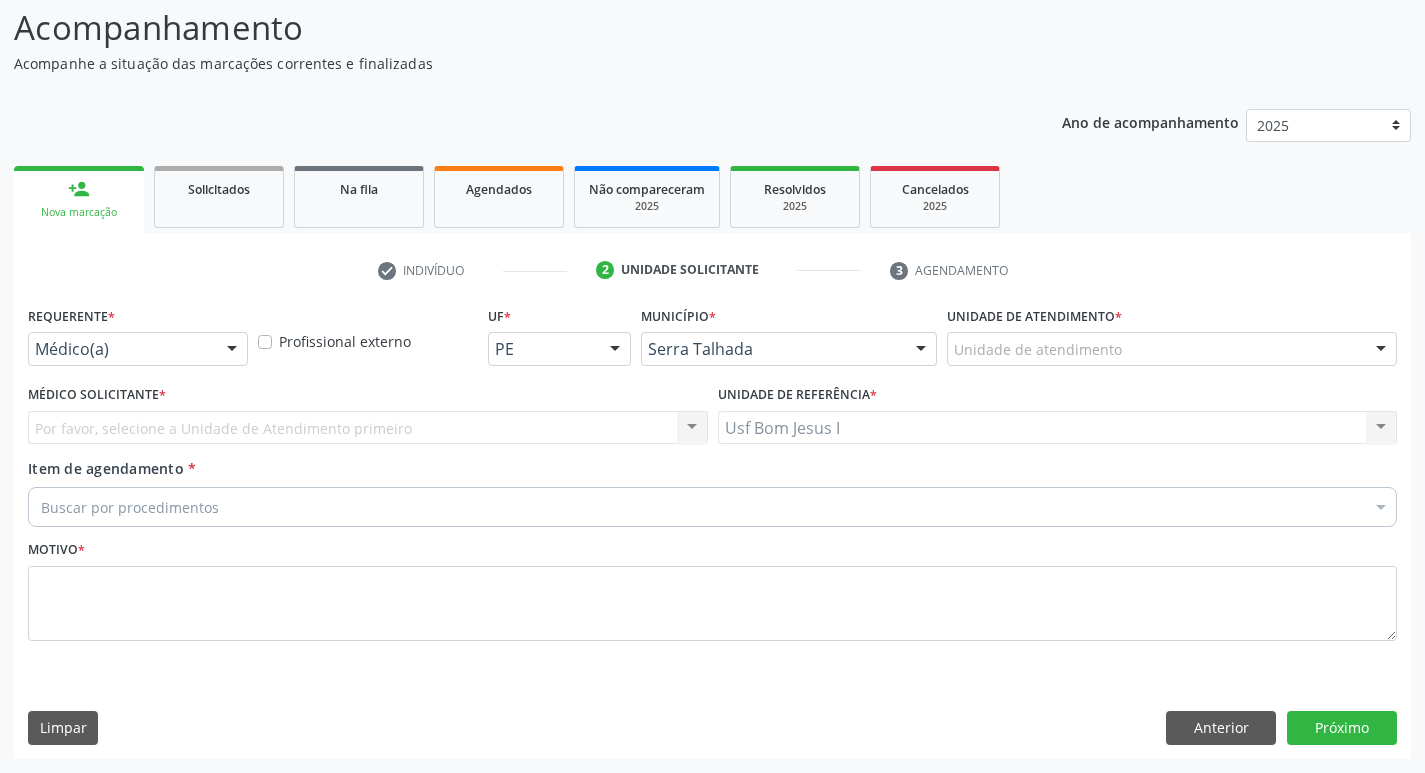 scroll, scrollTop: 133, scrollLeft: 0, axis: vertical 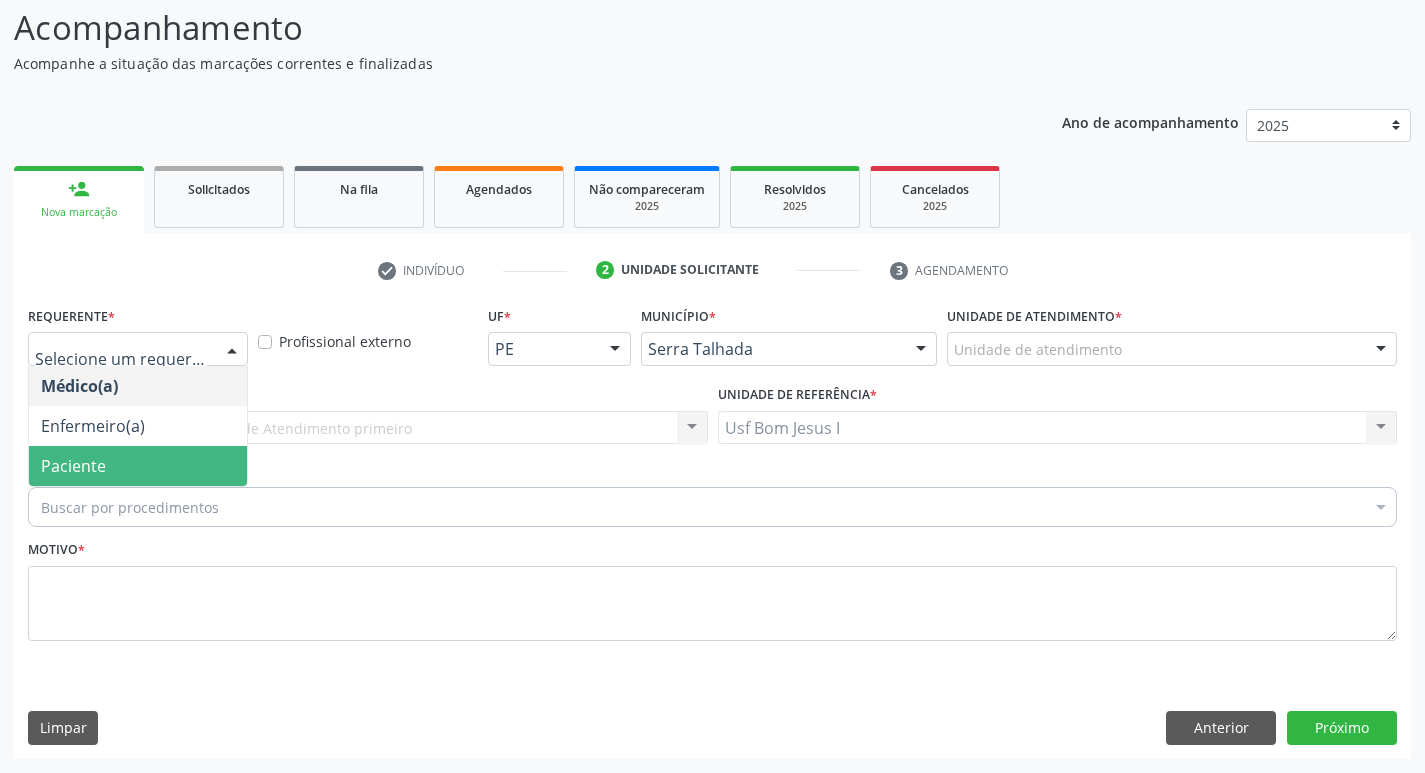 click on "Paciente" at bounding box center (138, 466) 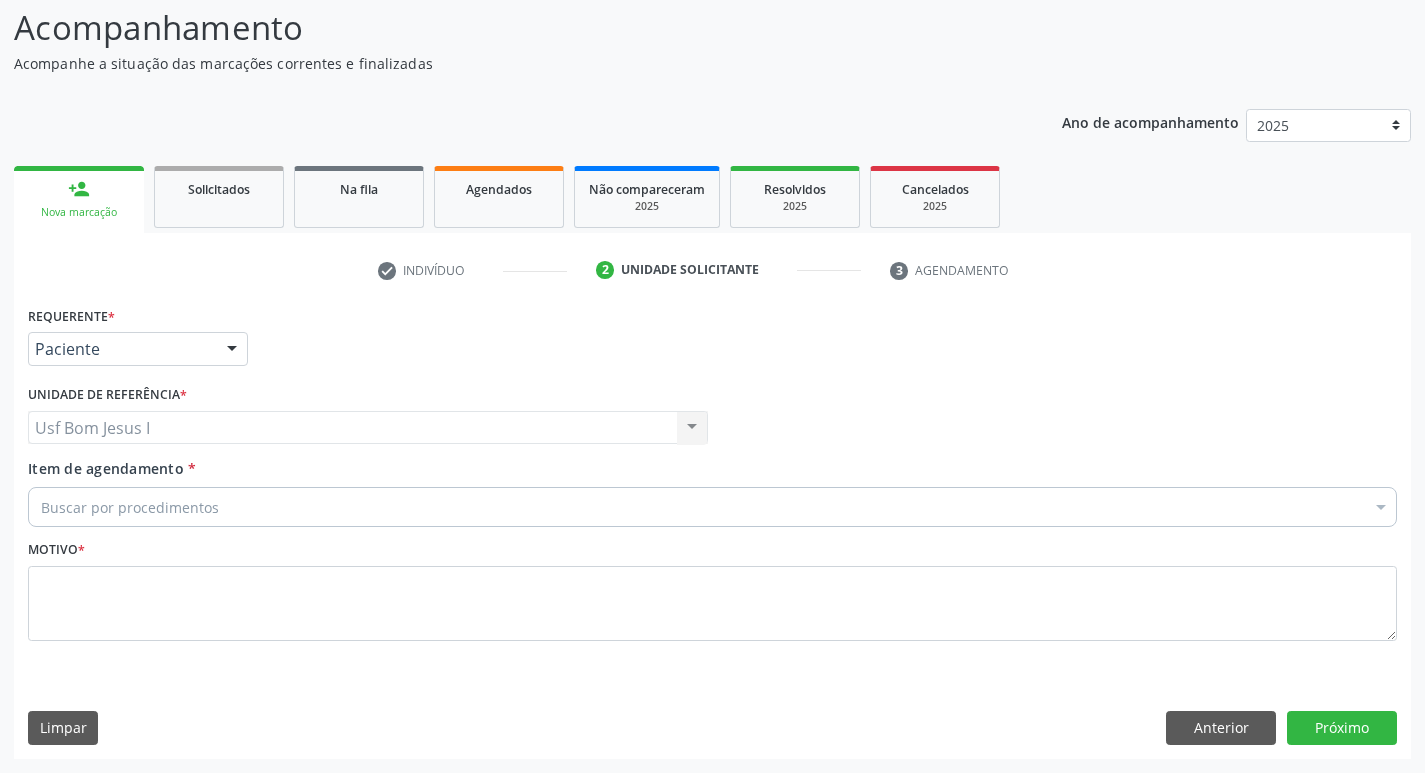 click on "Buscar por procedimentos" at bounding box center [712, 507] 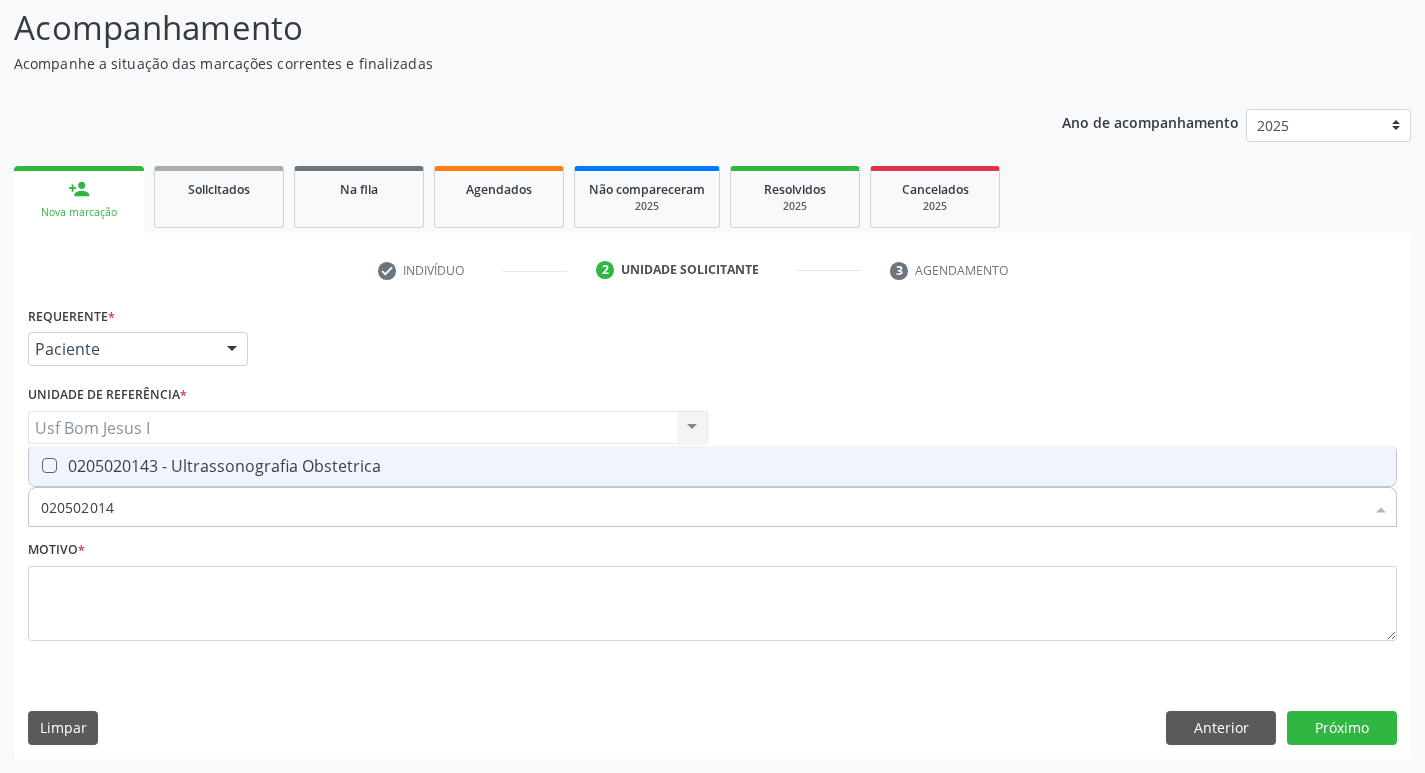 type on "0205020143" 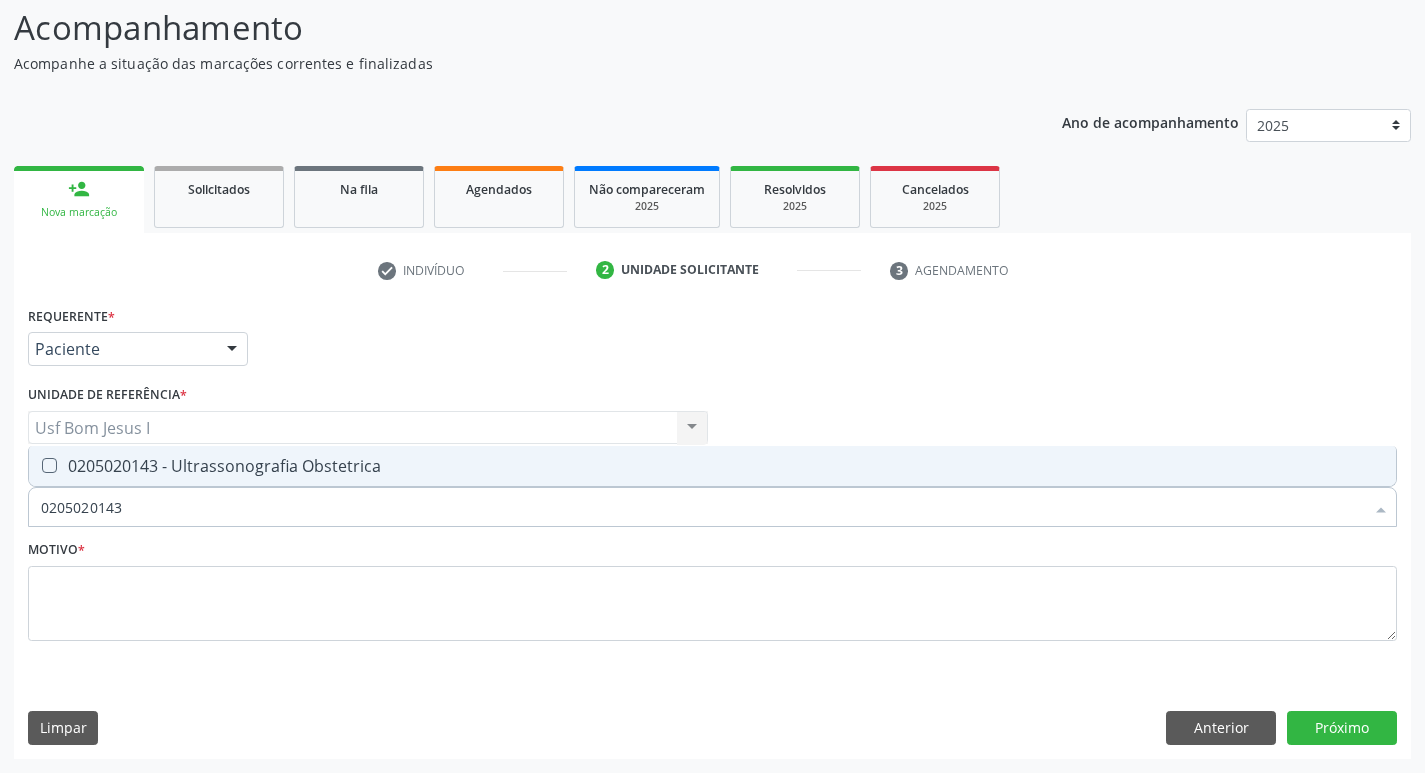 click on "0205020143 - Ultrassonografia Obstetrica" at bounding box center (712, 466) 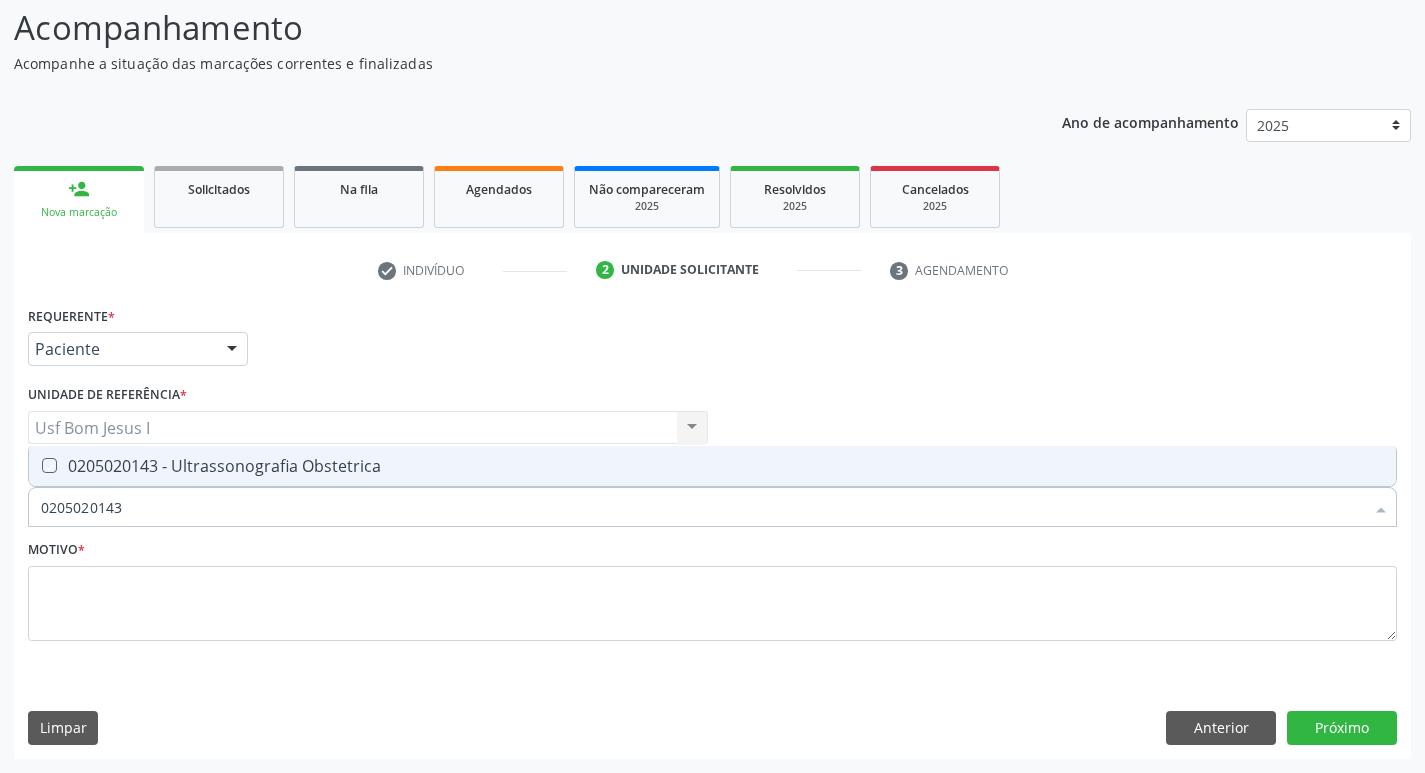 checkbox on "true" 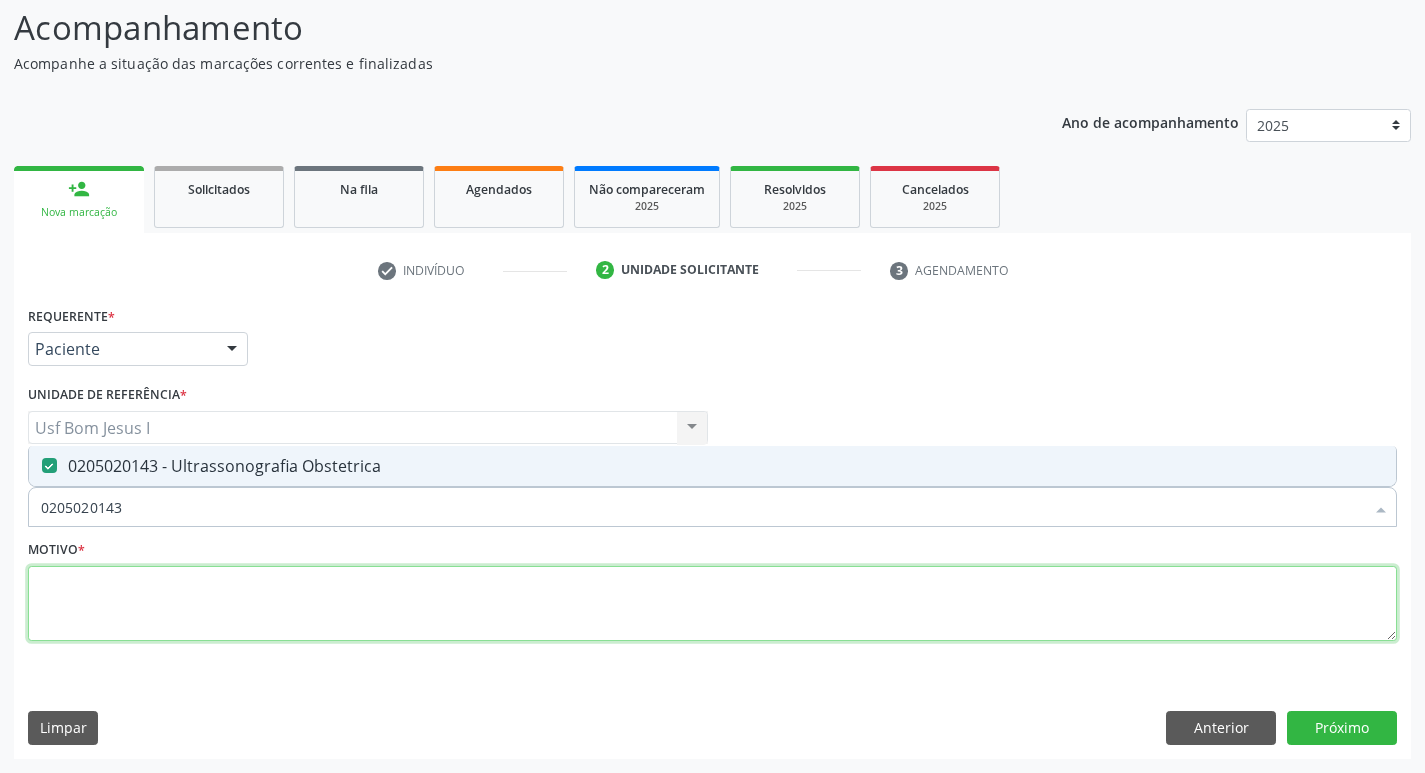 click at bounding box center [712, 604] 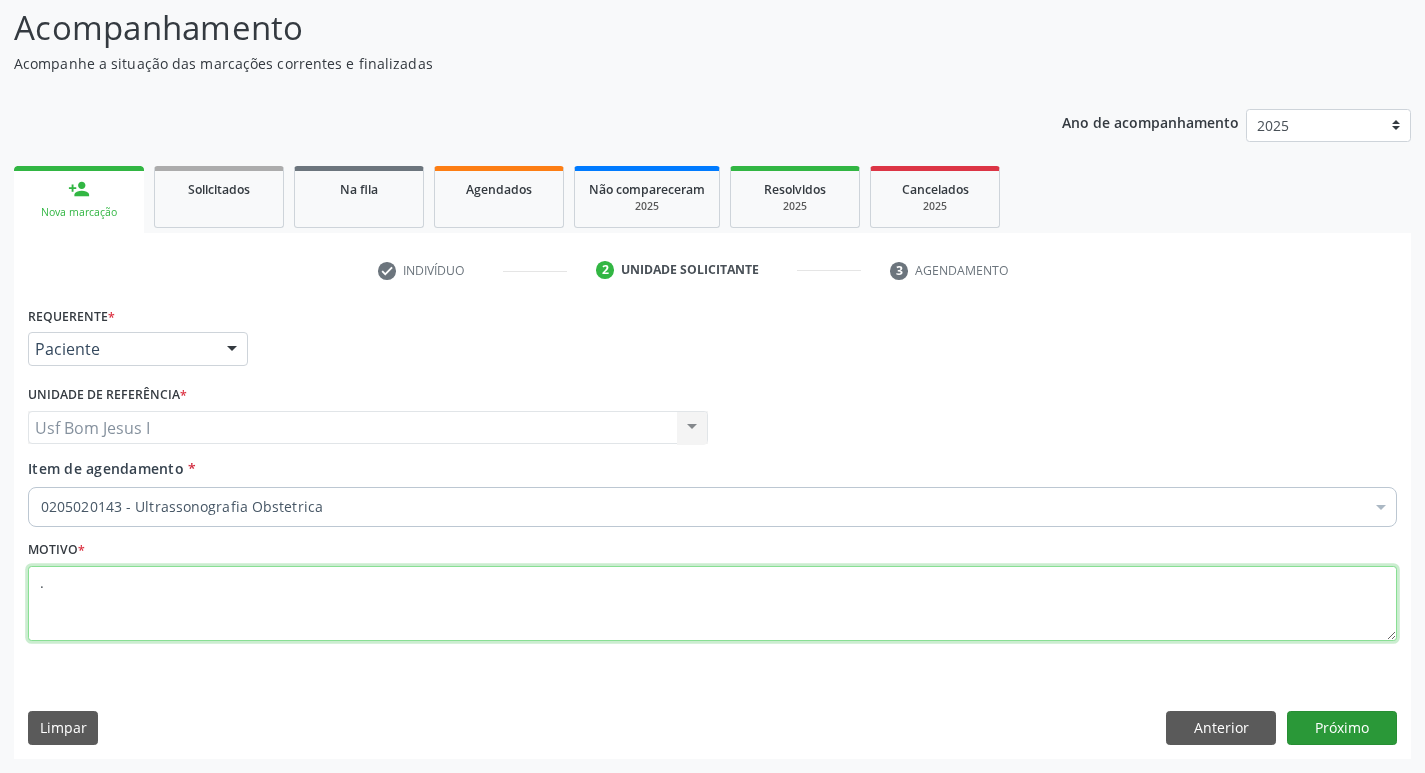 type on "." 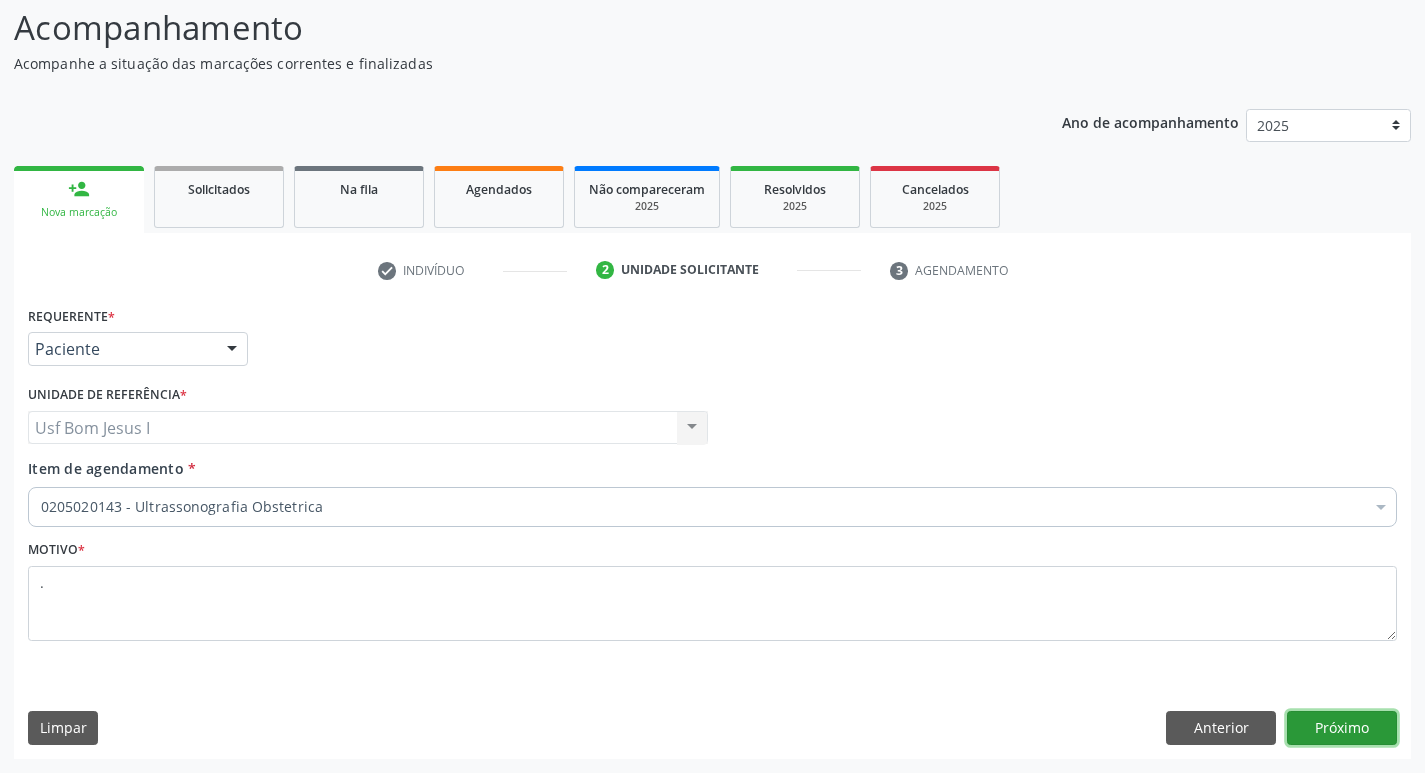 click on "Próximo" at bounding box center [1342, 728] 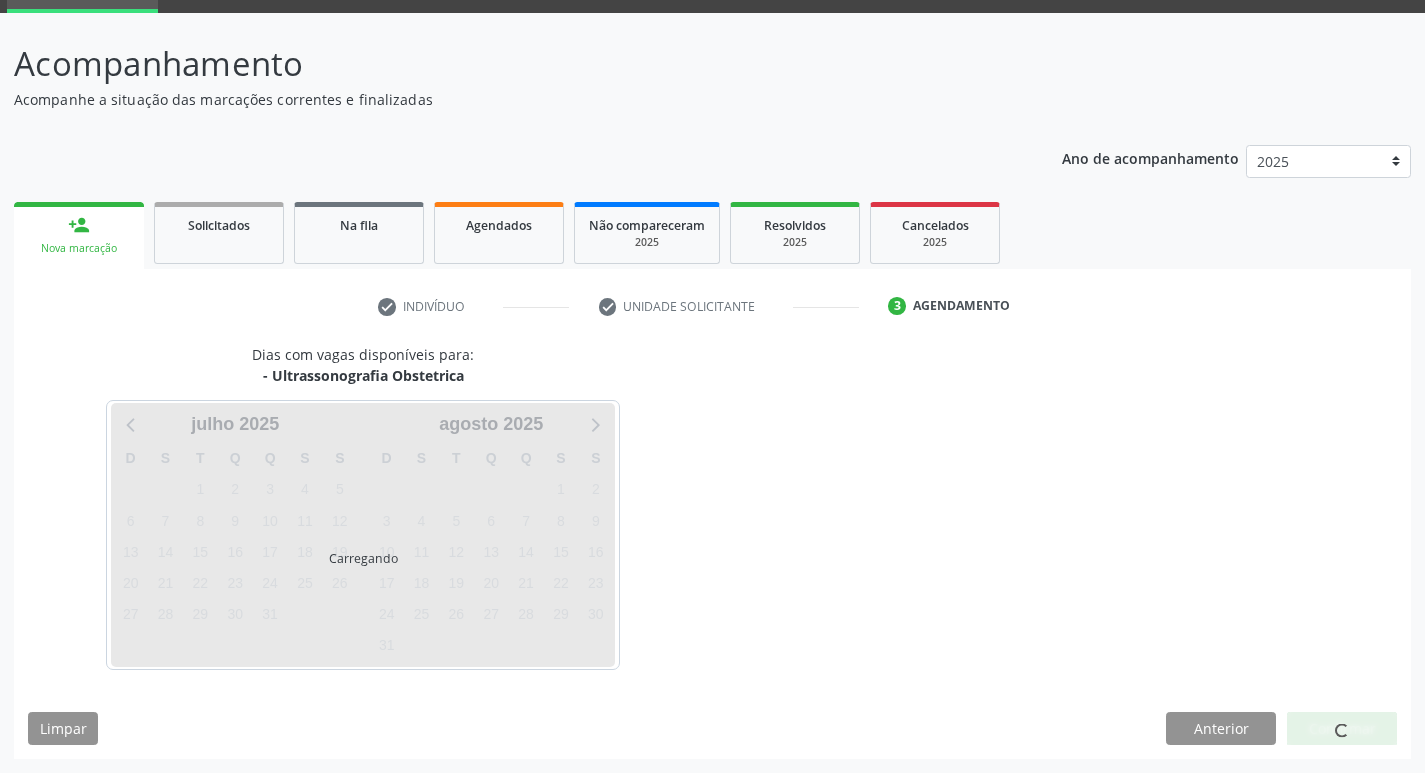scroll, scrollTop: 97, scrollLeft: 0, axis: vertical 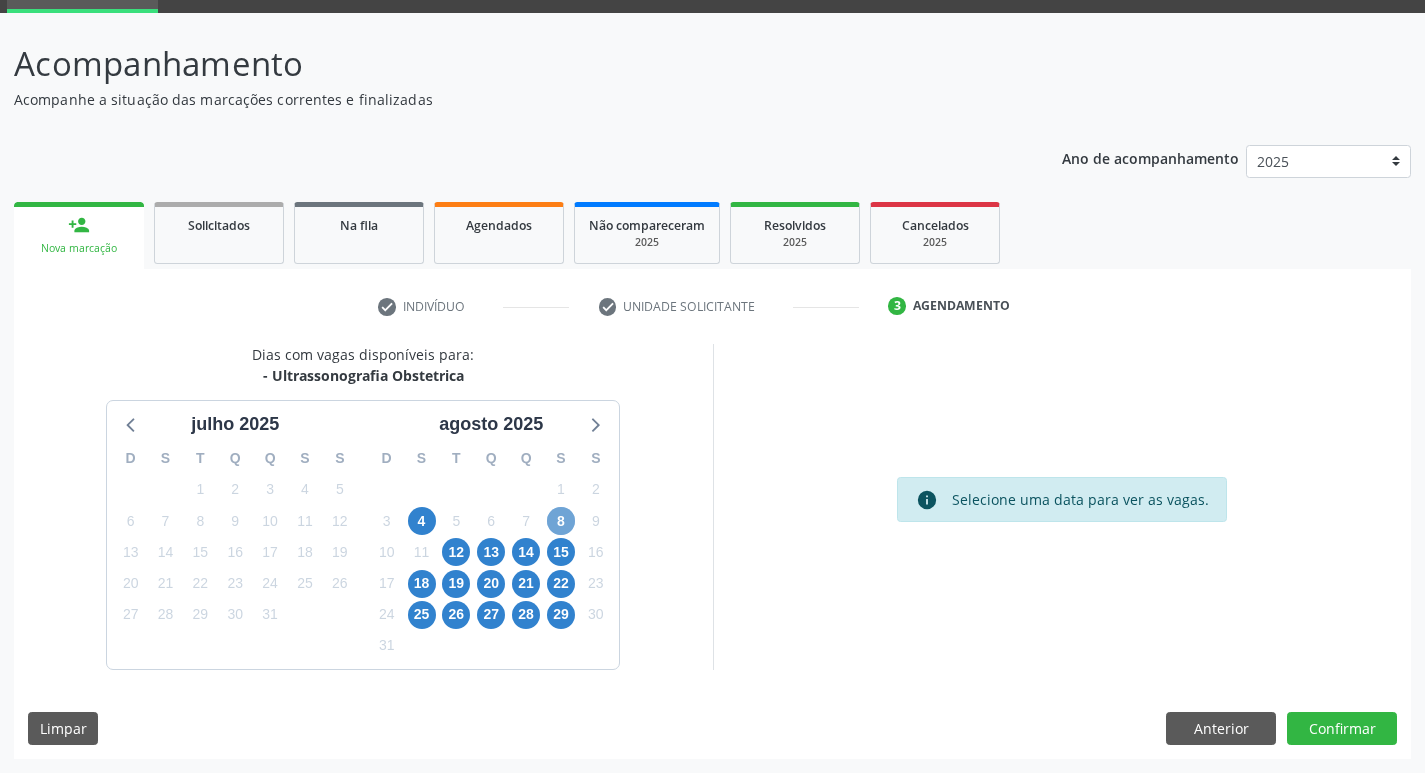 click on "8" at bounding box center (561, 521) 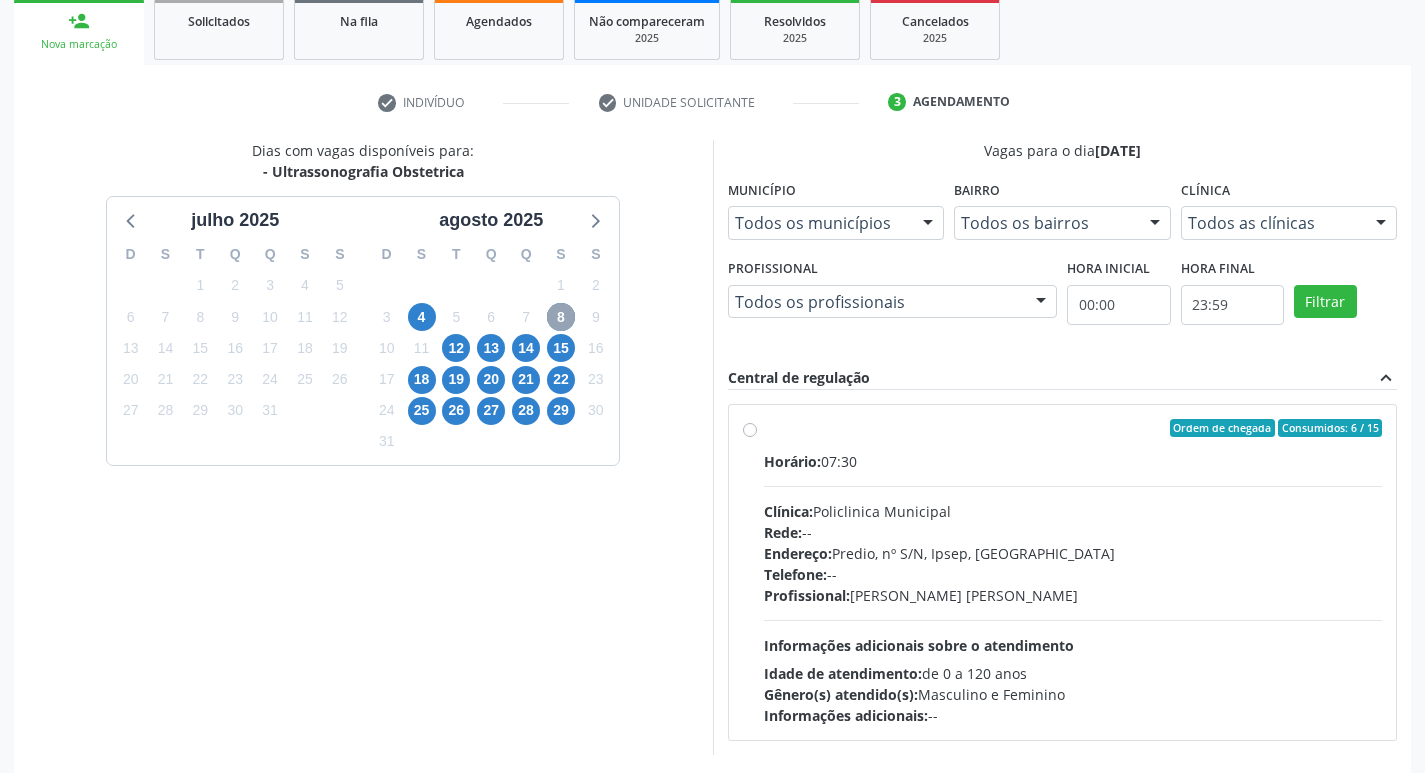 scroll, scrollTop: 386, scrollLeft: 0, axis: vertical 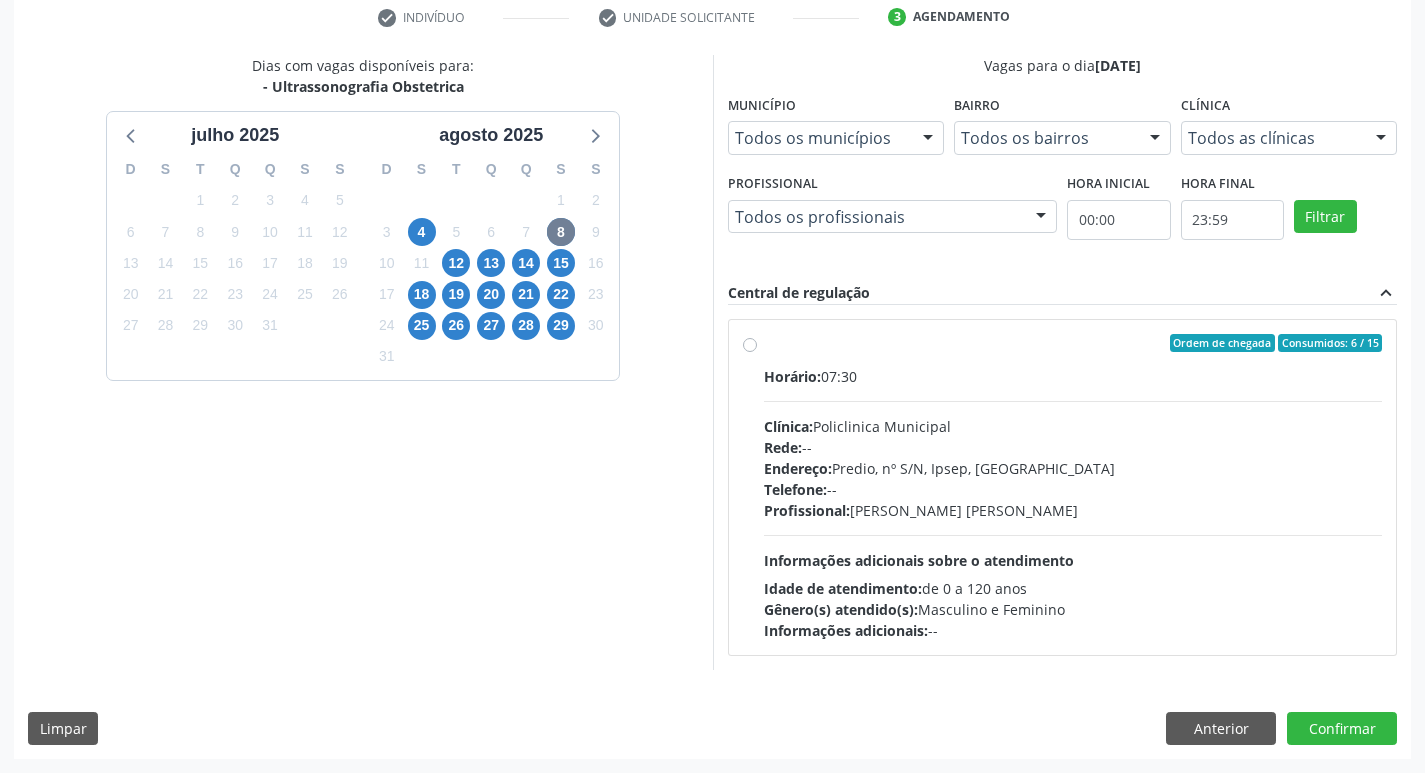 click on "Profissional:
[PERSON_NAME]" at bounding box center (1073, 510) 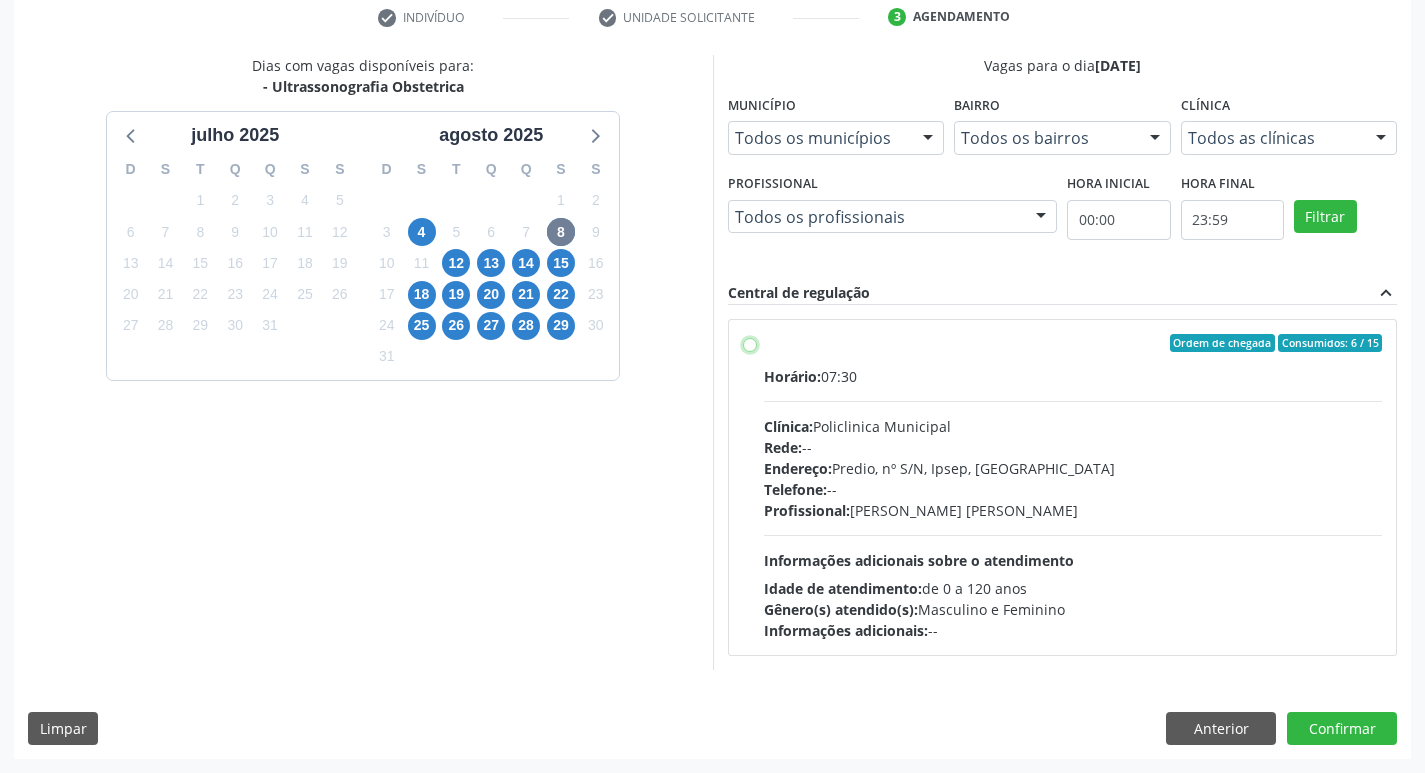 radio on "true" 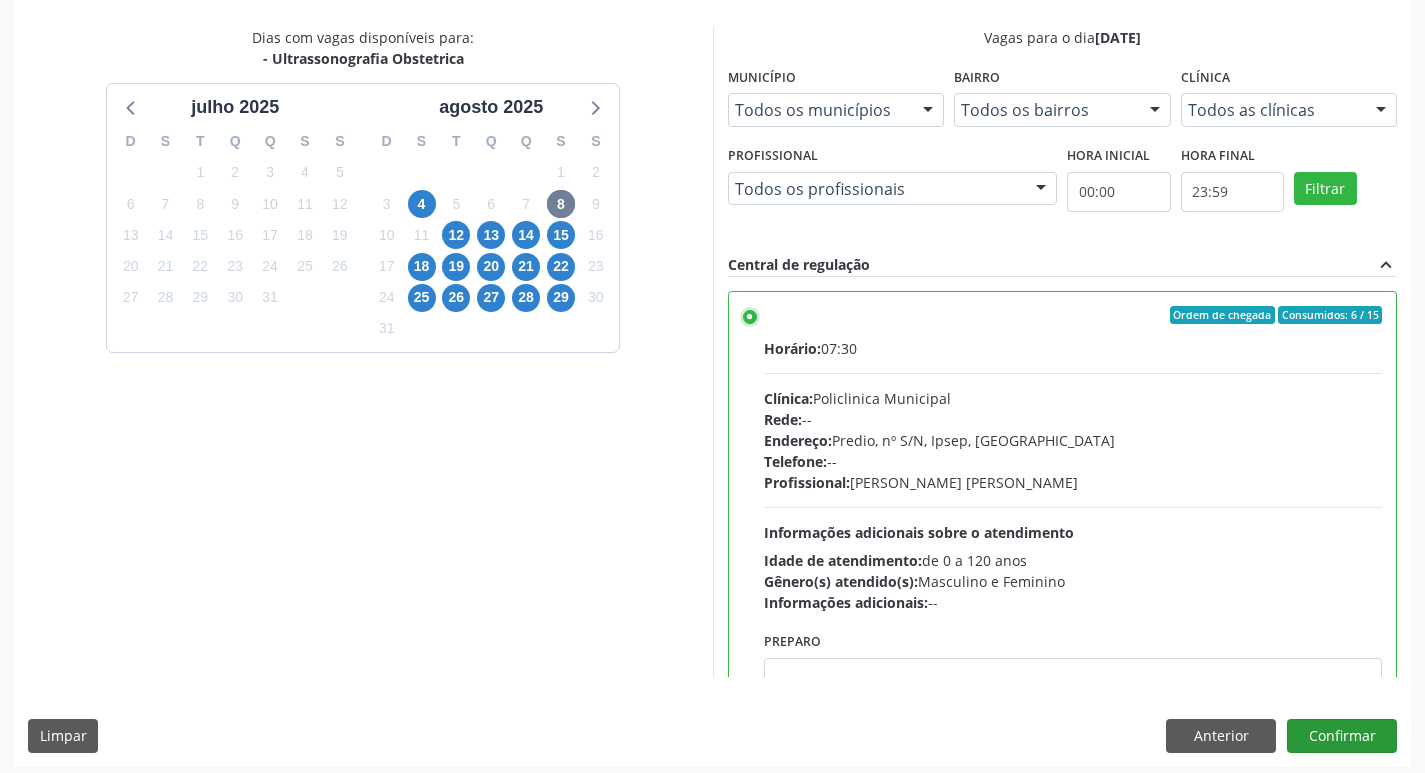 scroll, scrollTop: 422, scrollLeft: 0, axis: vertical 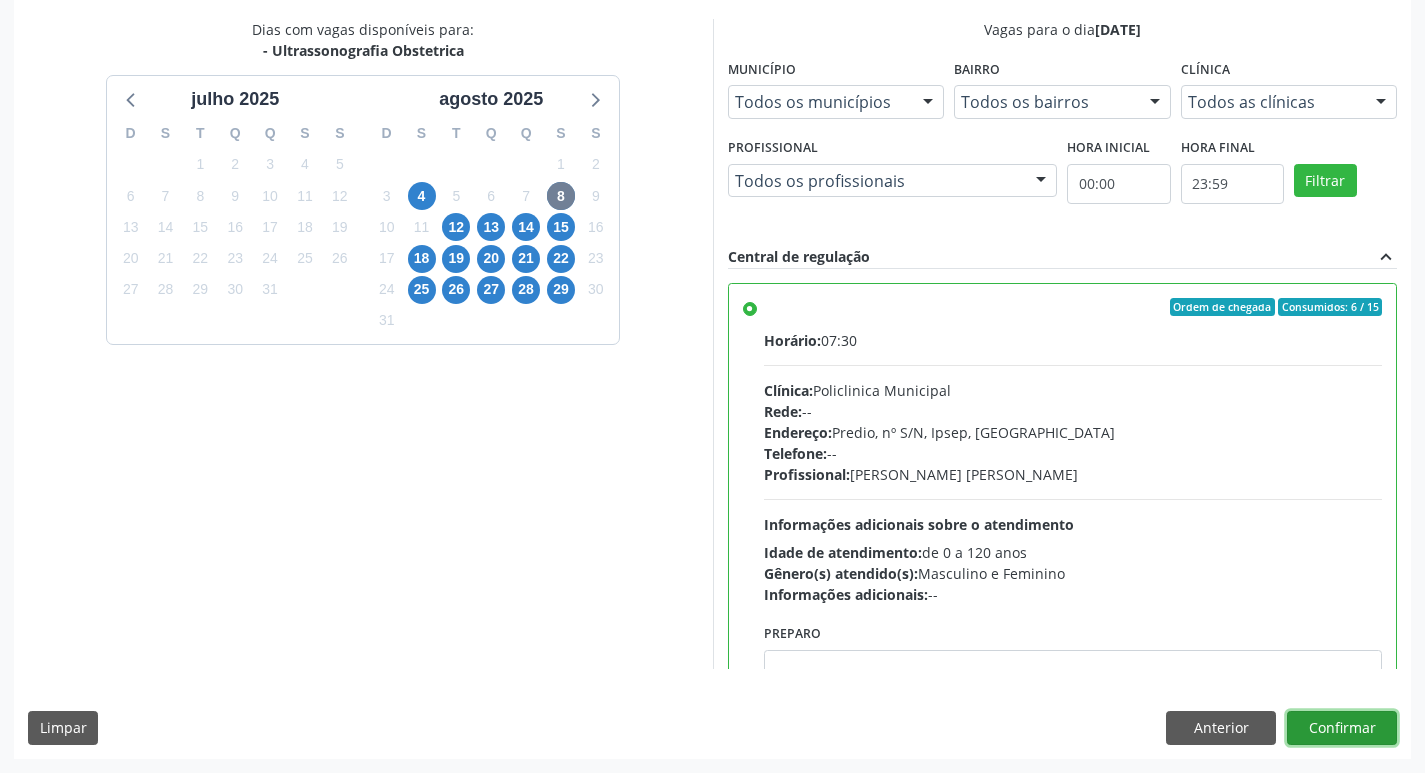click on "Confirmar" at bounding box center [1342, 728] 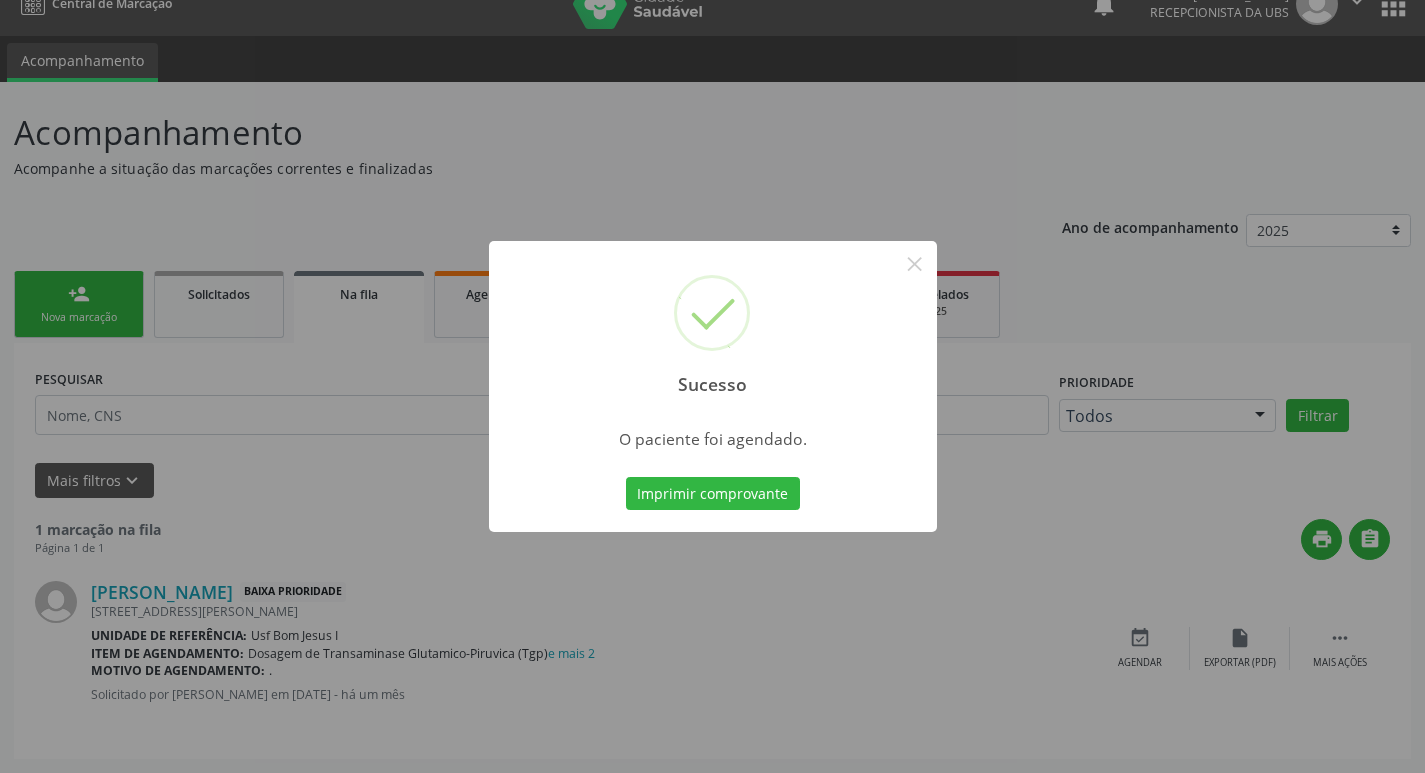 scroll, scrollTop: 0, scrollLeft: 0, axis: both 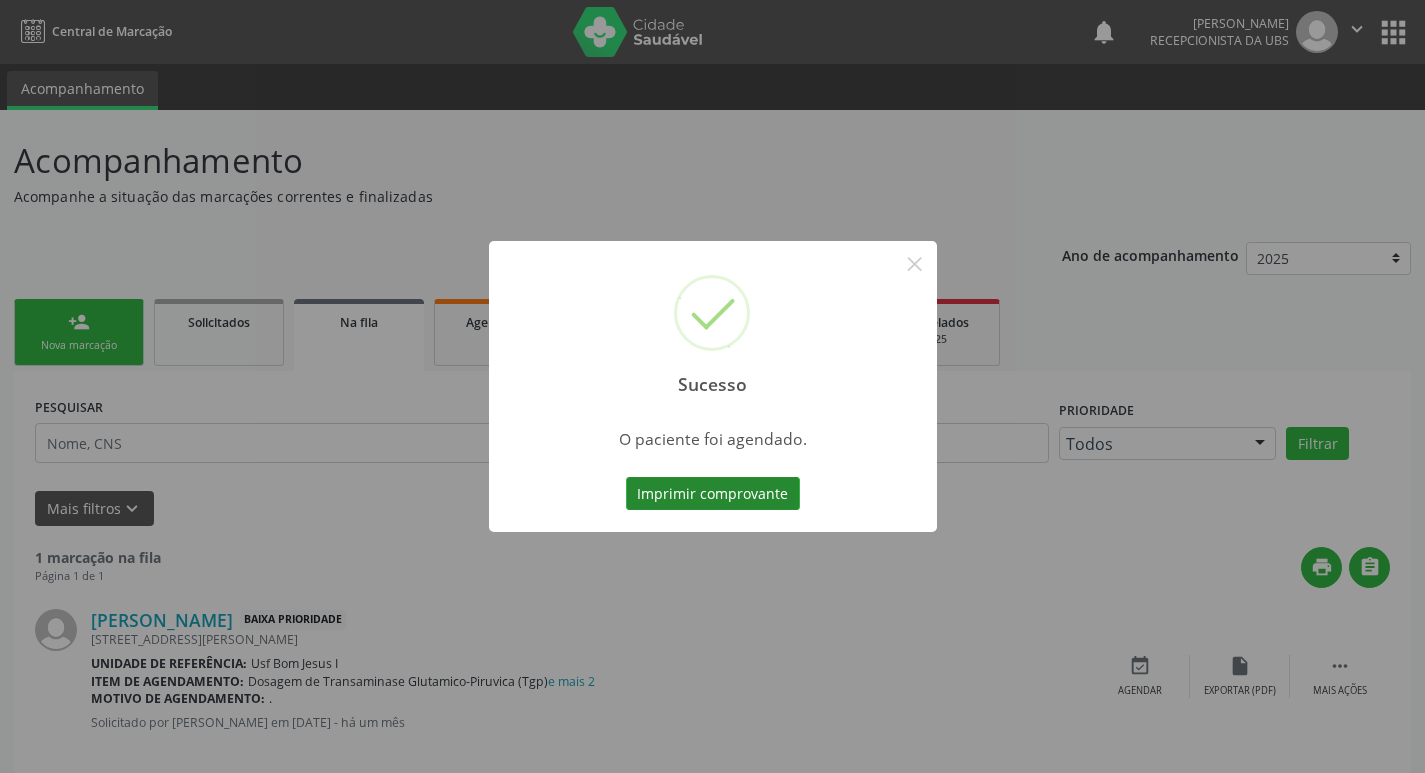click on "Imprimir comprovante" at bounding box center (713, 494) 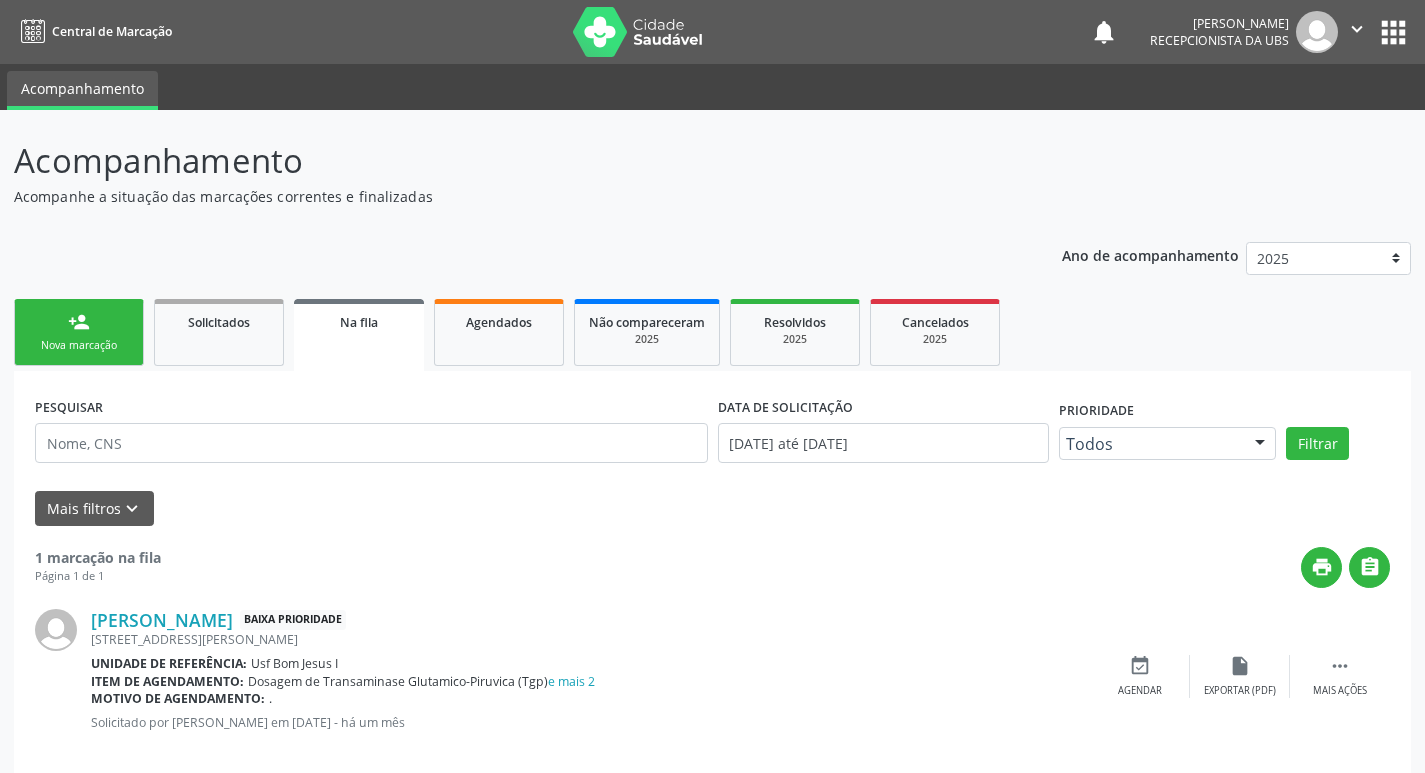 click on "person_add
Nova marcação" at bounding box center (79, 332) 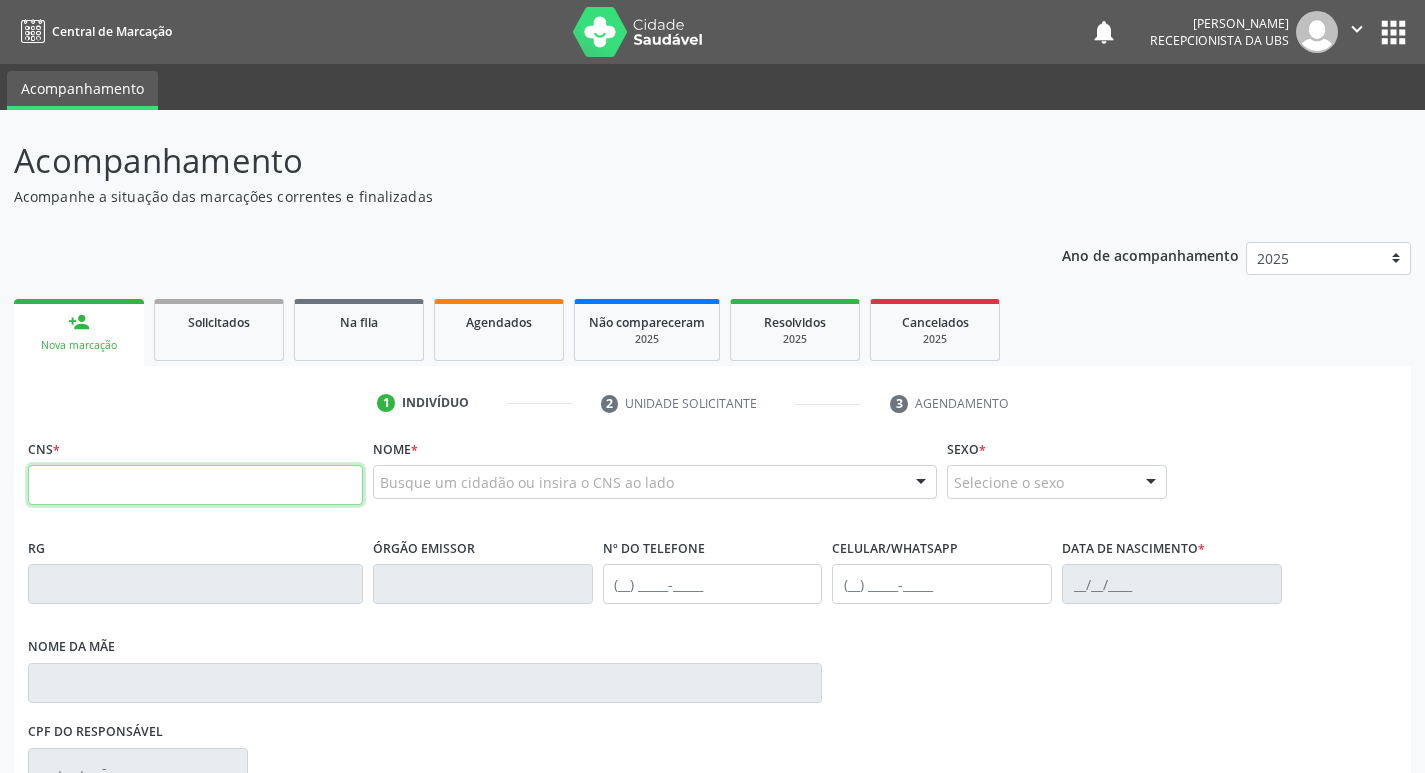 click at bounding box center [195, 485] 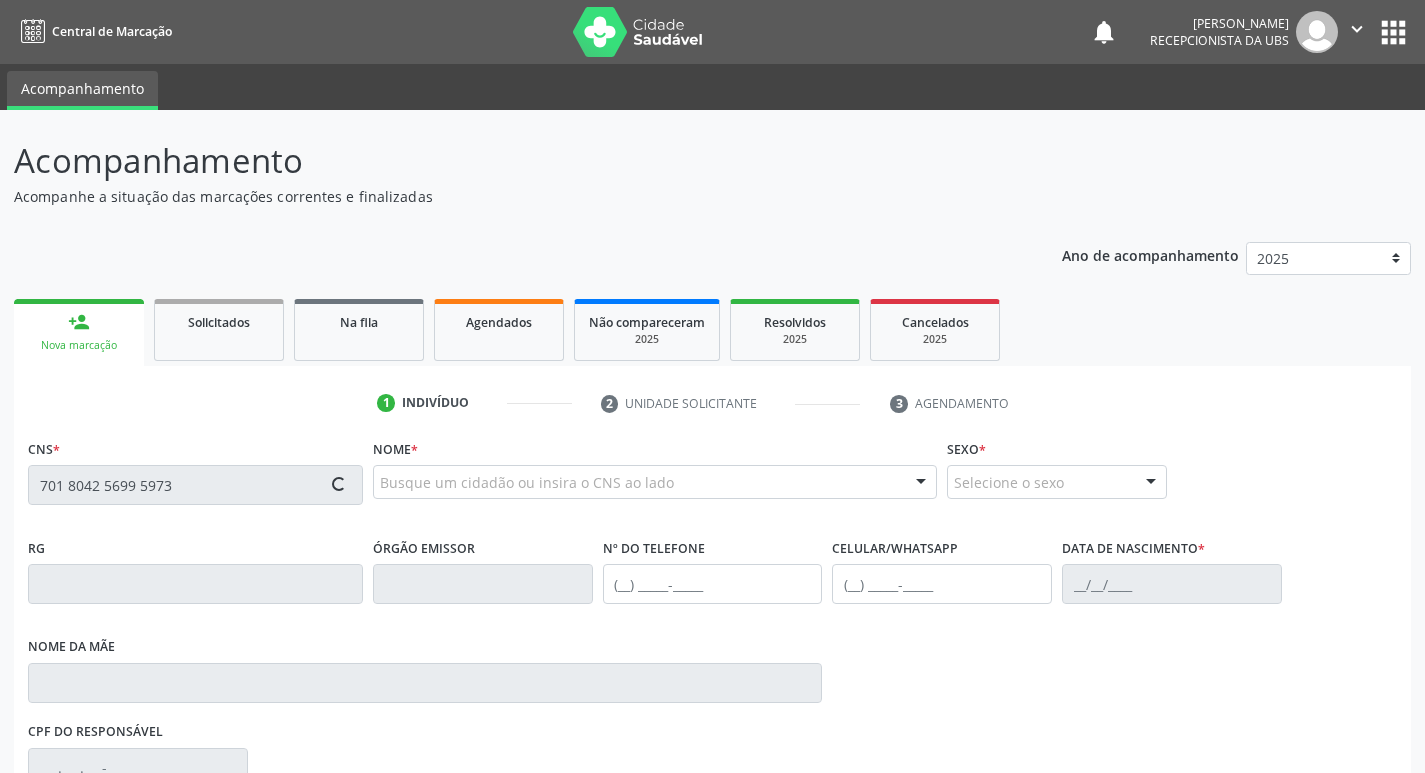 type on "701 8042 5699 5973" 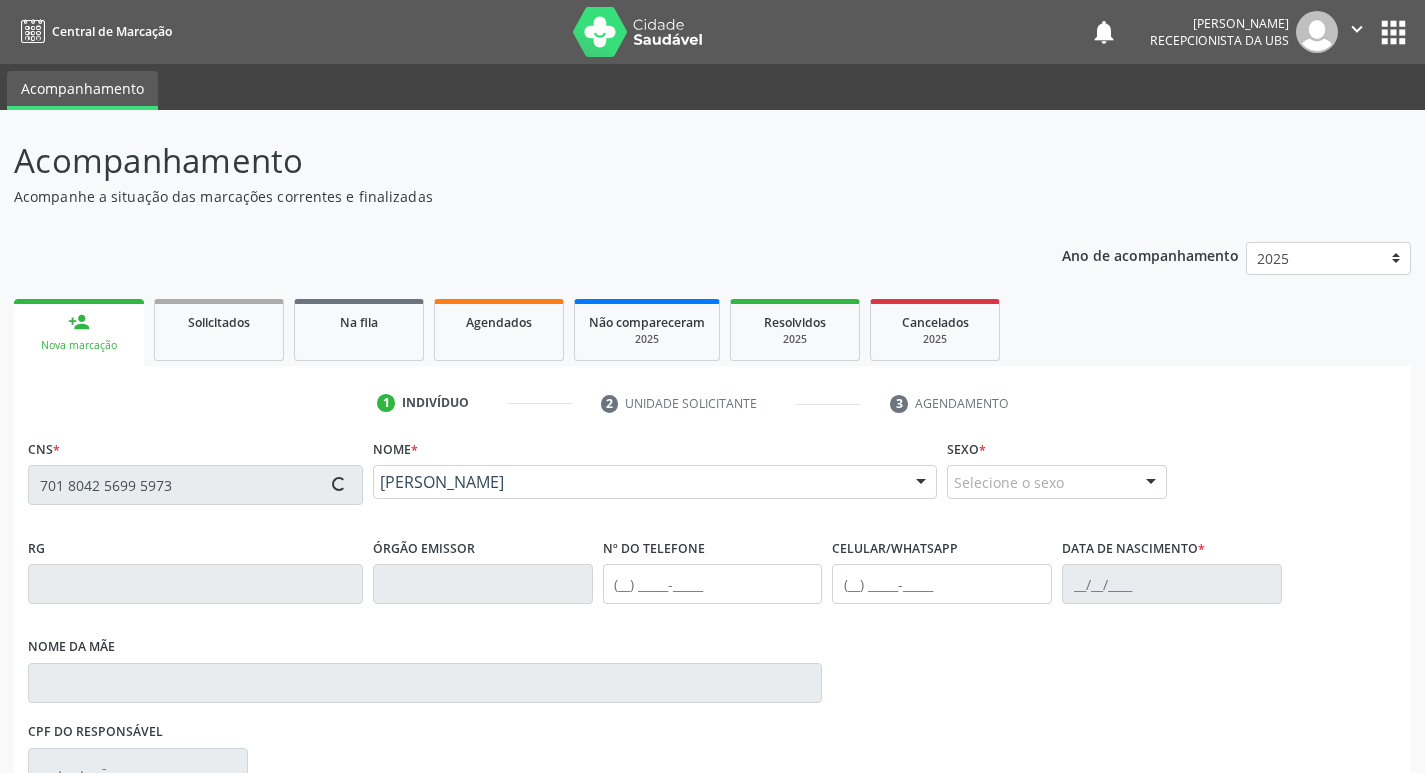 type on "[PHONE_NUMBER]" 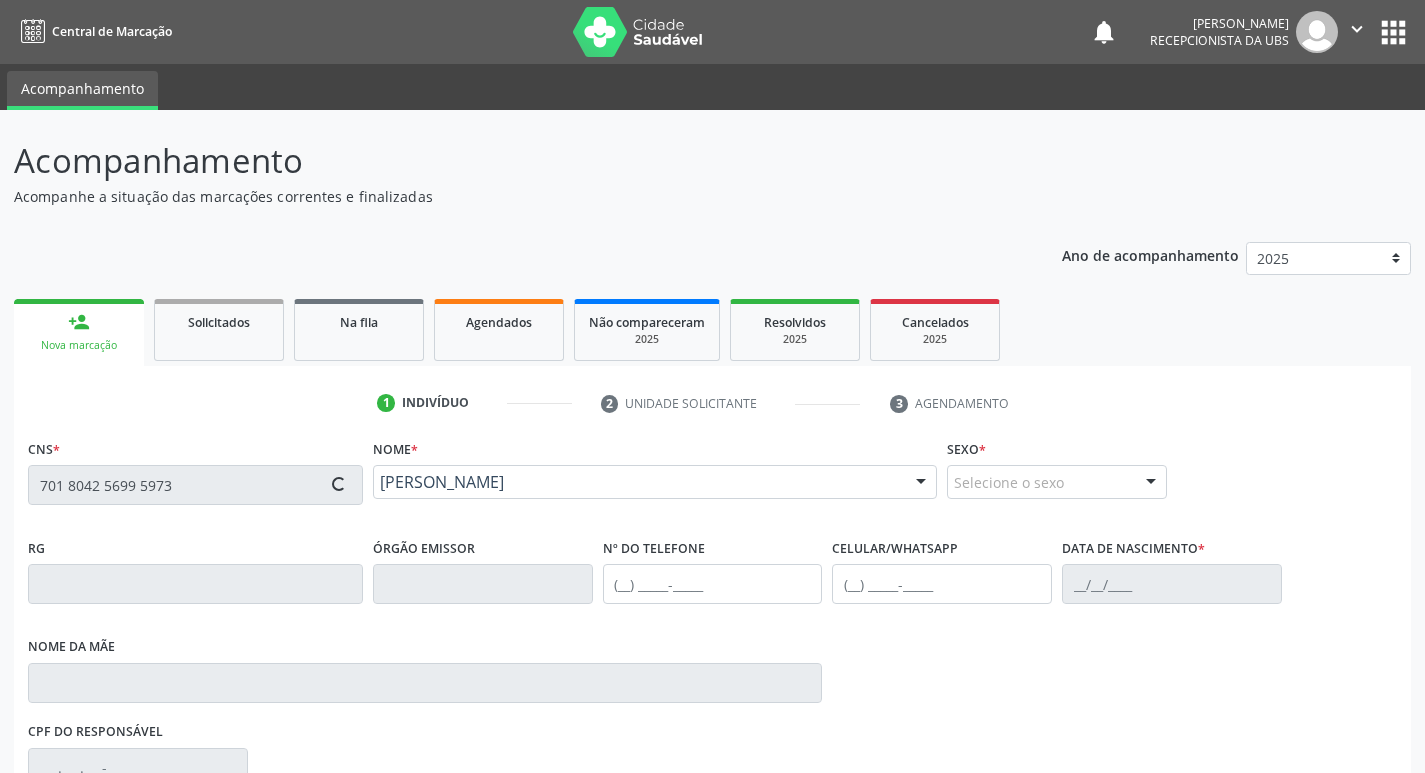type on "[PHONE_NUMBER]" 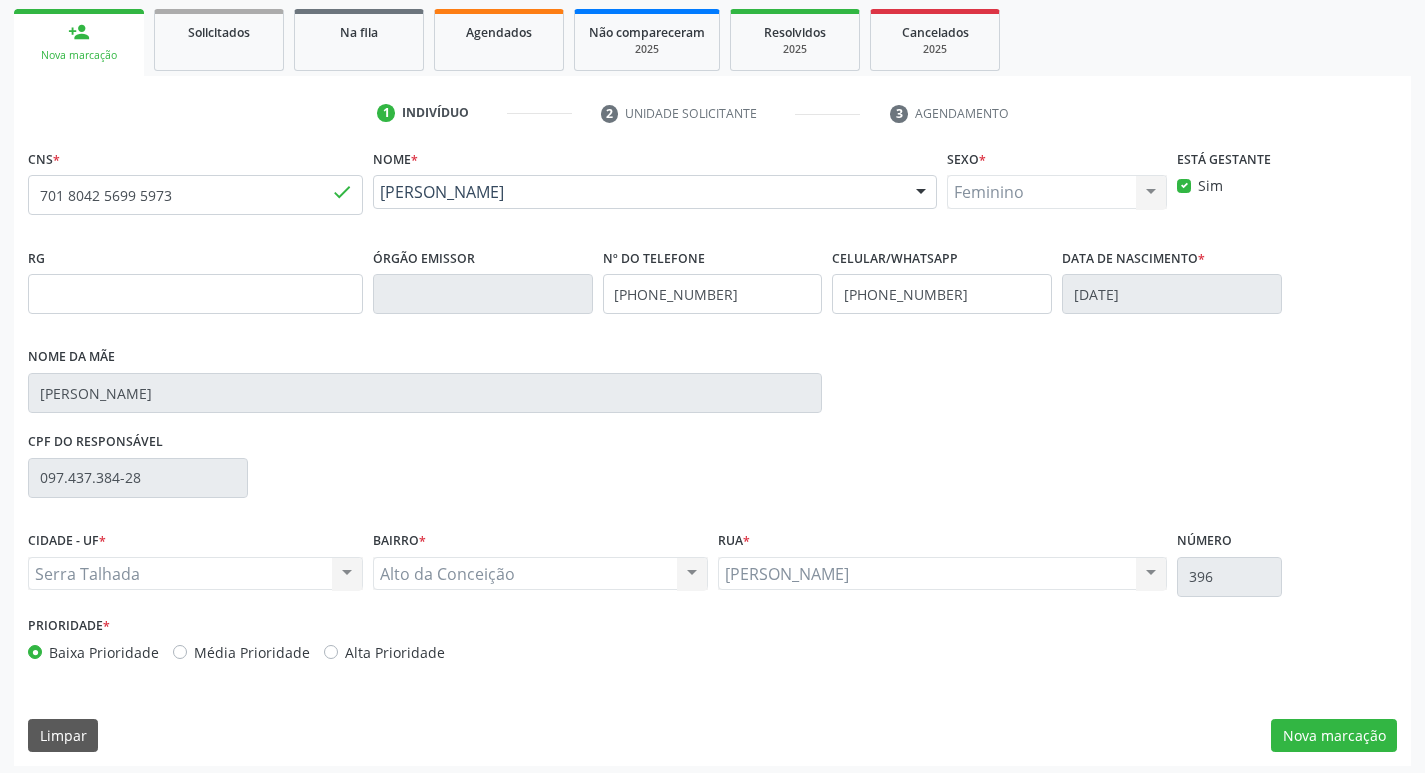 scroll, scrollTop: 297, scrollLeft: 0, axis: vertical 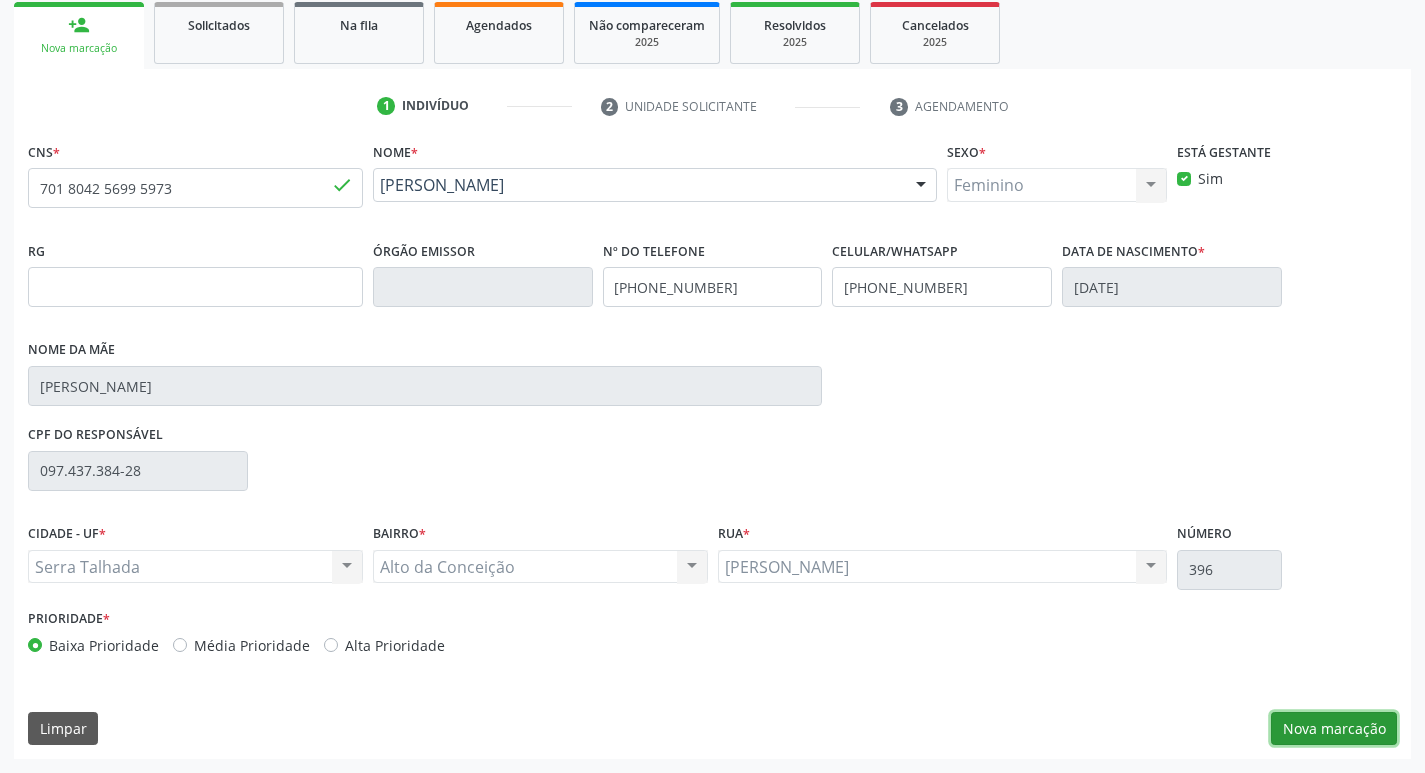 click on "Nova marcação" at bounding box center [1334, 729] 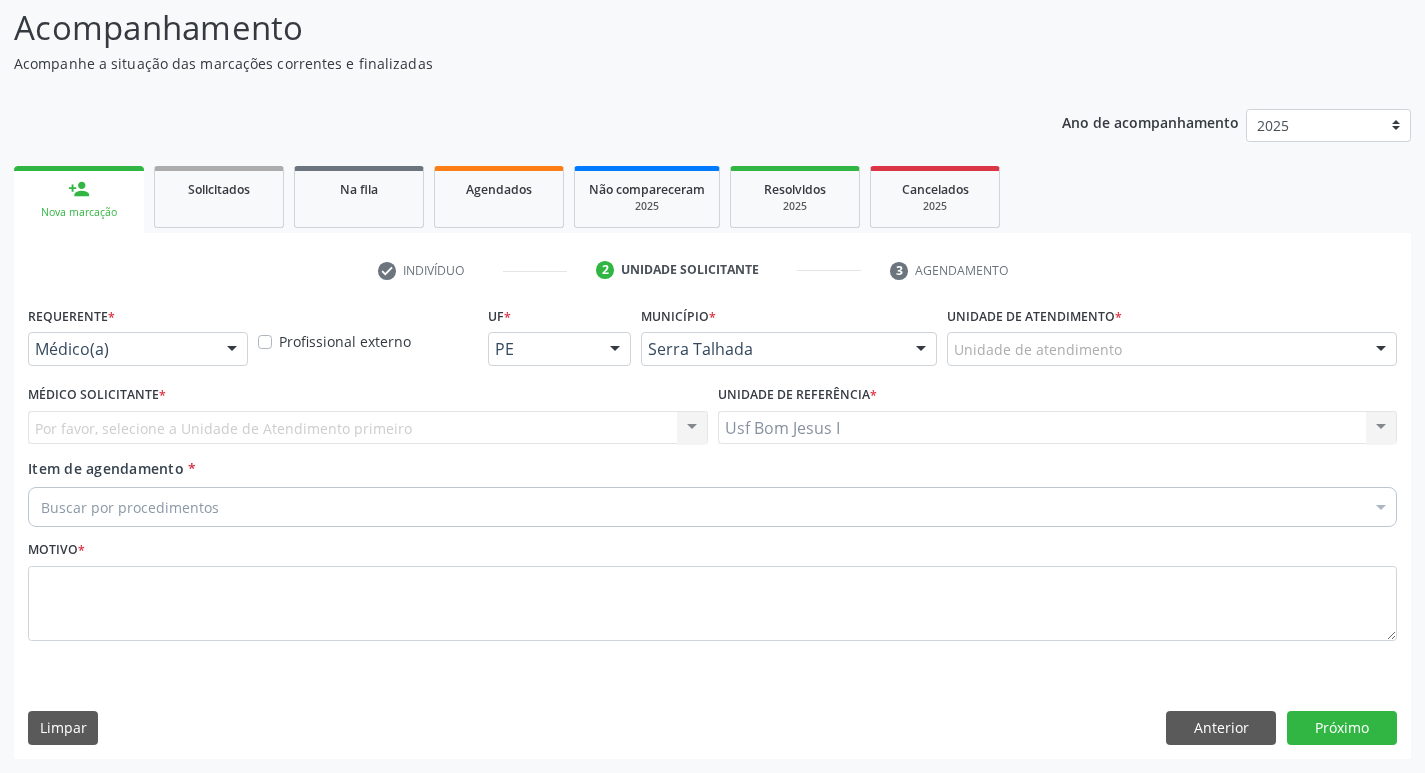 scroll, scrollTop: 133, scrollLeft: 0, axis: vertical 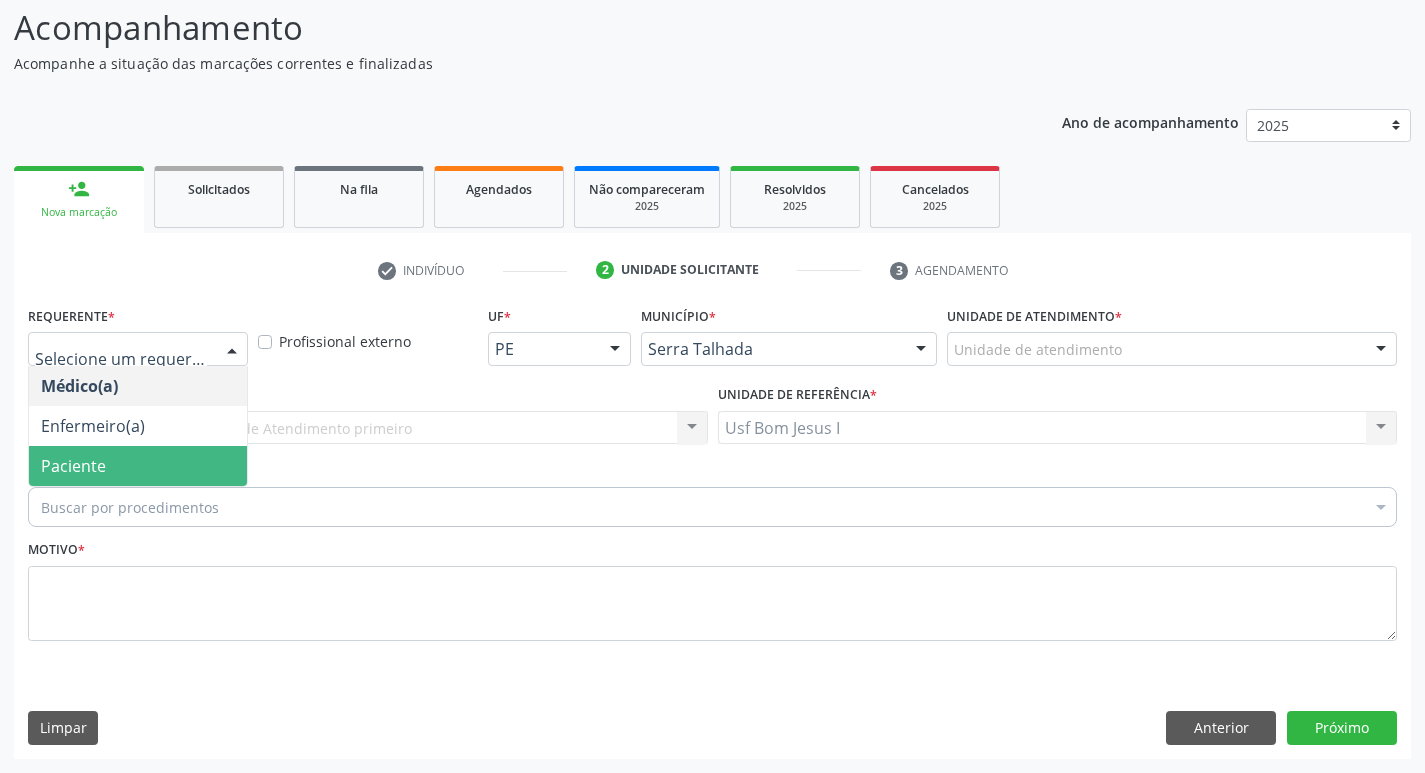 click on "Paciente" at bounding box center (138, 466) 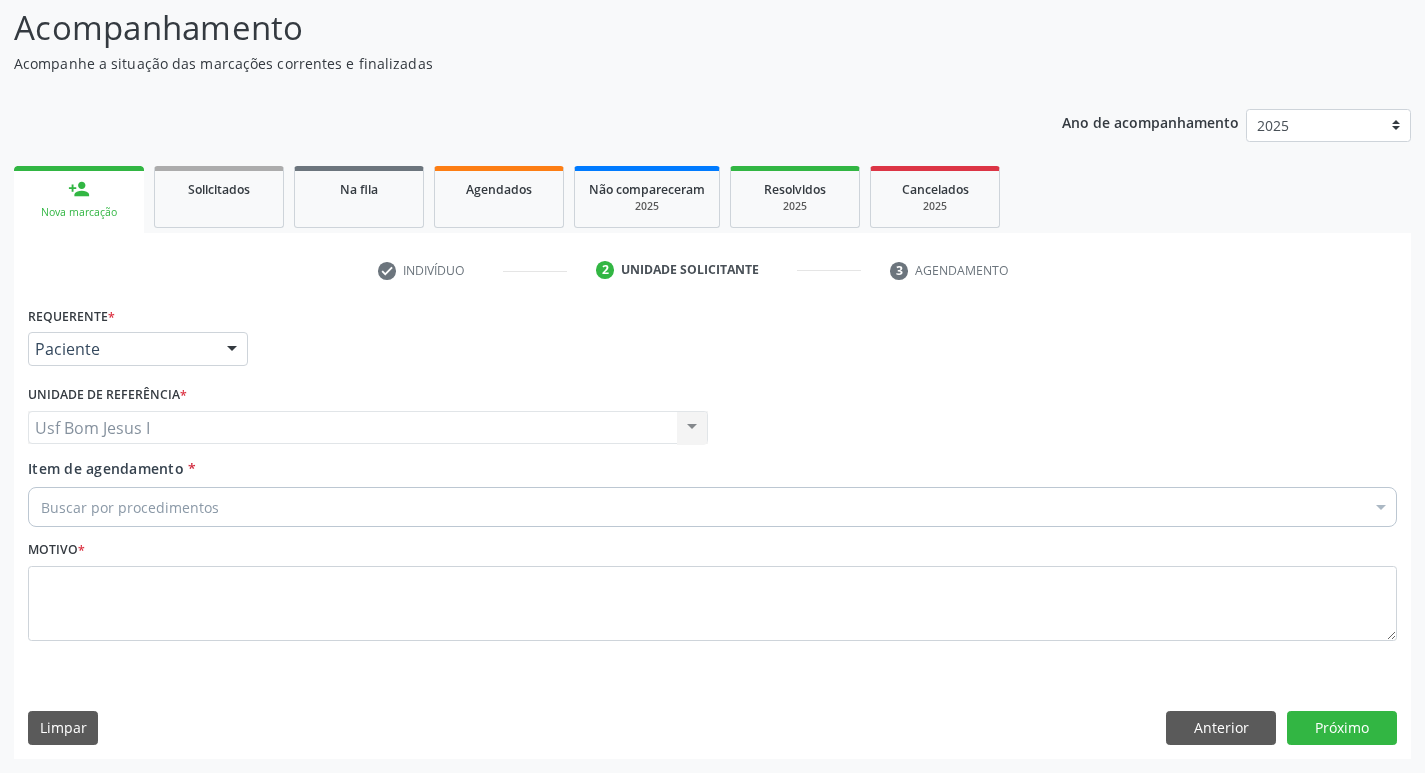 drag, startPoint x: 177, startPoint y: 495, endPoint x: 176, endPoint y: 513, distance: 18.027756 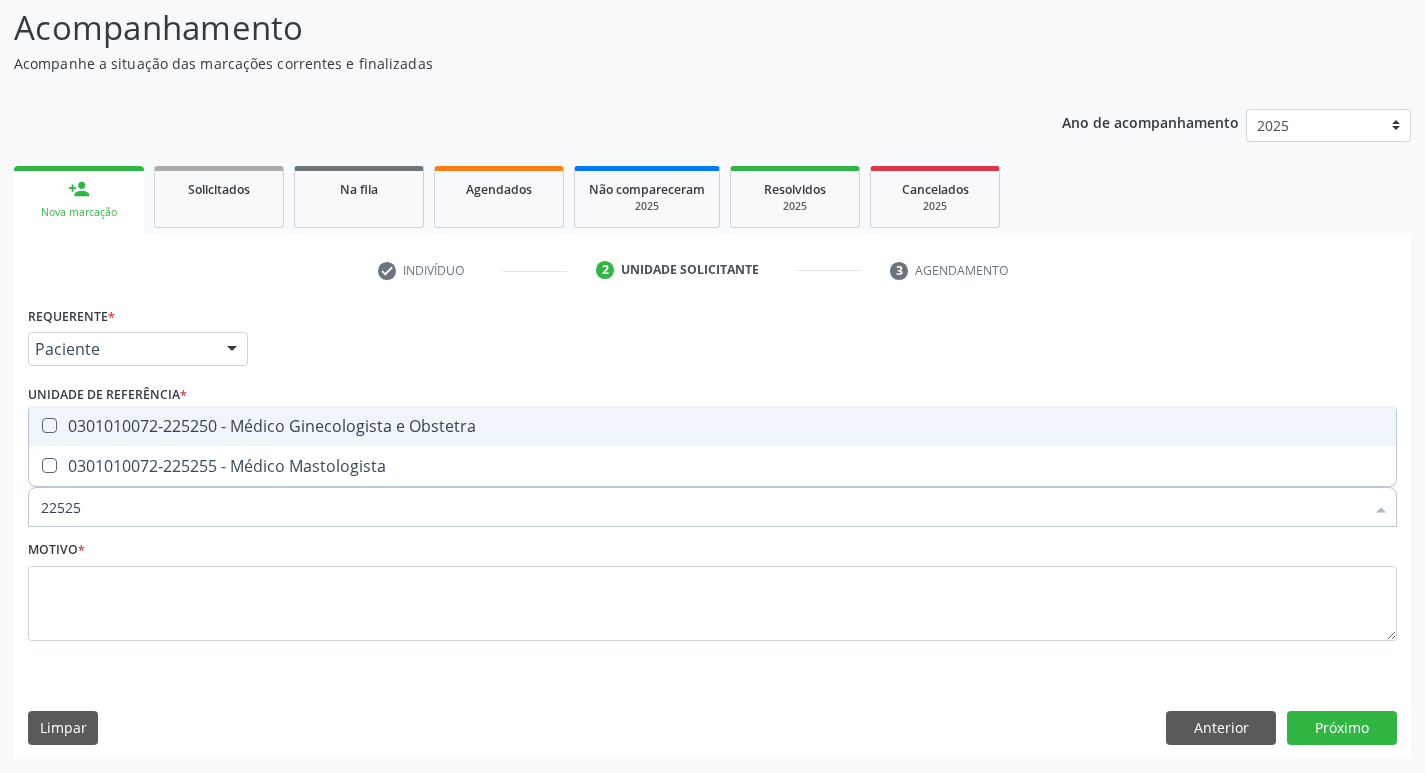type on "225250" 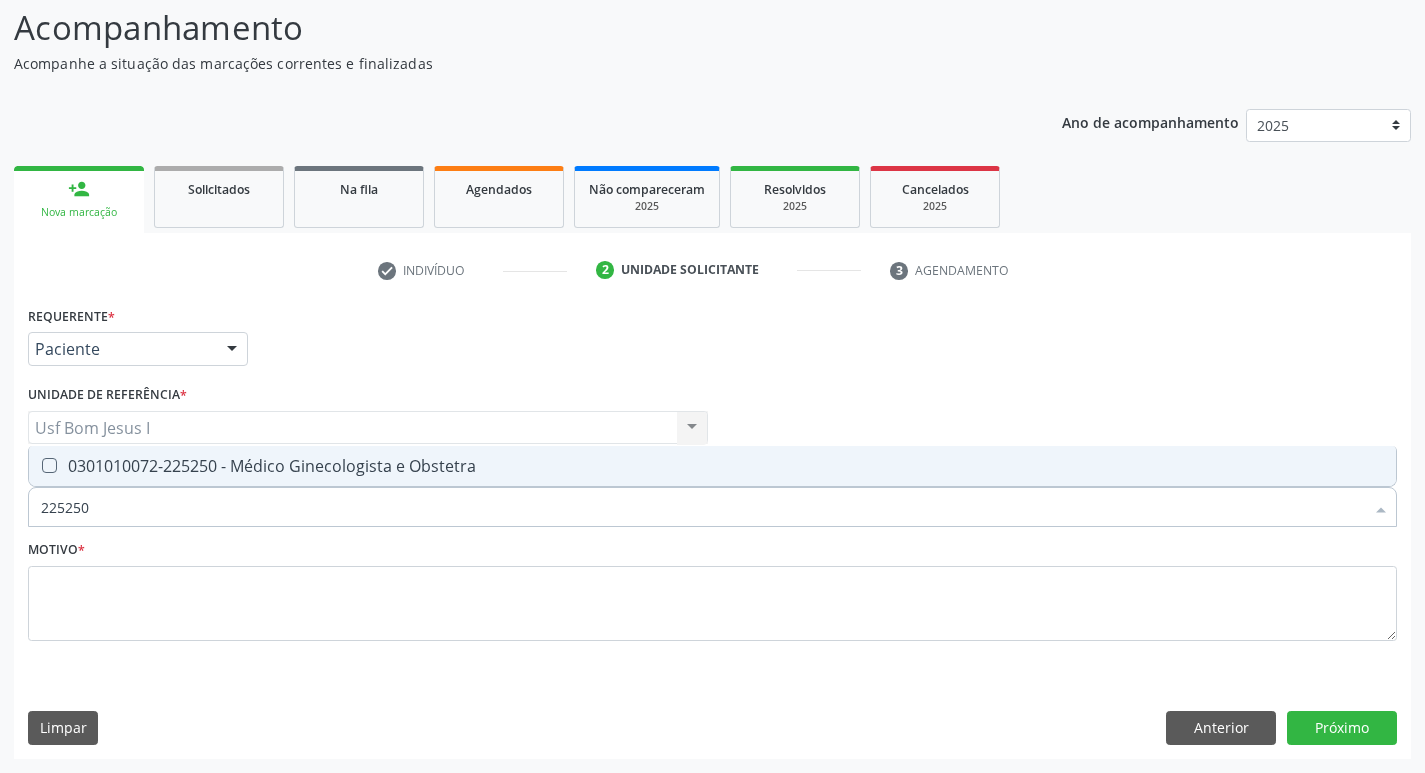 click on "0301010072-225250 - Médico Ginecologista e Obstetra" at bounding box center [712, 466] 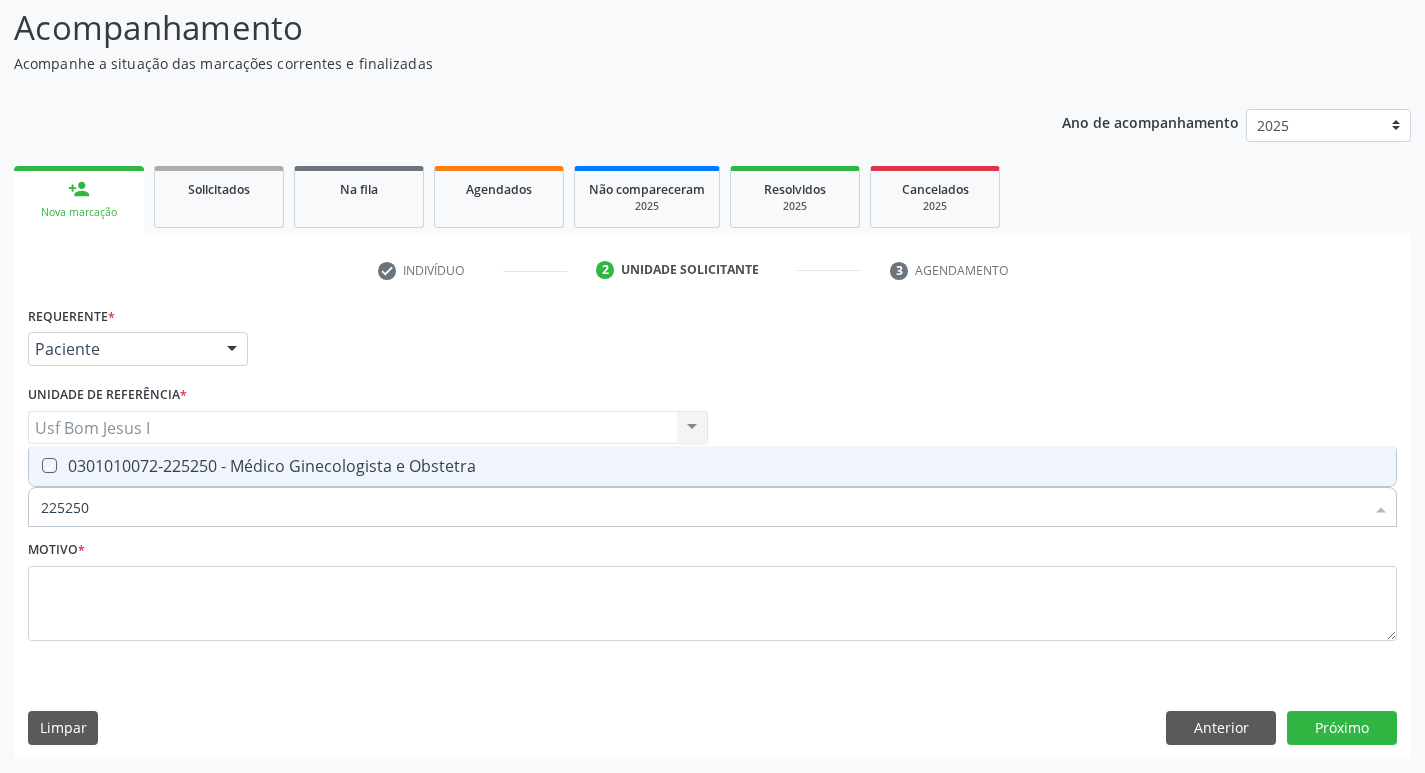 checkbox on "true" 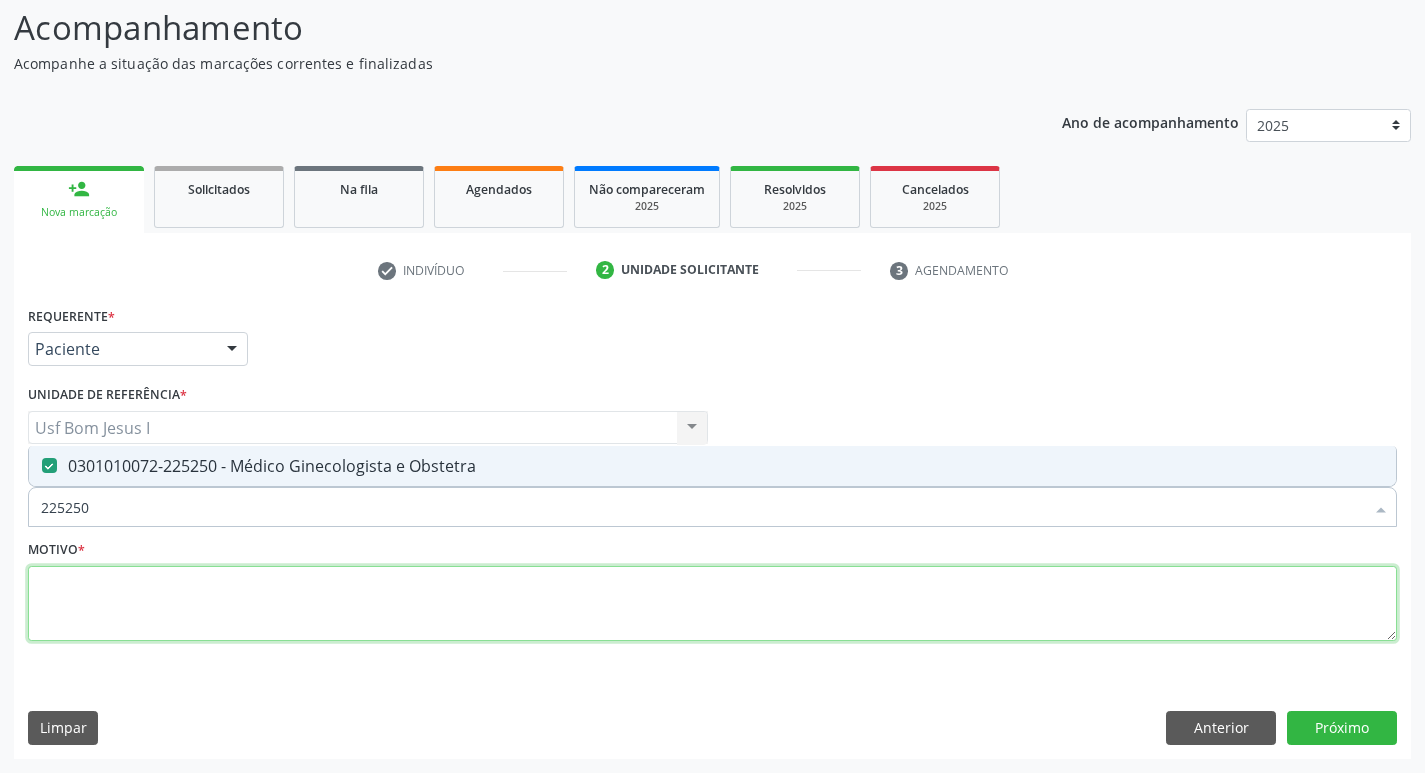 click at bounding box center (712, 604) 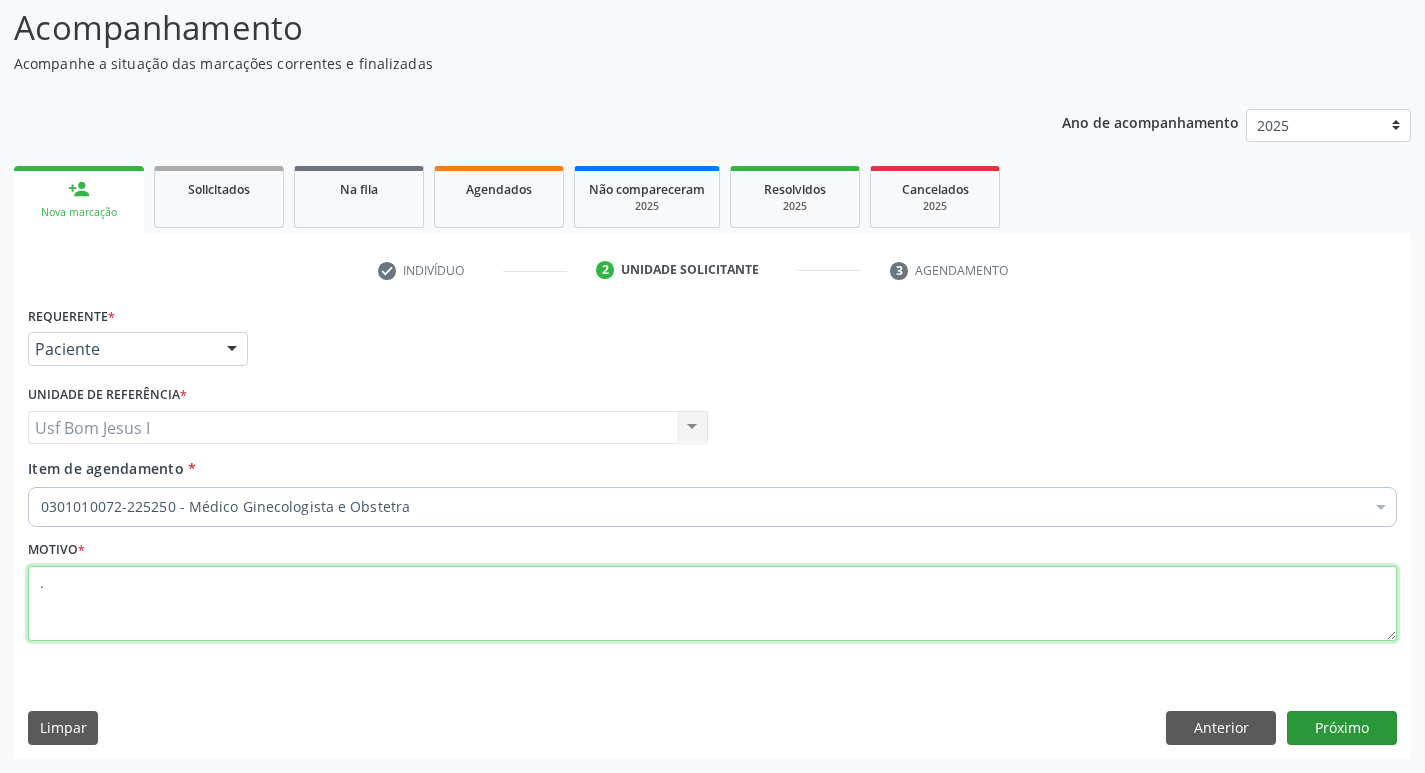 type on "." 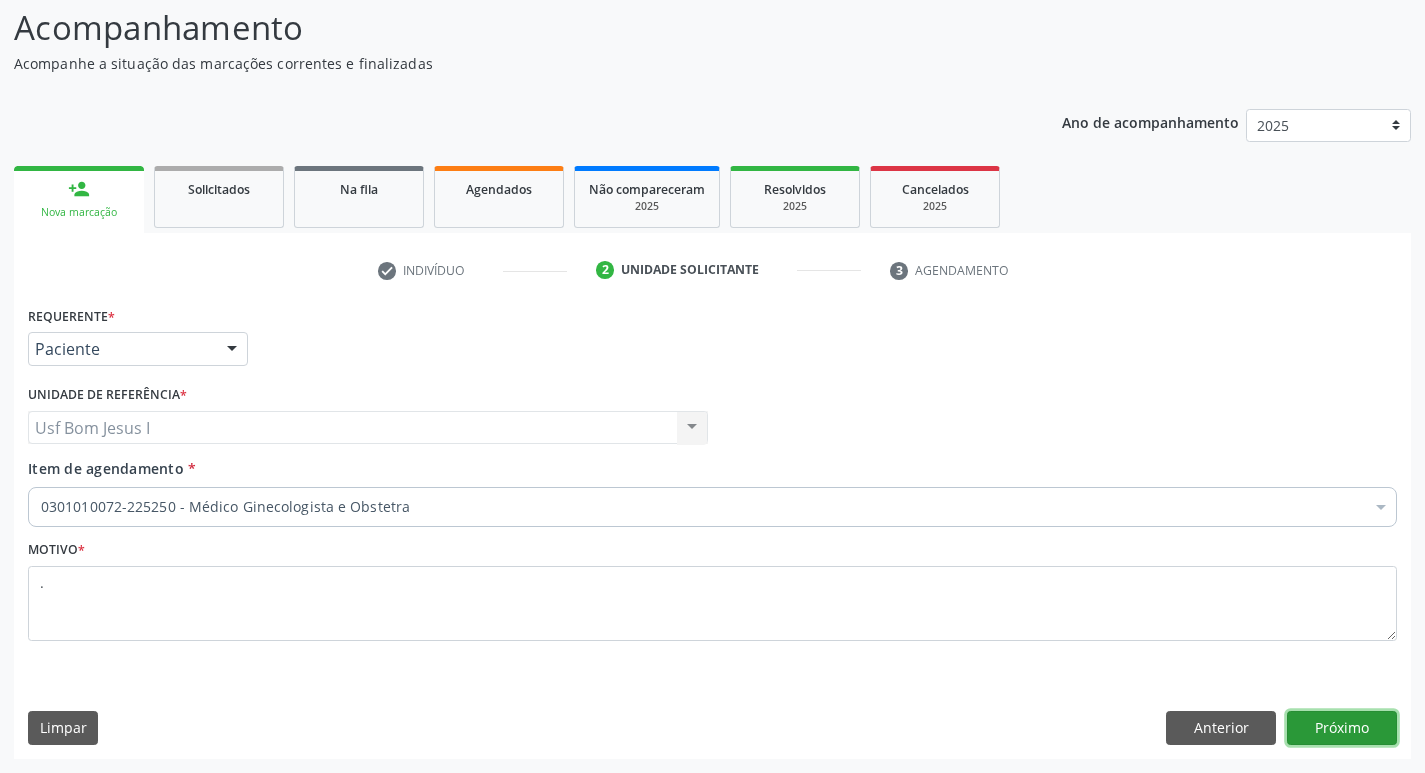click on "Próximo" at bounding box center [1342, 728] 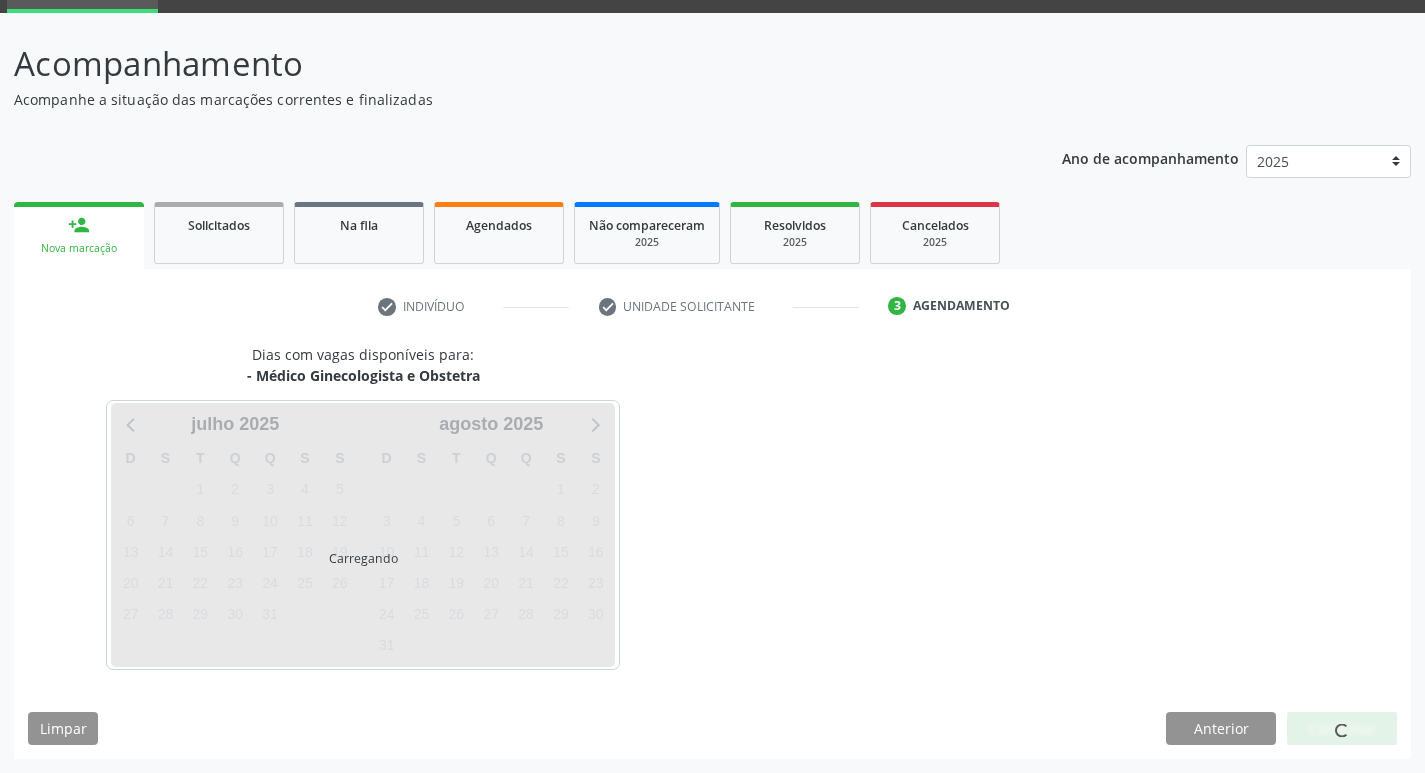 scroll, scrollTop: 97, scrollLeft: 0, axis: vertical 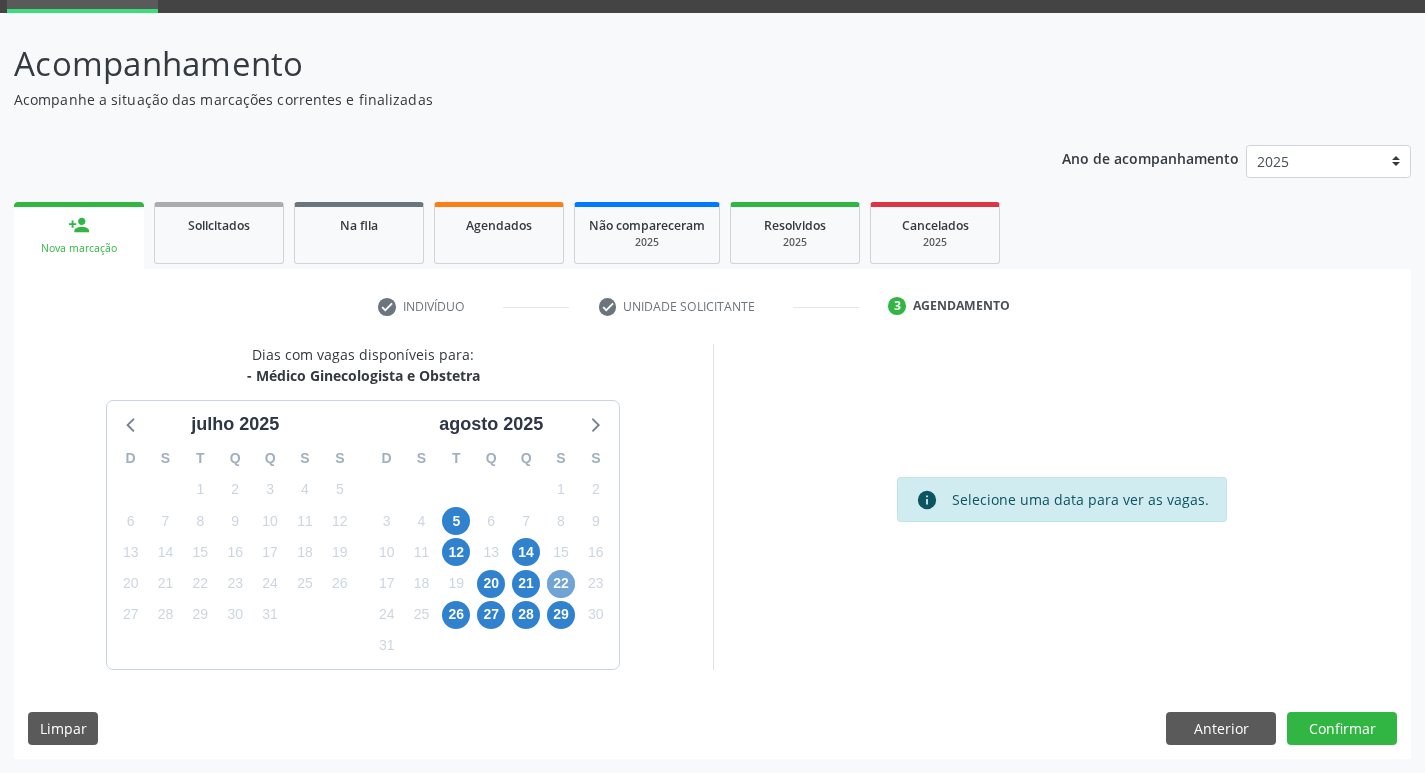 click on "22" at bounding box center (561, 584) 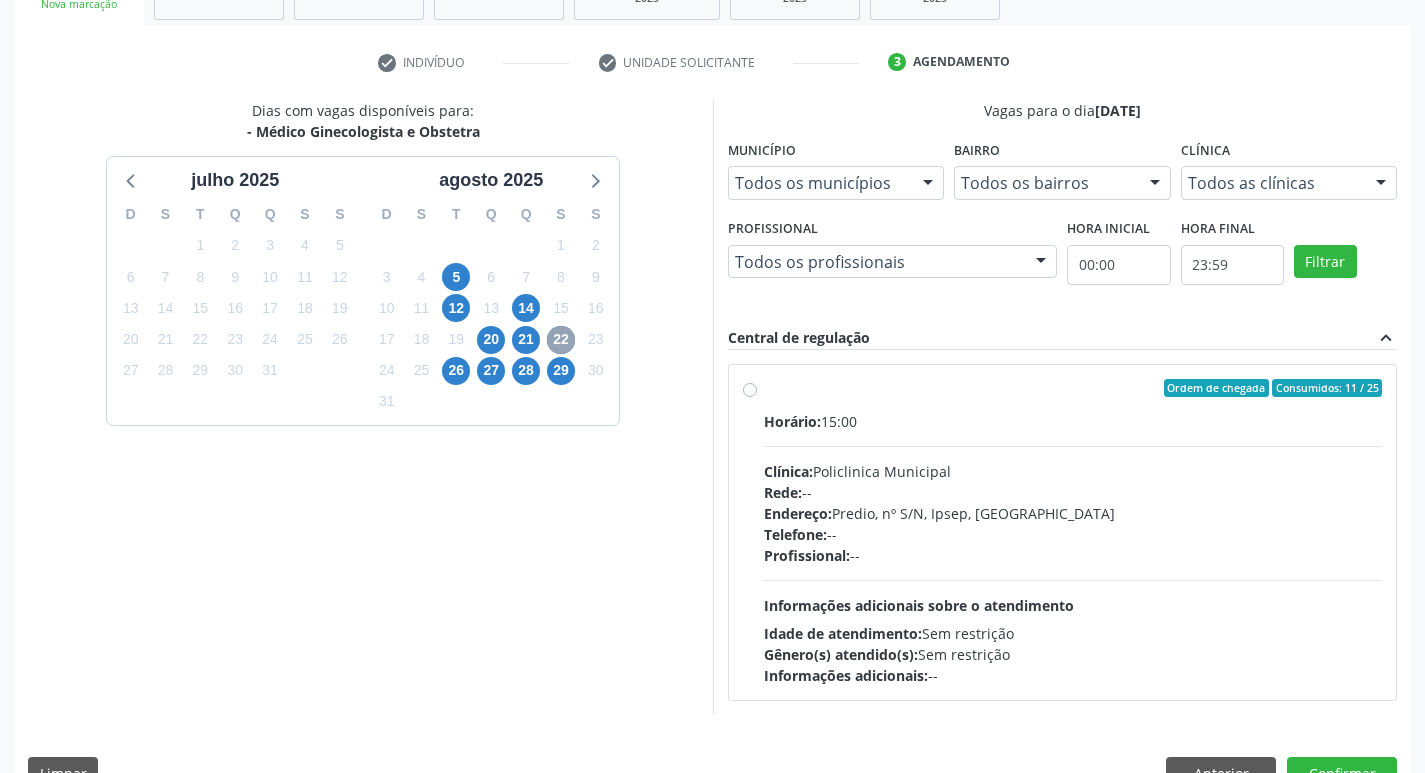 scroll, scrollTop: 253, scrollLeft: 0, axis: vertical 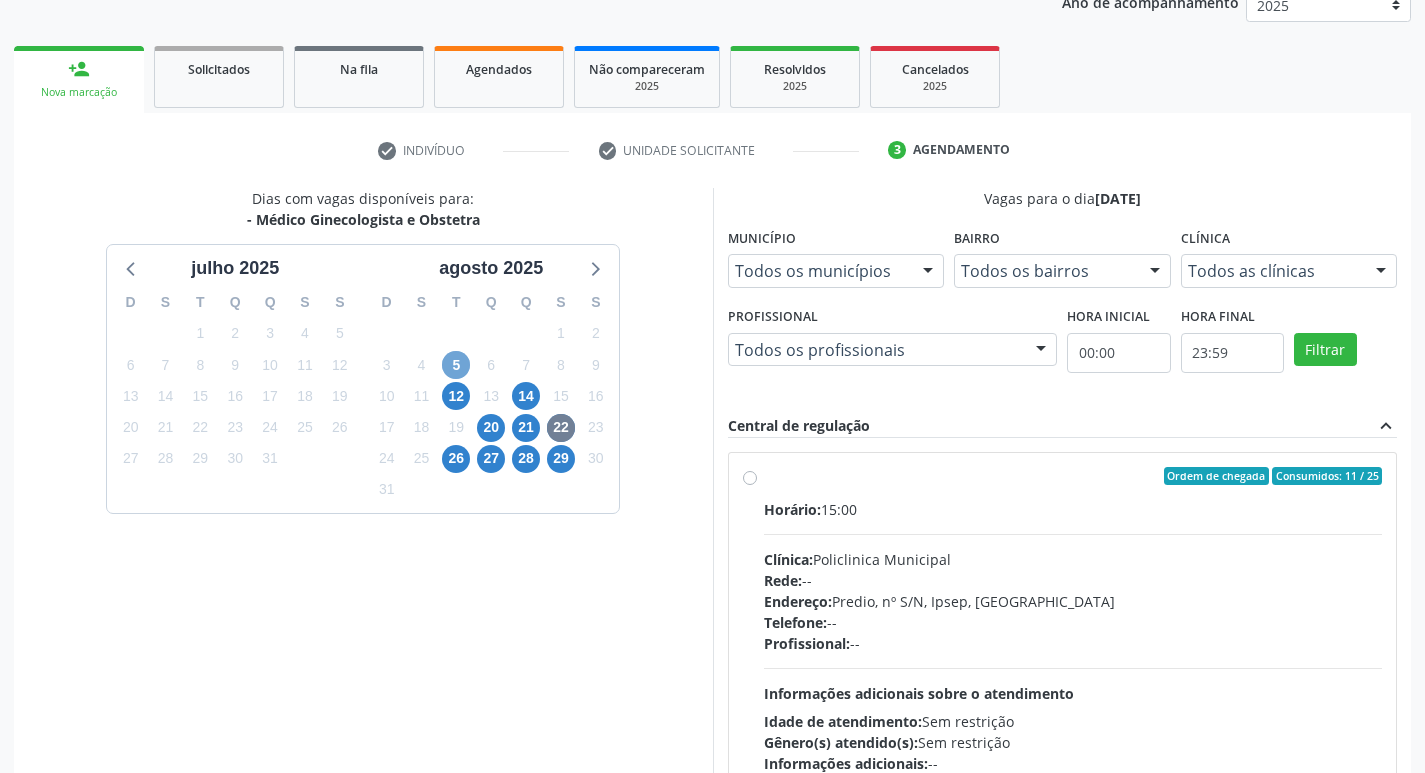 click on "5" at bounding box center (456, 365) 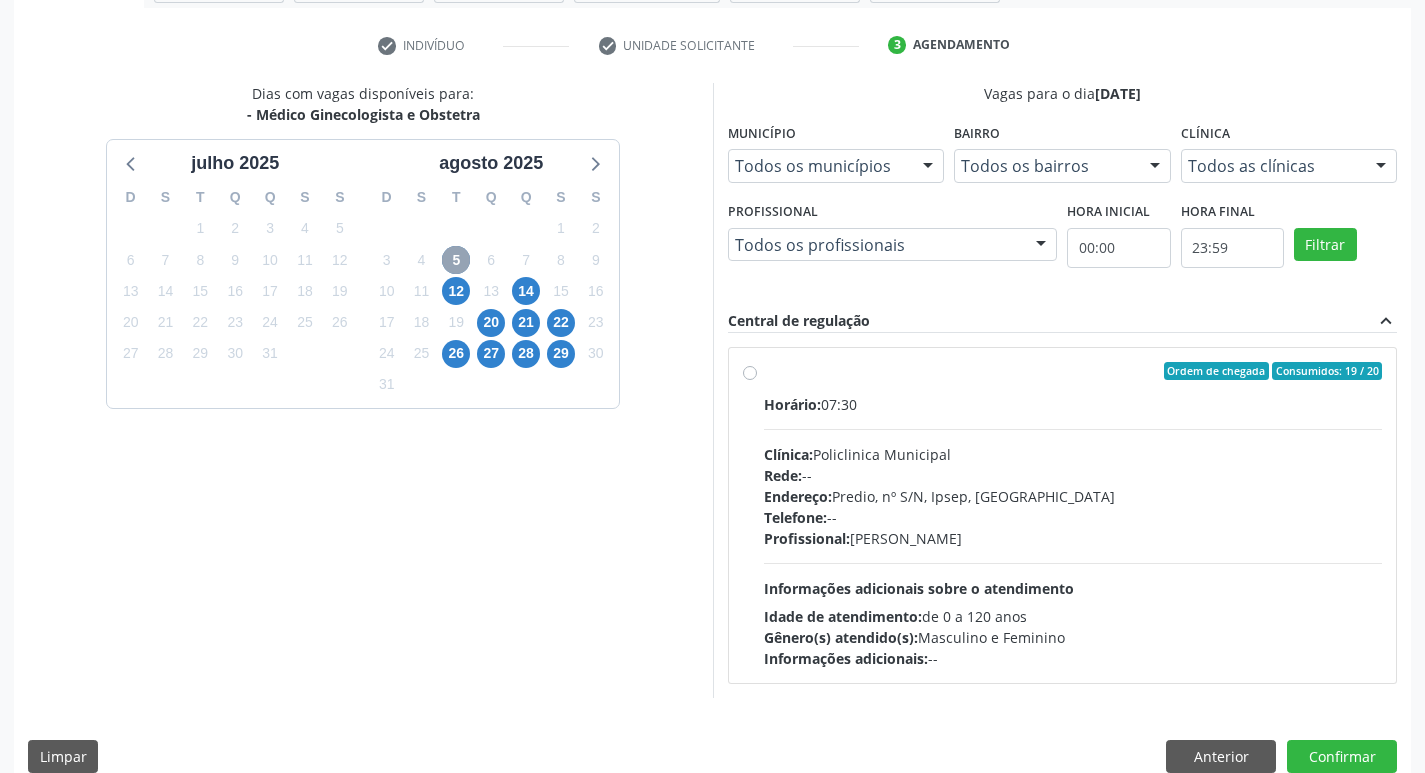 scroll, scrollTop: 386, scrollLeft: 0, axis: vertical 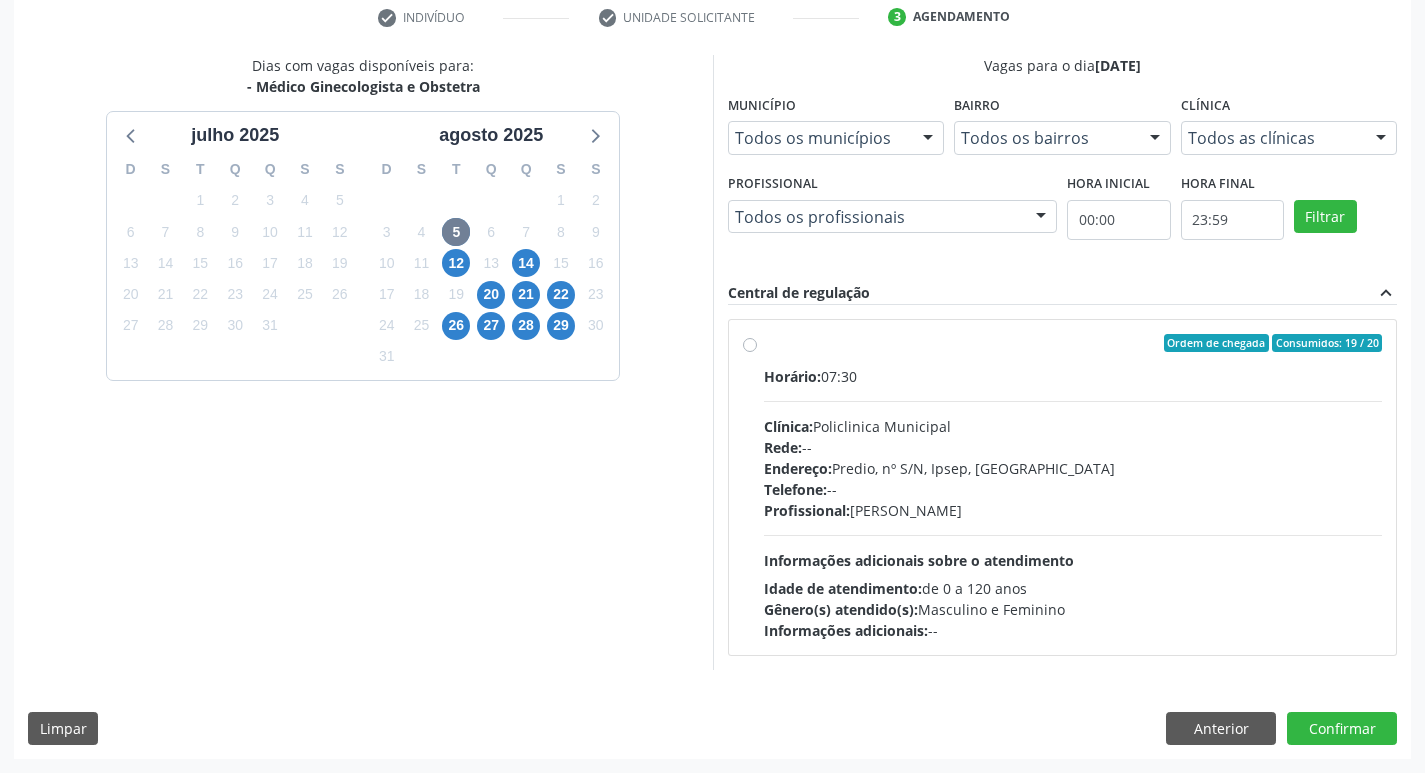 click on "Clínica:  Policlinica Municipal" at bounding box center [1073, 426] 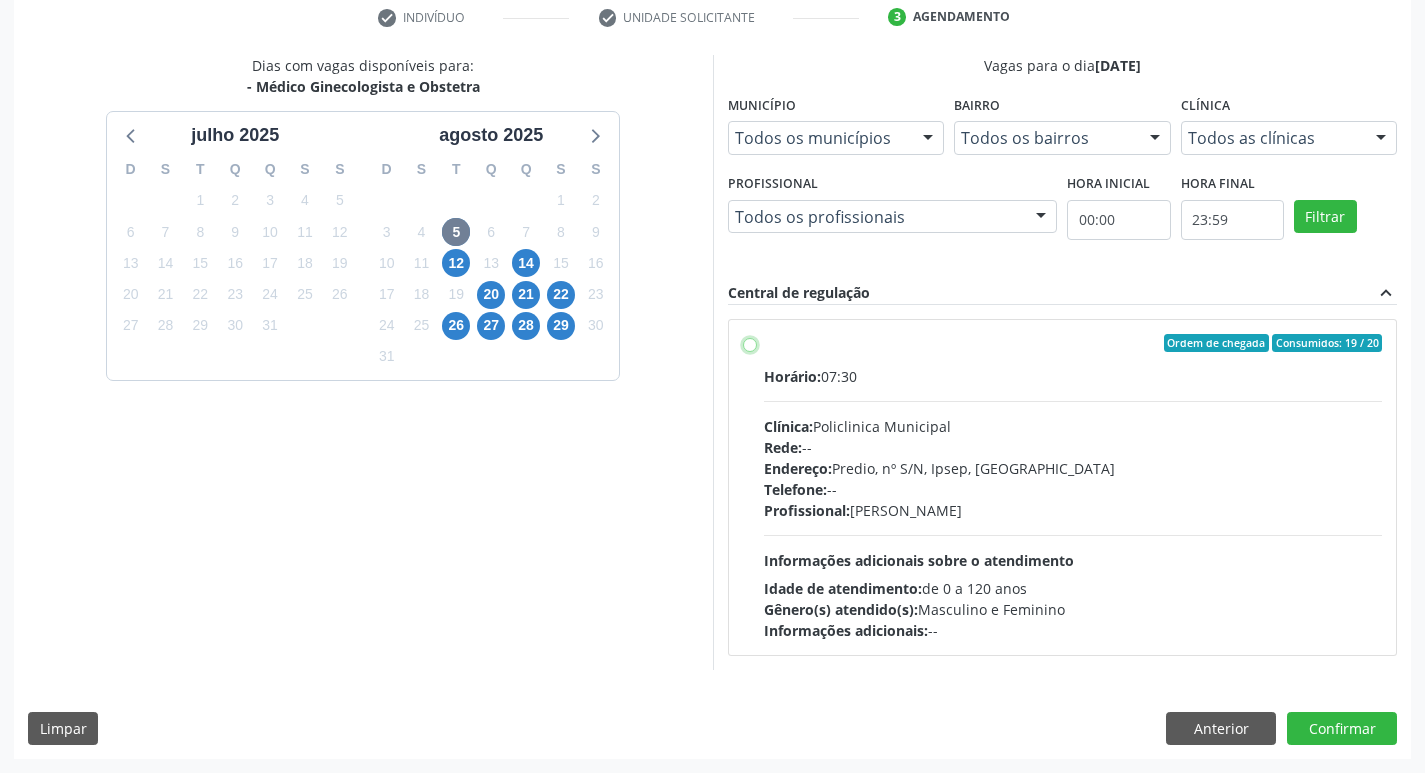 click on "Ordem de chegada
Consumidos: 19 / 20
Horário:   07:30
Clínica:  Policlinica Municipal
Rede:
--
Endereço:   Predio, nº S/N, Ipsep, [GEOGRAPHIC_DATA] - PE
Telefone:   --
Profissional:
[PERSON_NAME]
Informações adicionais sobre o atendimento
Idade de atendimento:
de 0 a 120 anos
Gênero(s) atendido(s):
Masculino e Feminino
Informações adicionais:
--" at bounding box center [750, 343] 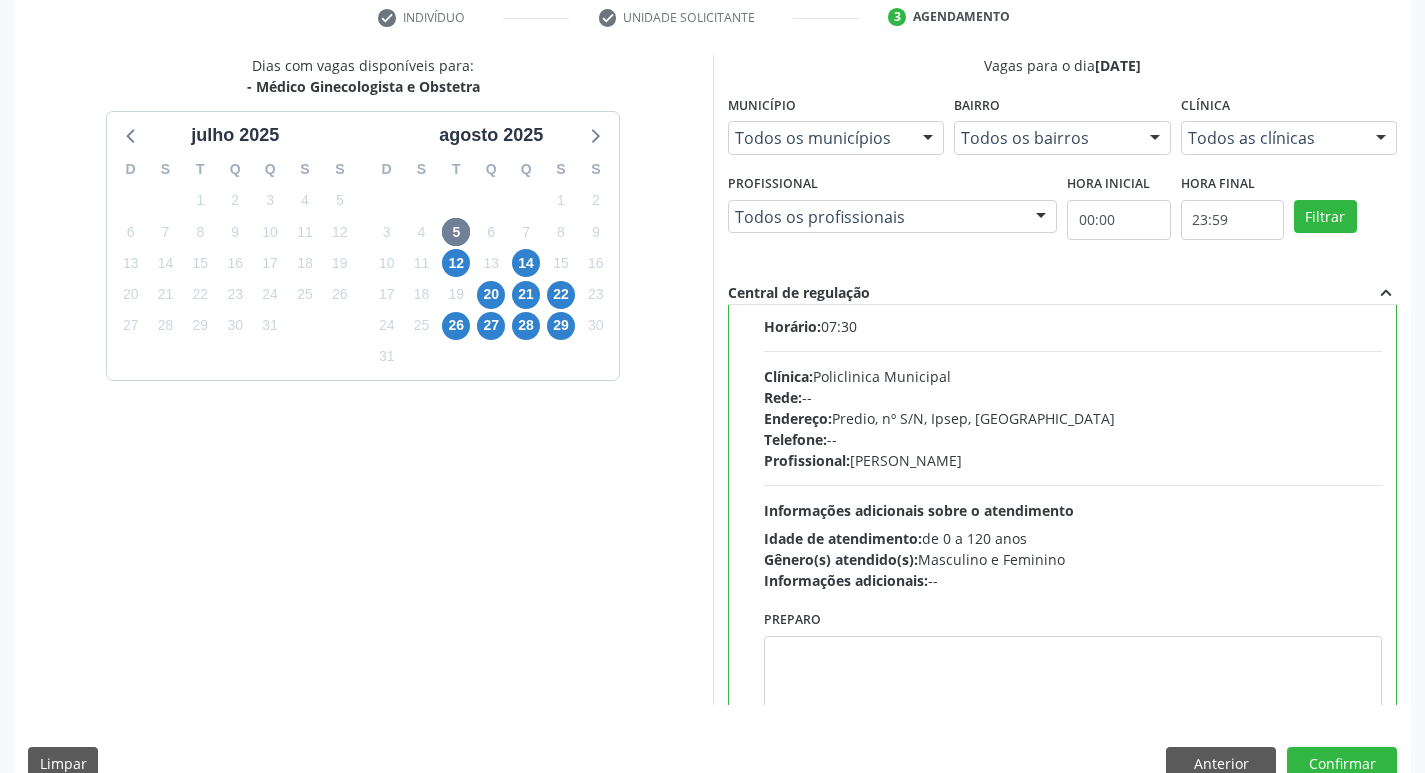scroll, scrollTop: 99, scrollLeft: 0, axis: vertical 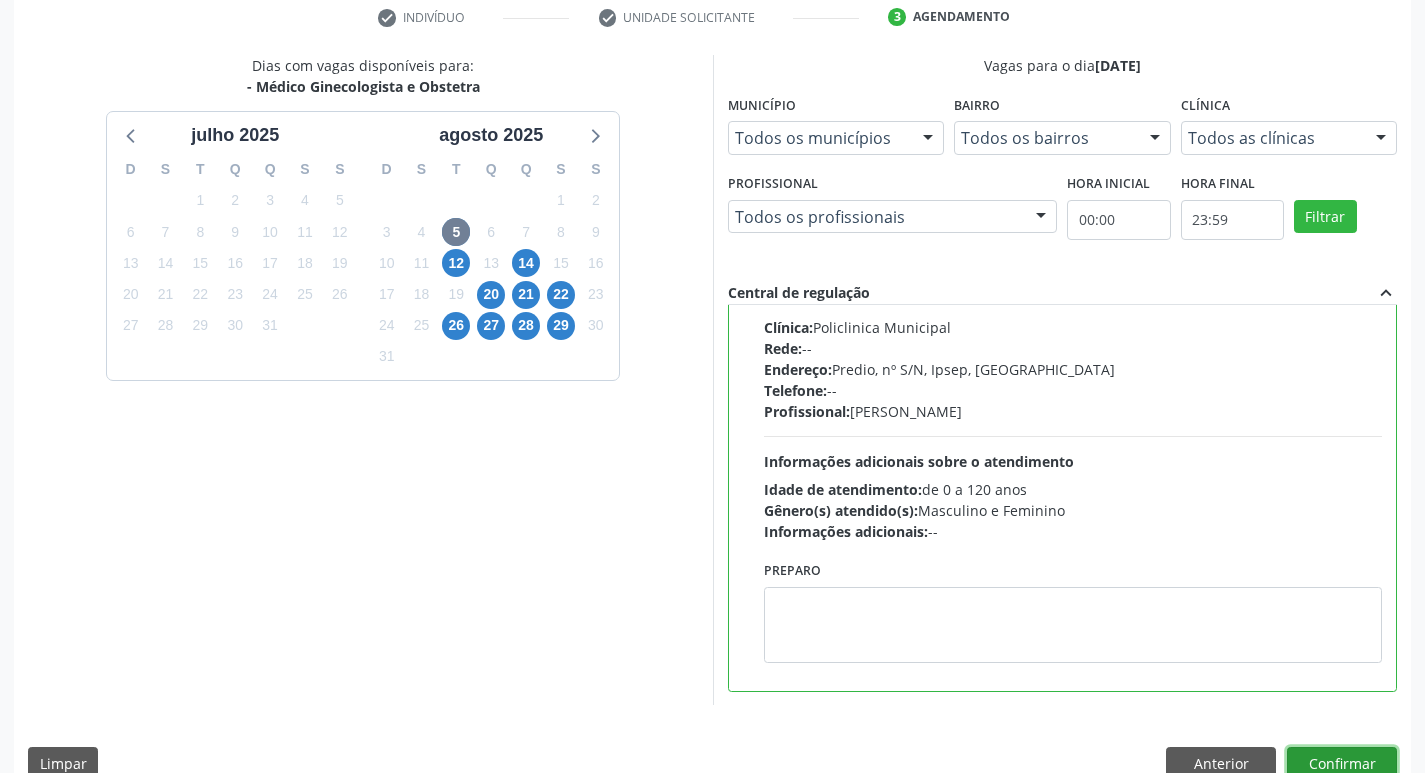 click on "Confirmar" at bounding box center [1342, 764] 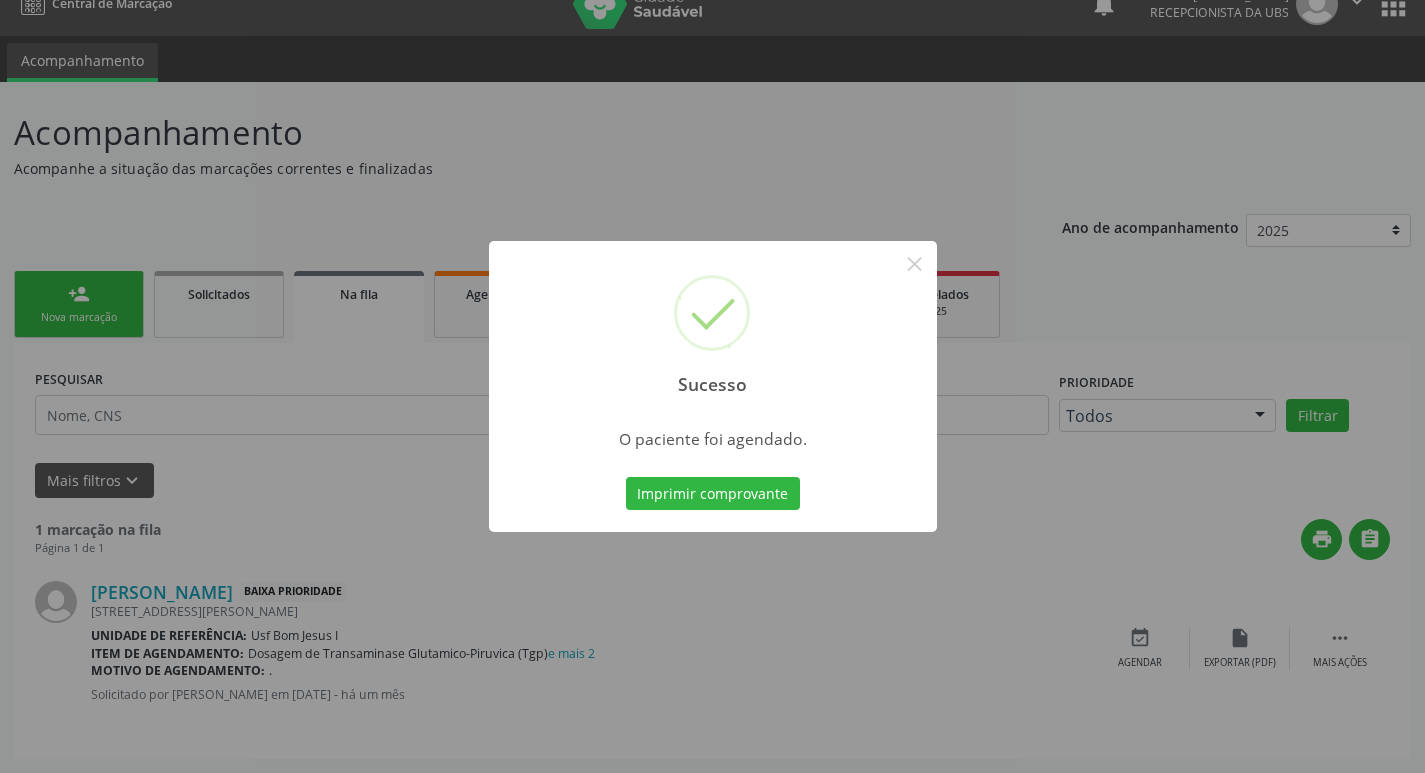 scroll, scrollTop: 0, scrollLeft: 0, axis: both 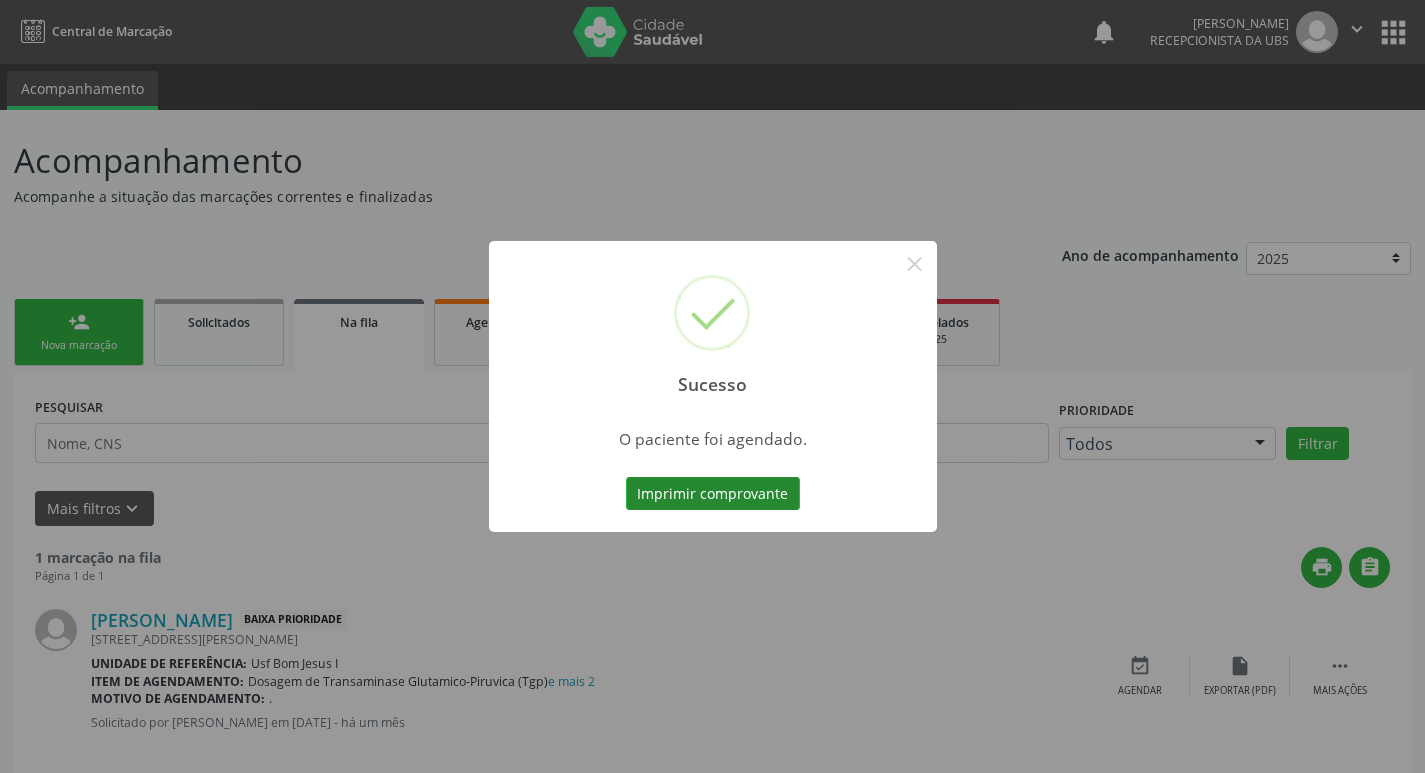 click on "Imprimir comprovante" at bounding box center [713, 494] 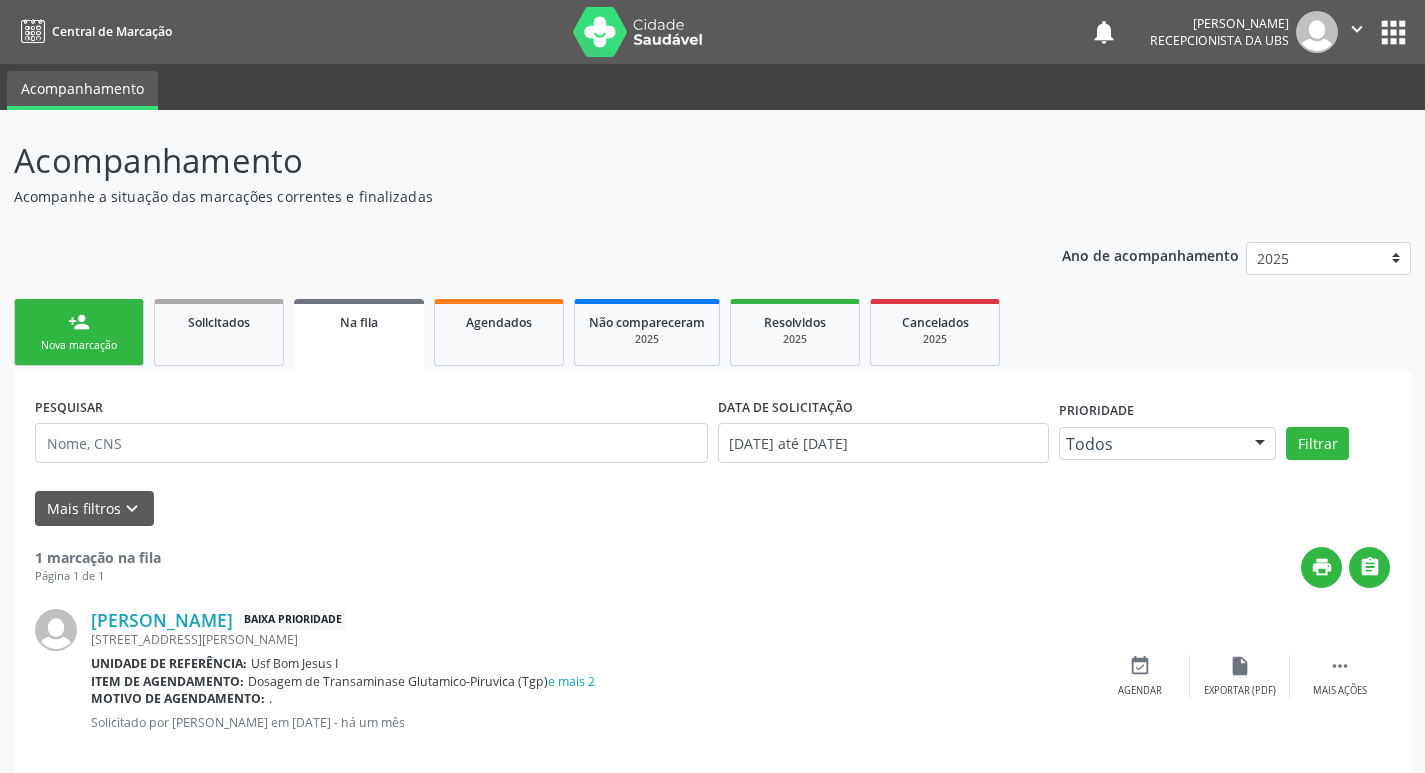 click on "person_add
Nova marcação" at bounding box center (79, 332) 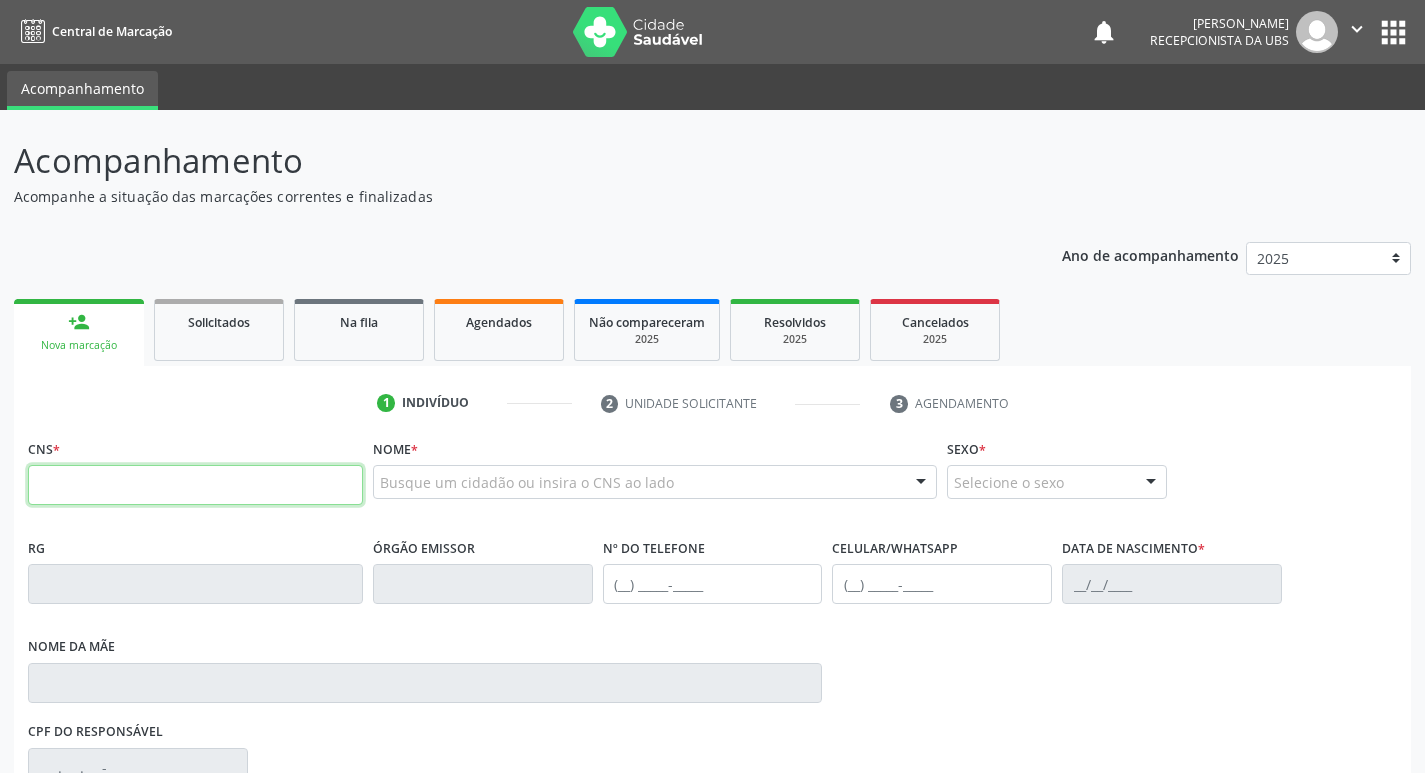 click at bounding box center (195, 485) 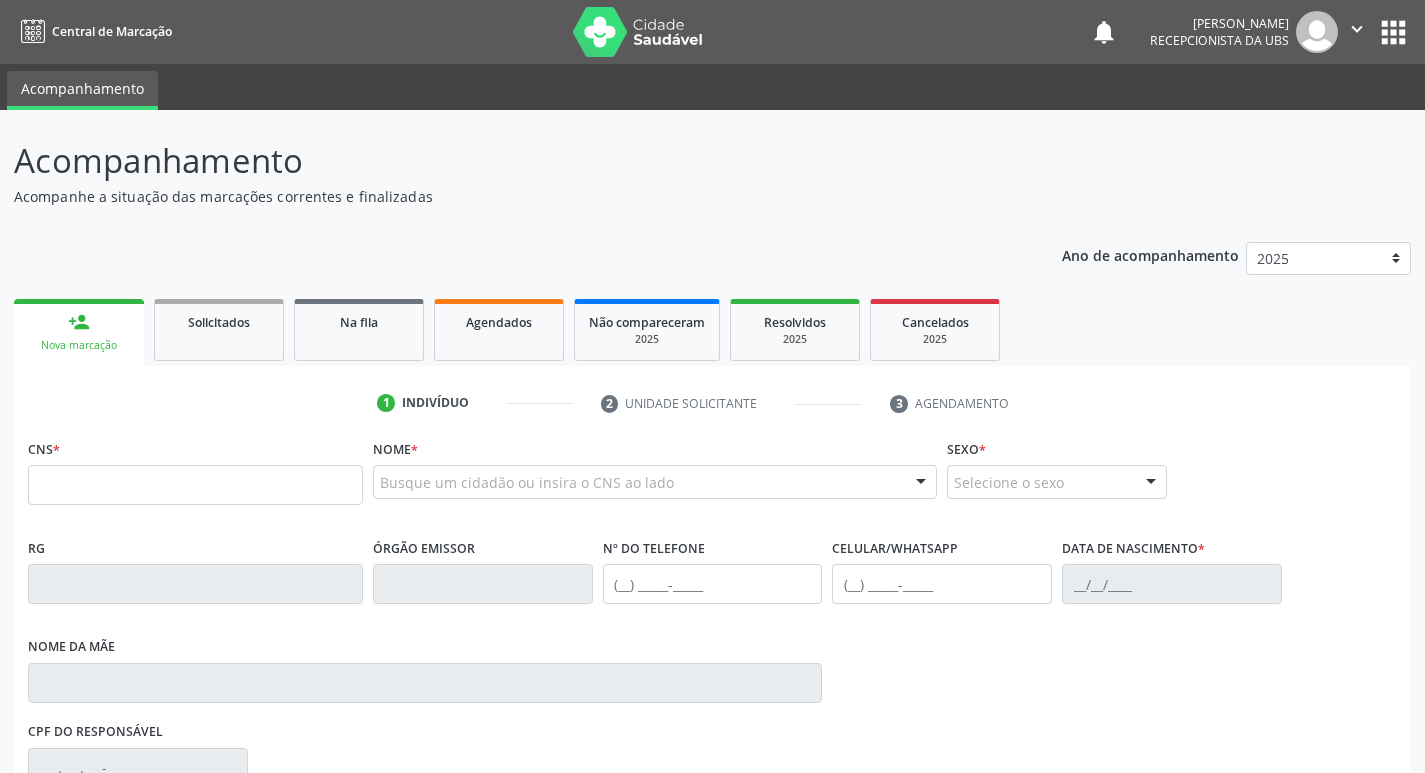 click on "RG" at bounding box center (195, 568) 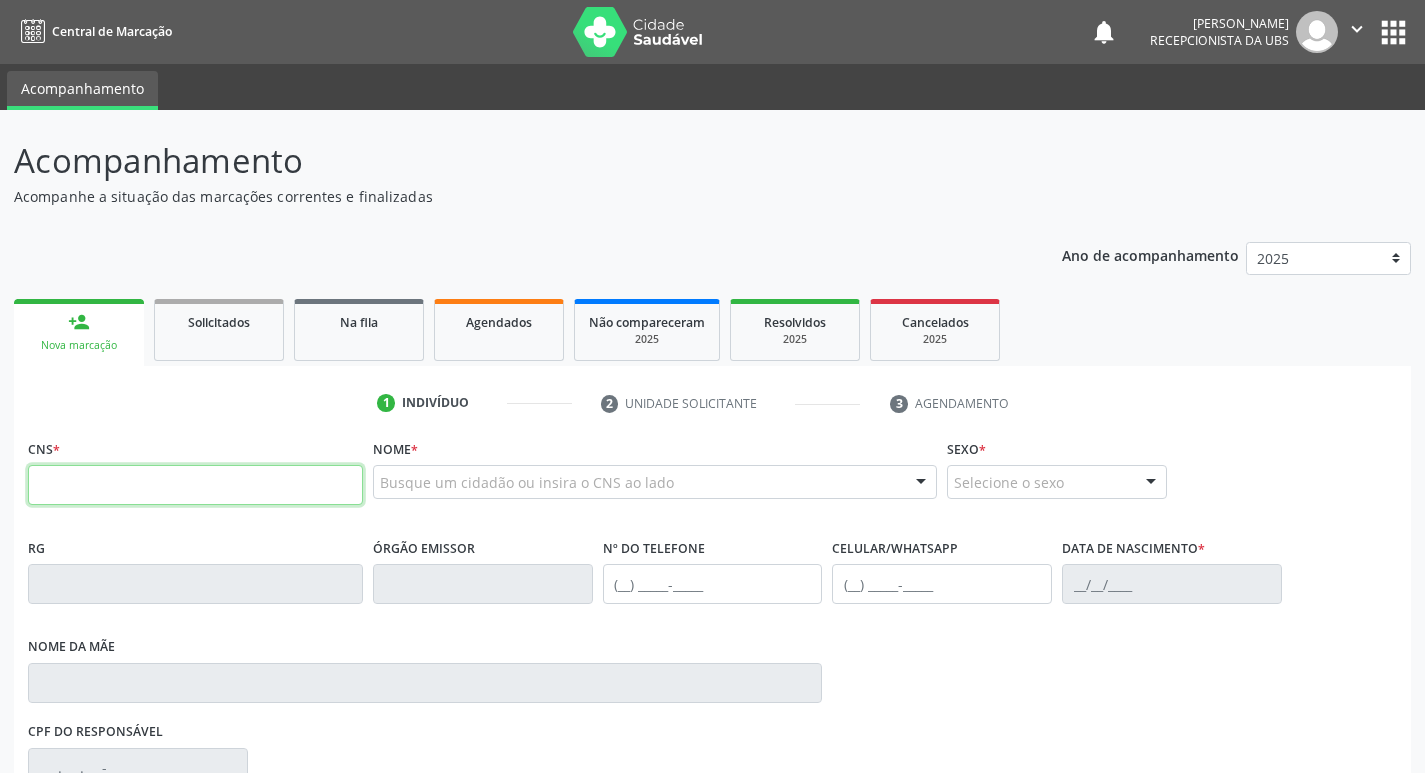 click at bounding box center (195, 485) 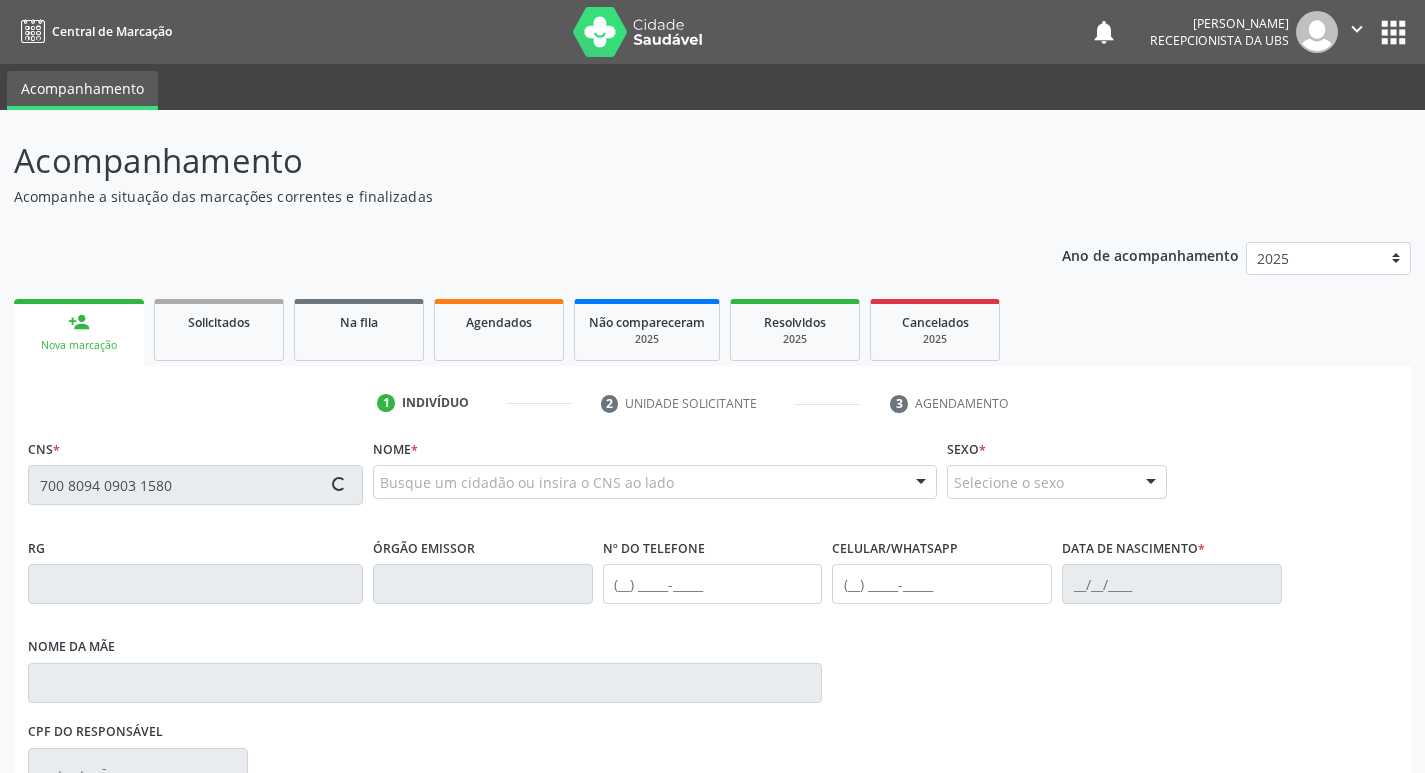 type on "700 8094 0903 1580" 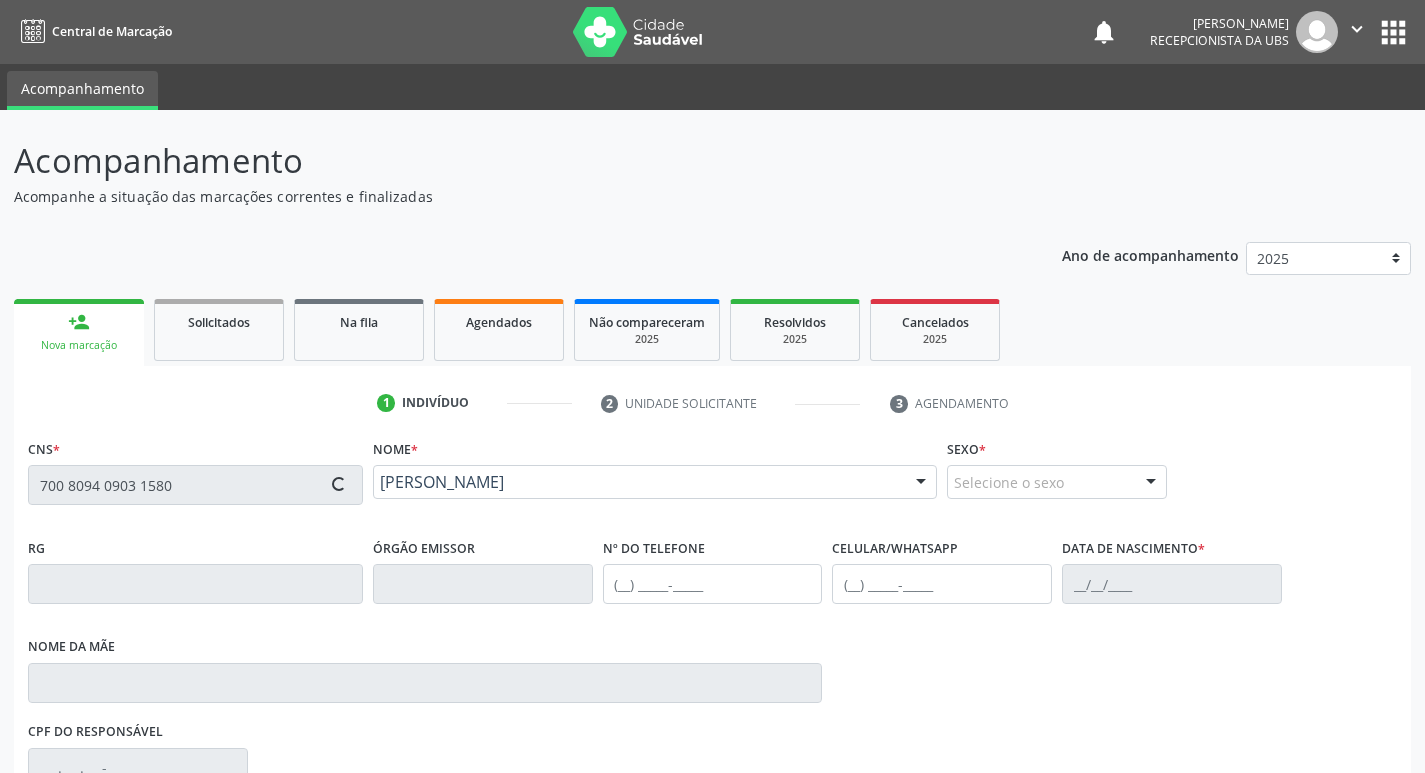 type on "[PHONE_NUMBER]" 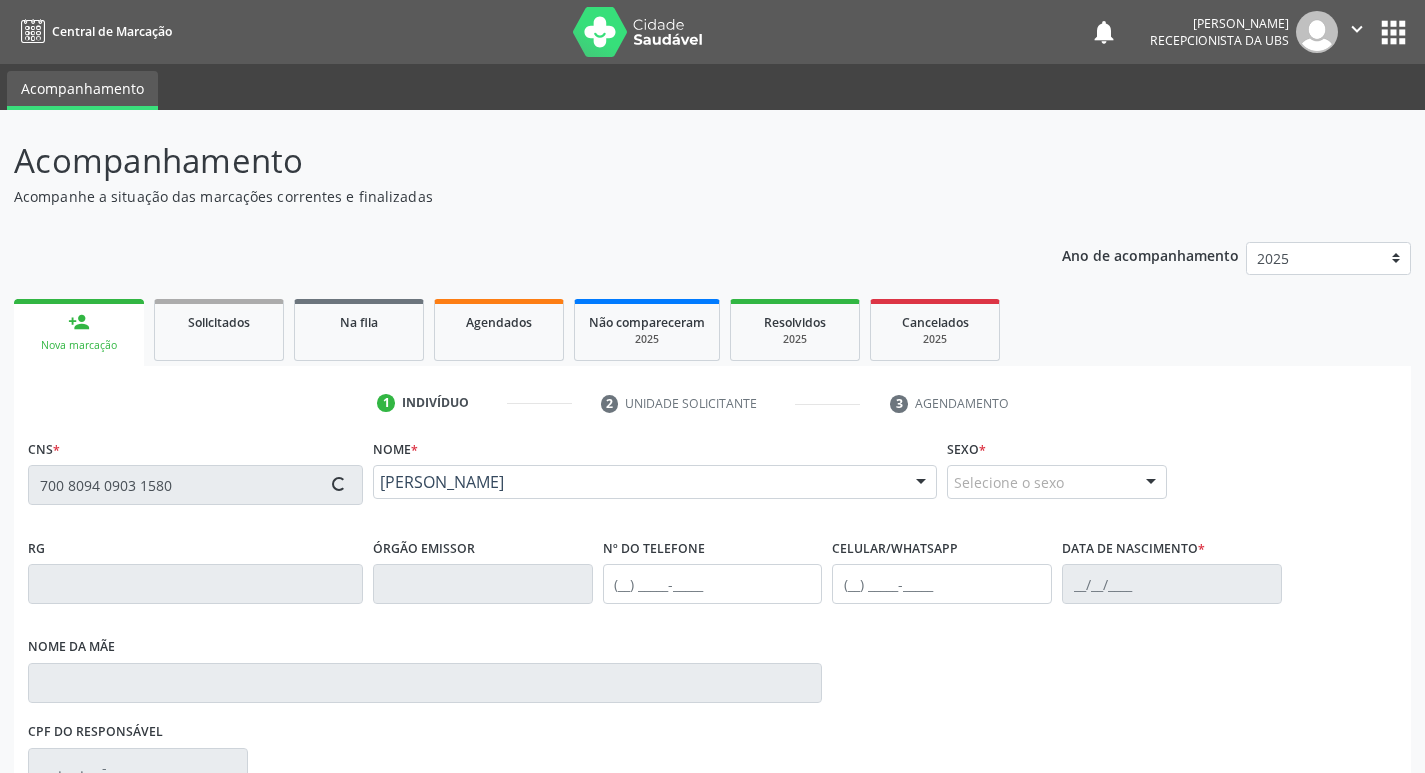 type on "[PHONE_NUMBER]" 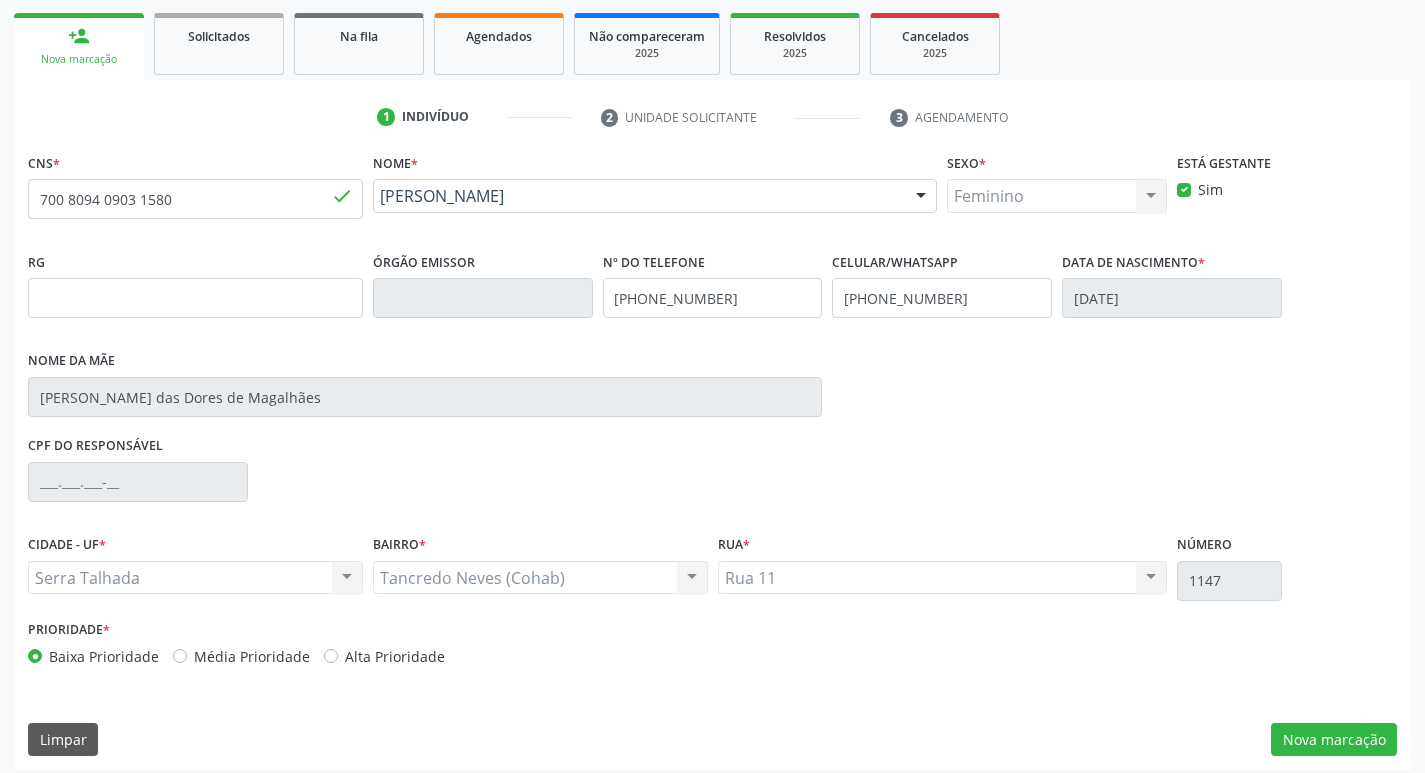 scroll, scrollTop: 297, scrollLeft: 0, axis: vertical 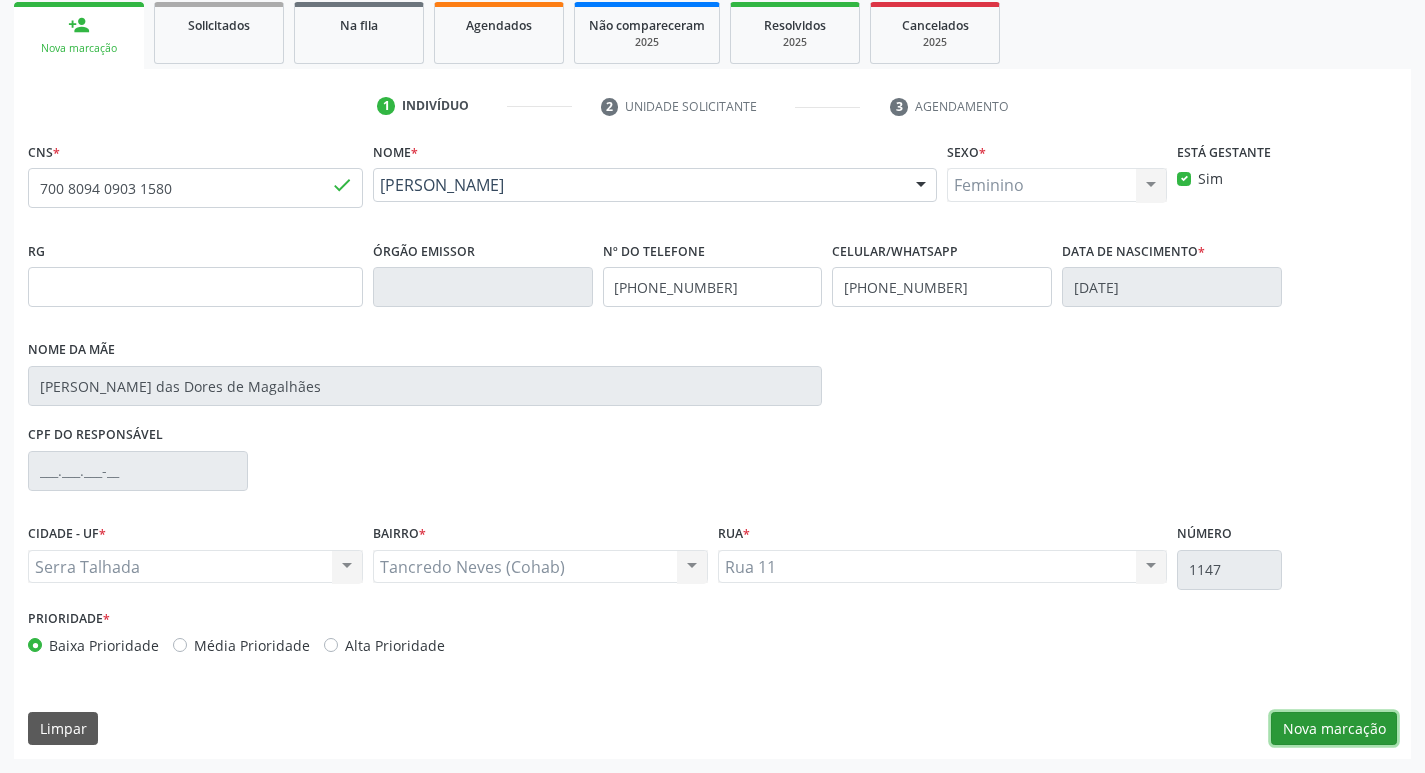 click on "Nova marcação" at bounding box center [1334, 729] 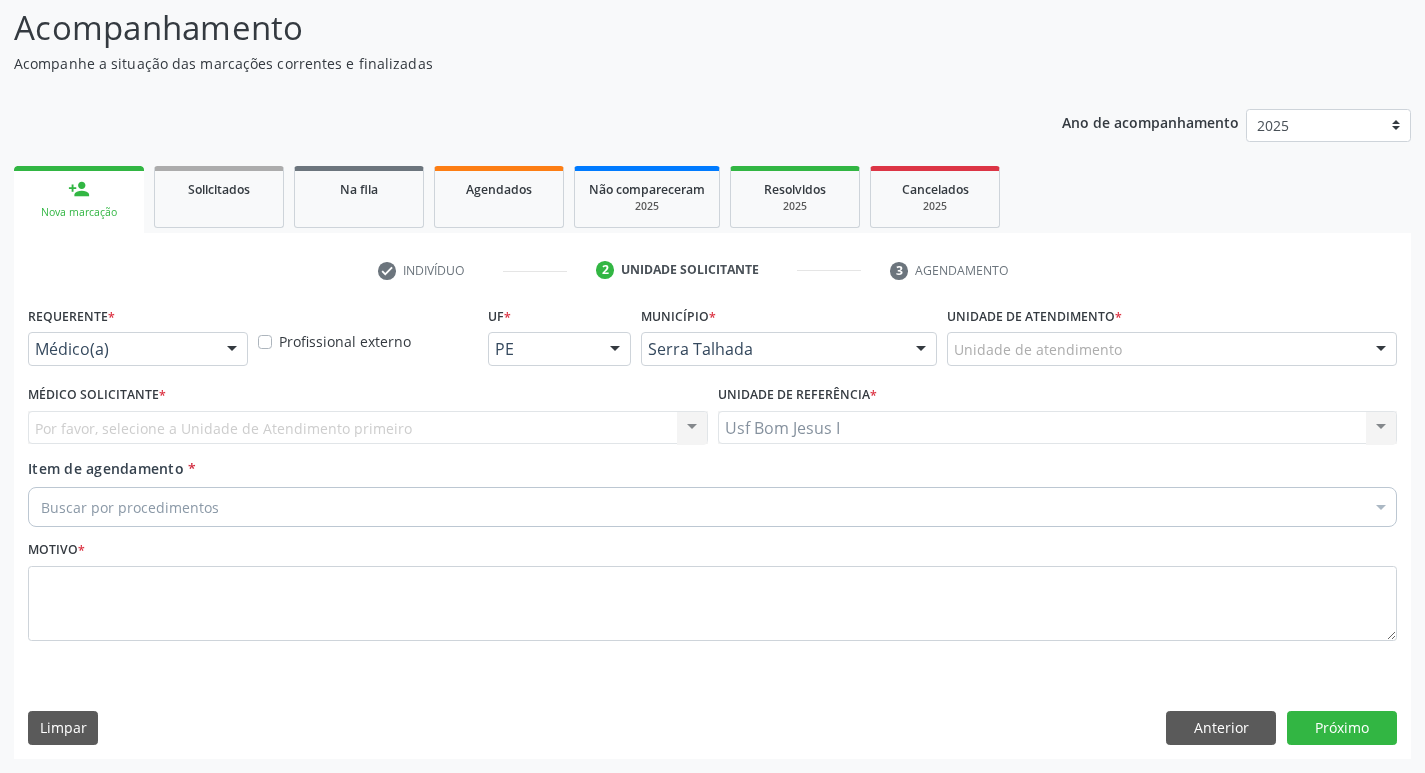 scroll, scrollTop: 133, scrollLeft: 0, axis: vertical 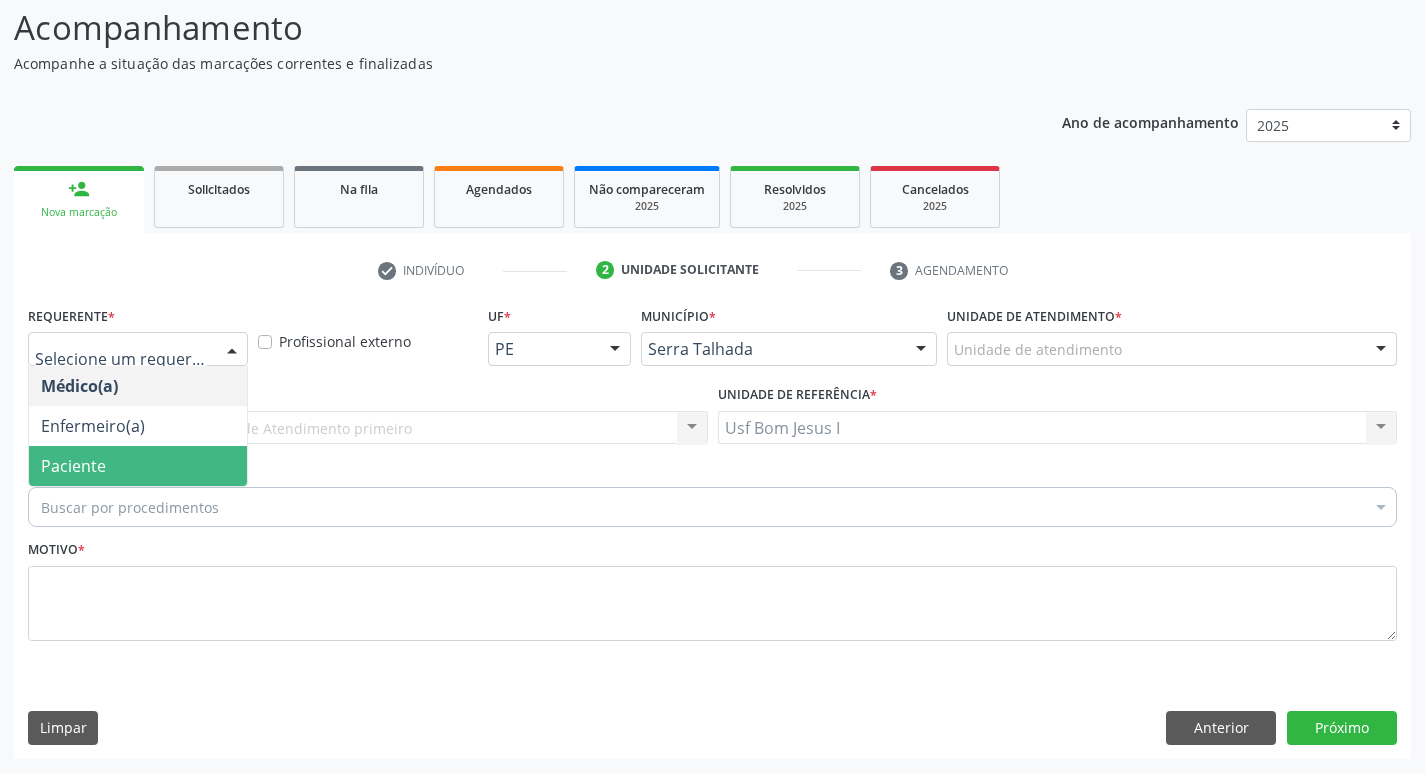 click on "Paciente" at bounding box center [138, 466] 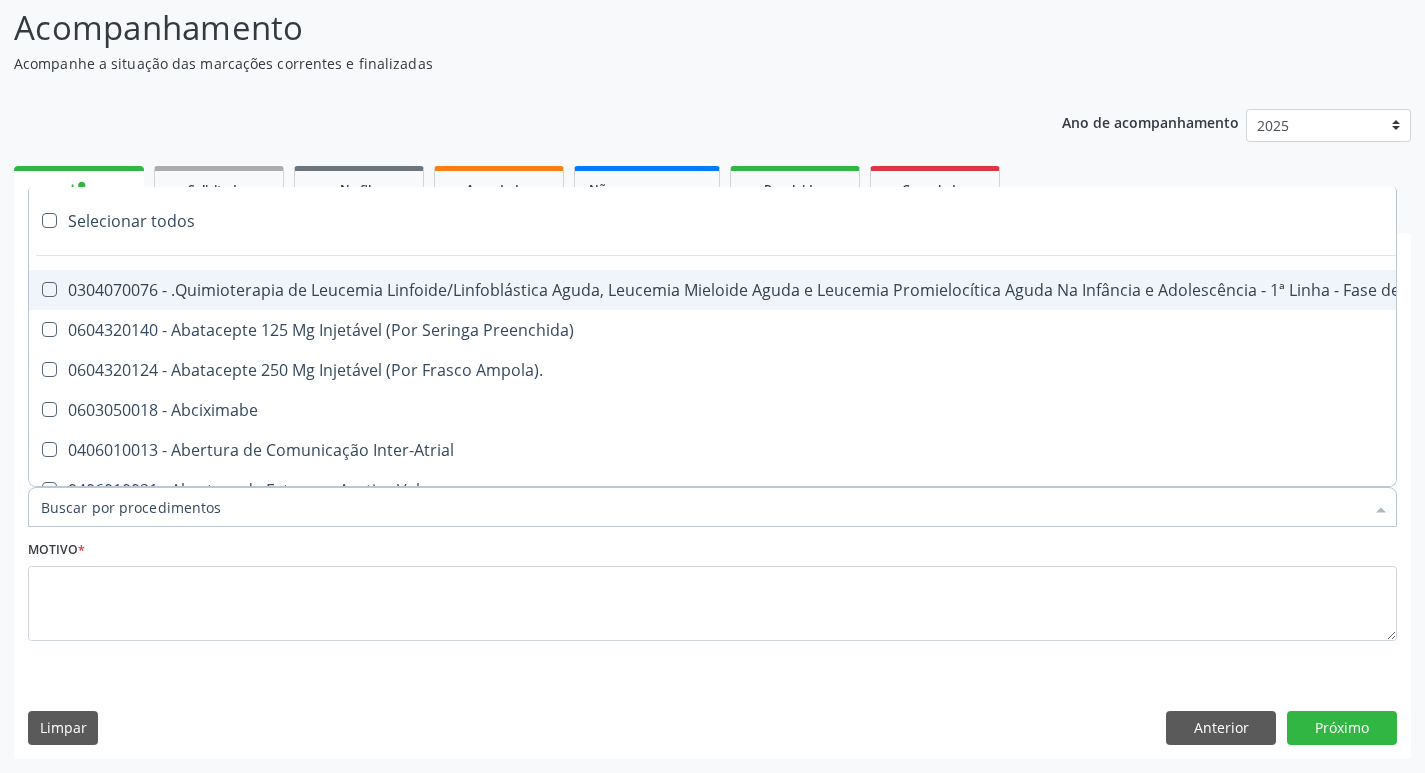 type on "." 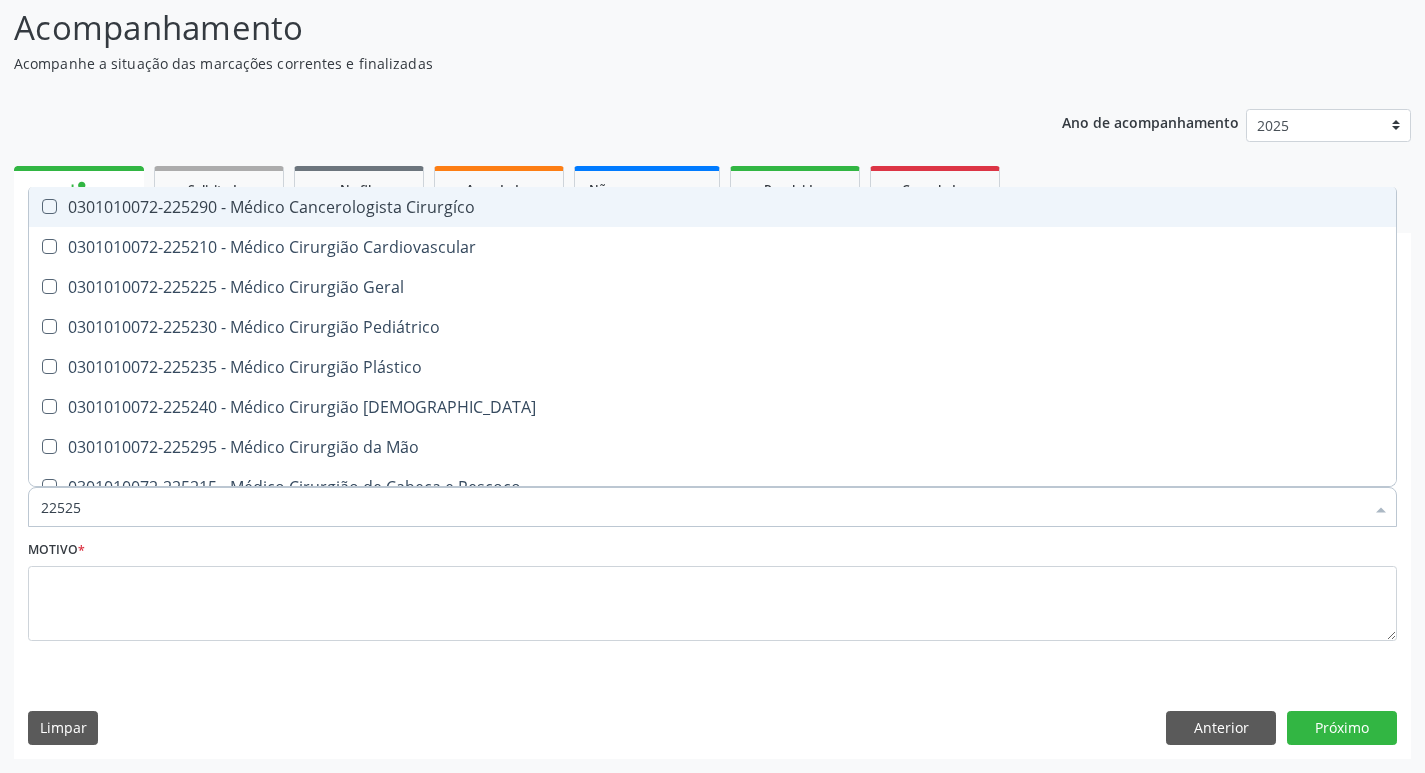 type on "225250" 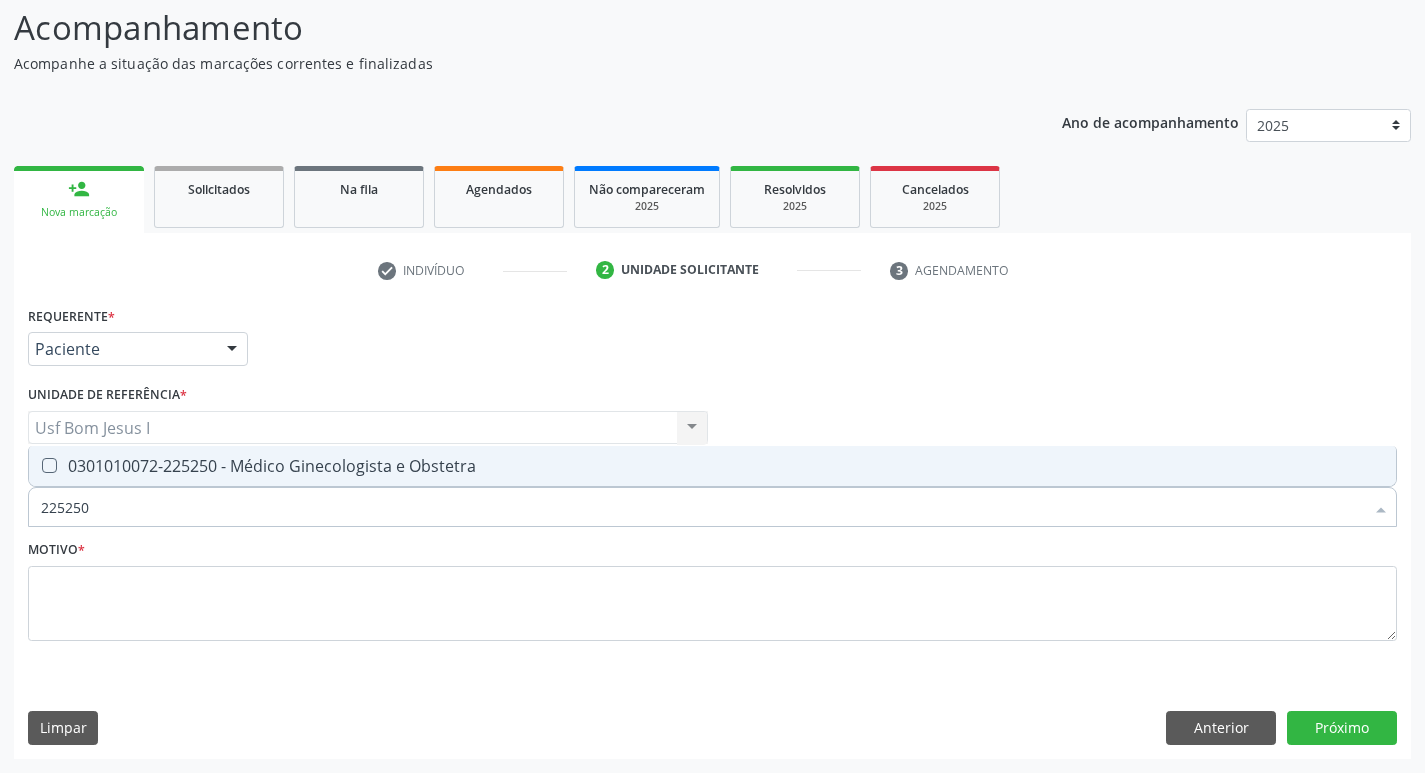 click on "Selecionar todos
0301010072-225250 - Médico Ginecologista e Obstetra
Nenhum resultado encontrado para: " 225250  "
Não há nenhuma opção para ser exibida." at bounding box center (712, 466) 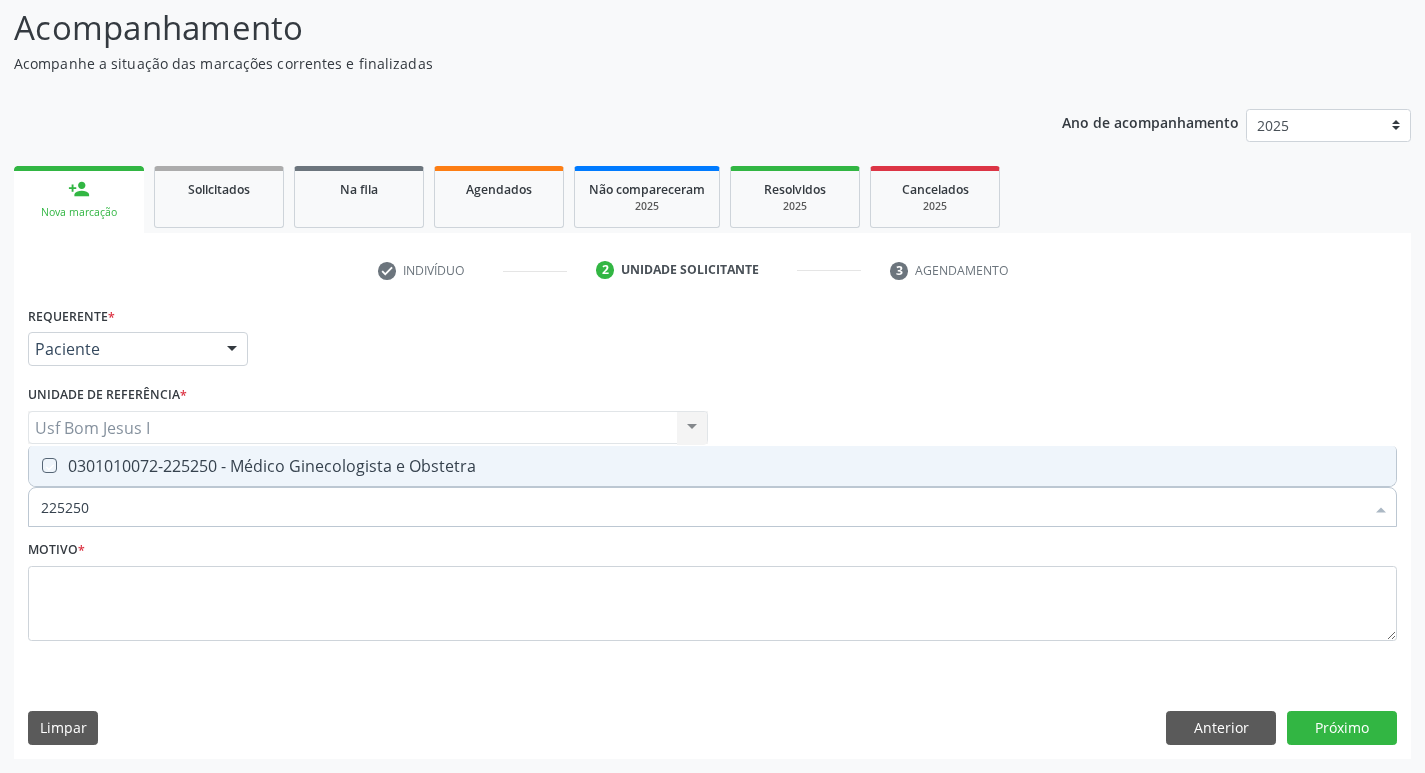 checkbox on "true" 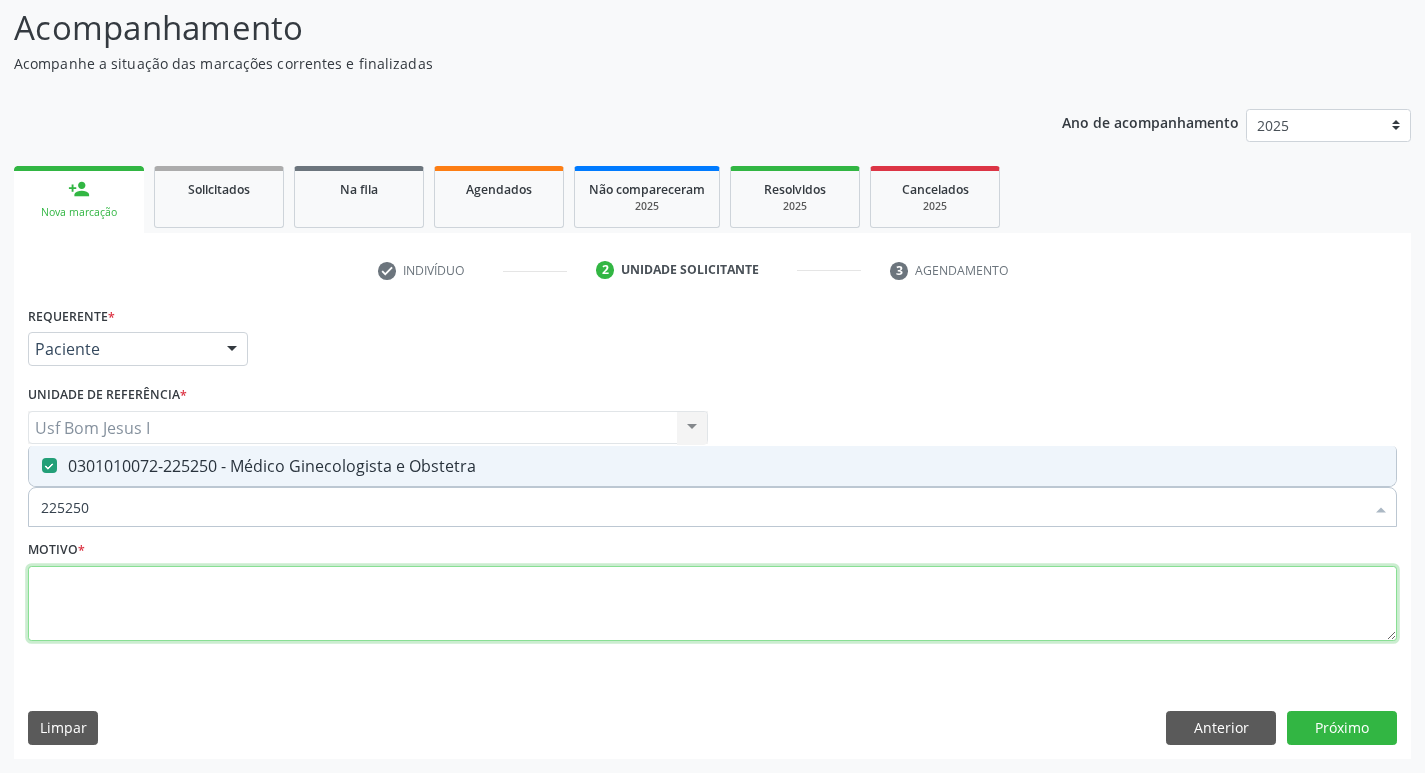click at bounding box center [712, 604] 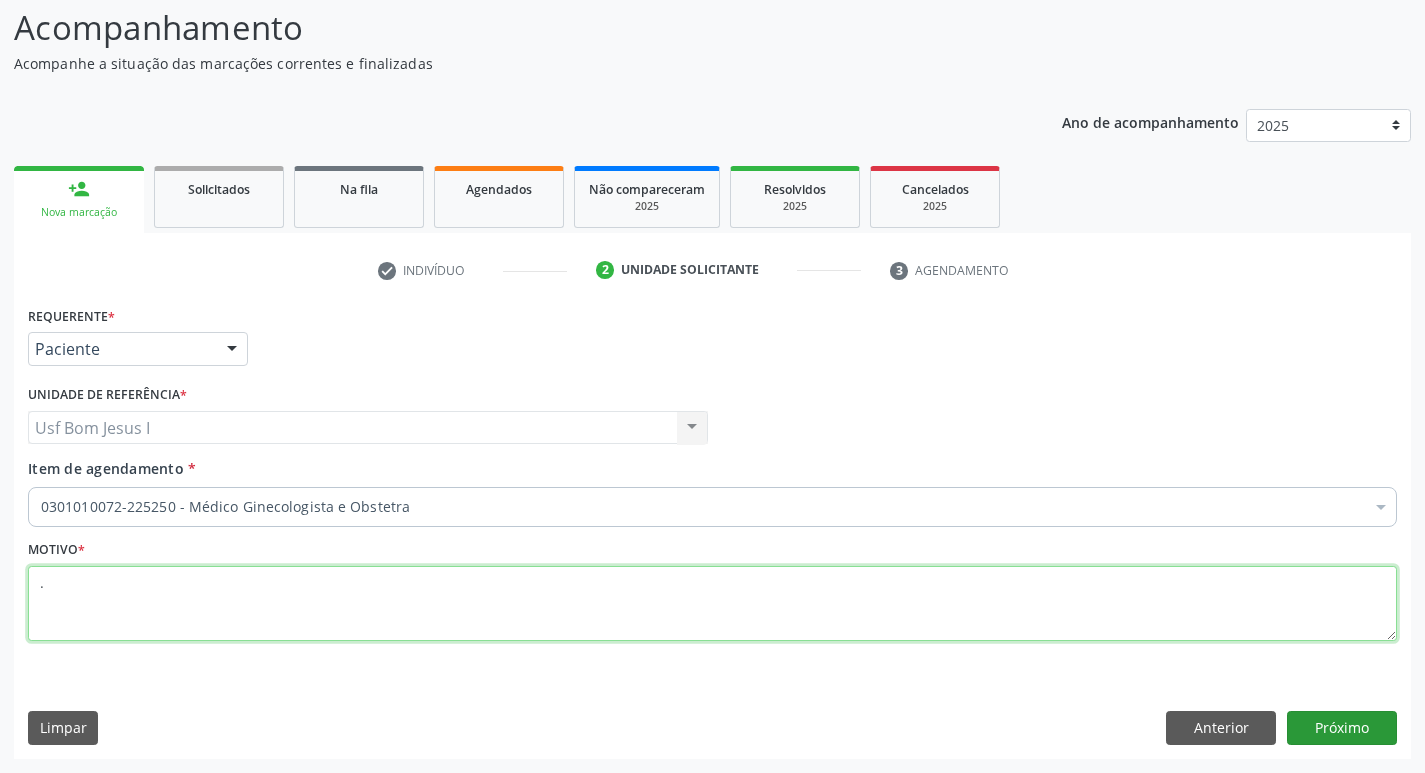 type on "." 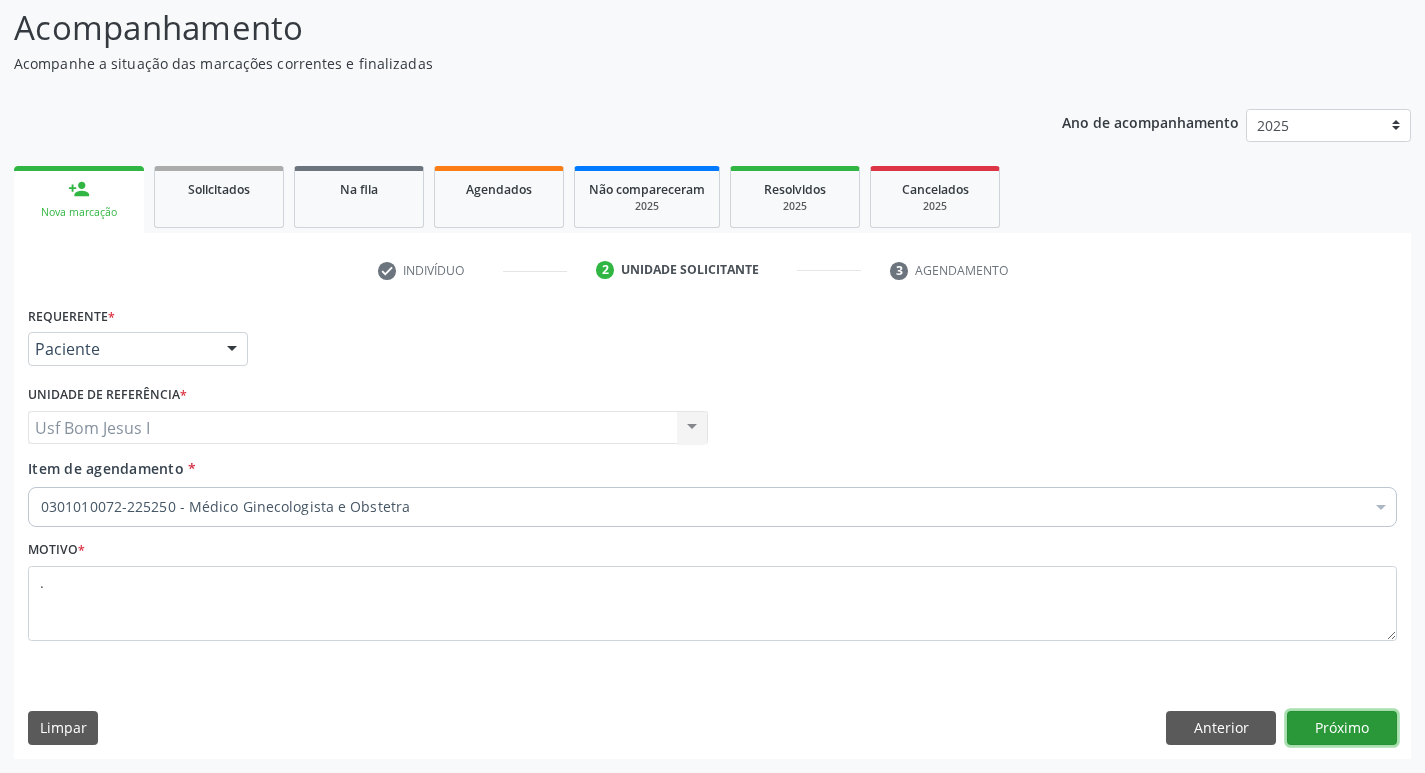 click on "Próximo" at bounding box center [1342, 728] 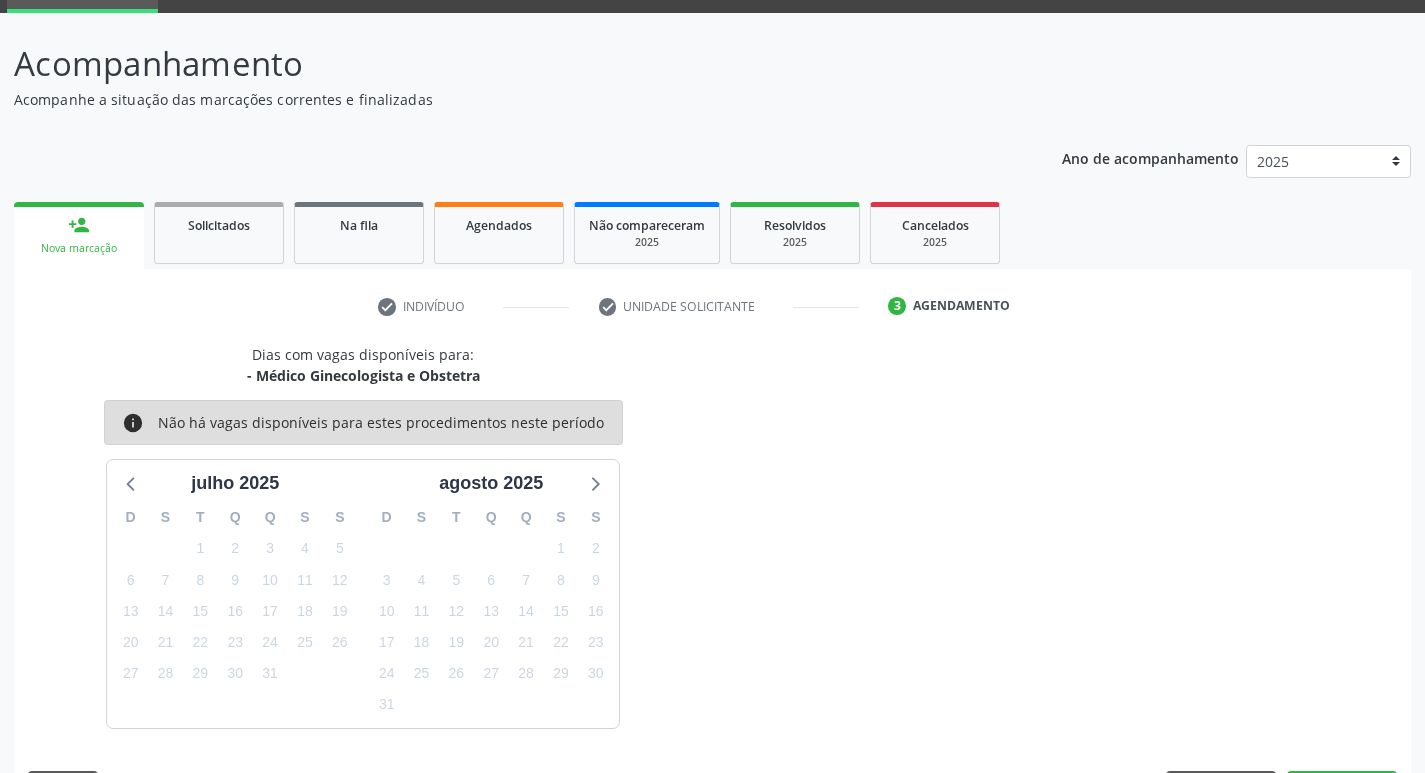 scroll, scrollTop: 133, scrollLeft: 0, axis: vertical 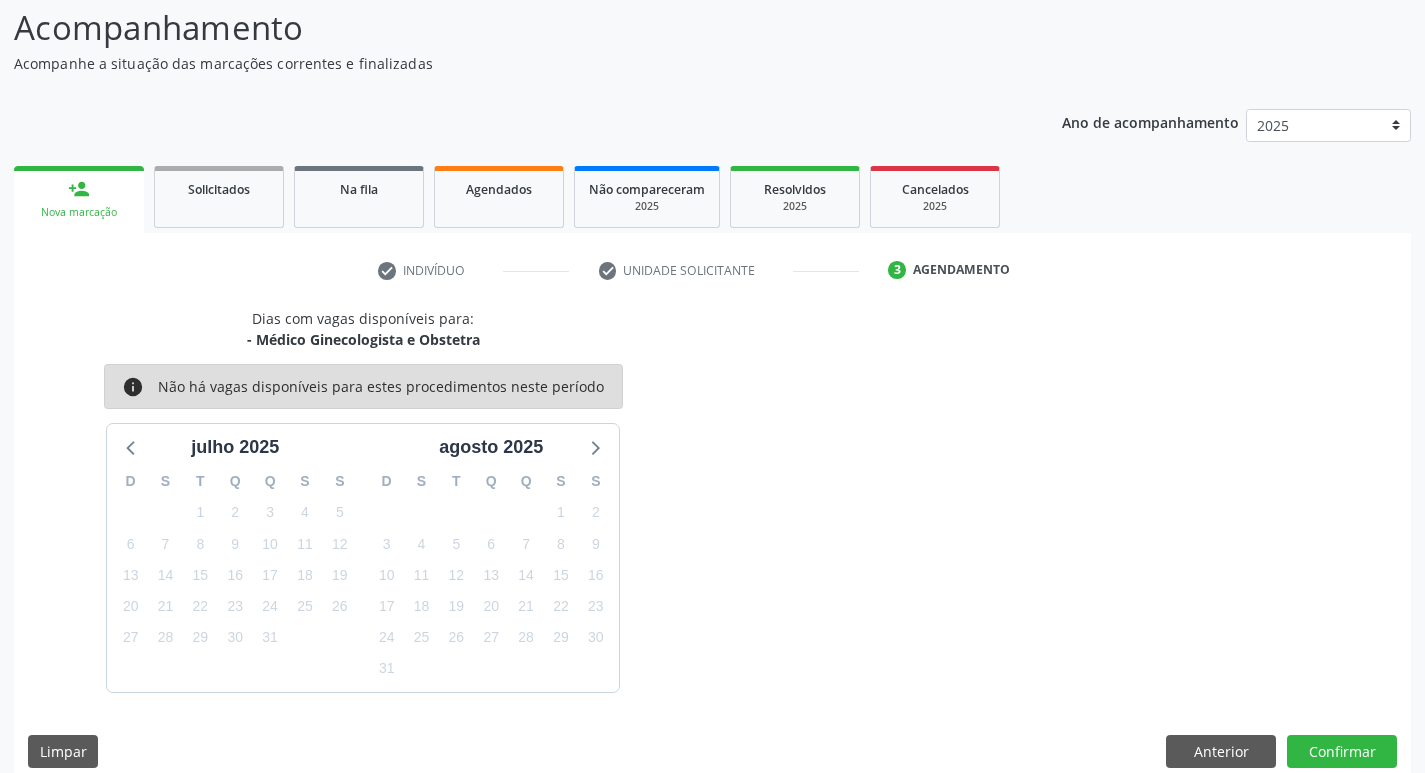 drag, startPoint x: 170, startPoint y: 386, endPoint x: 619, endPoint y: 376, distance: 449.11136 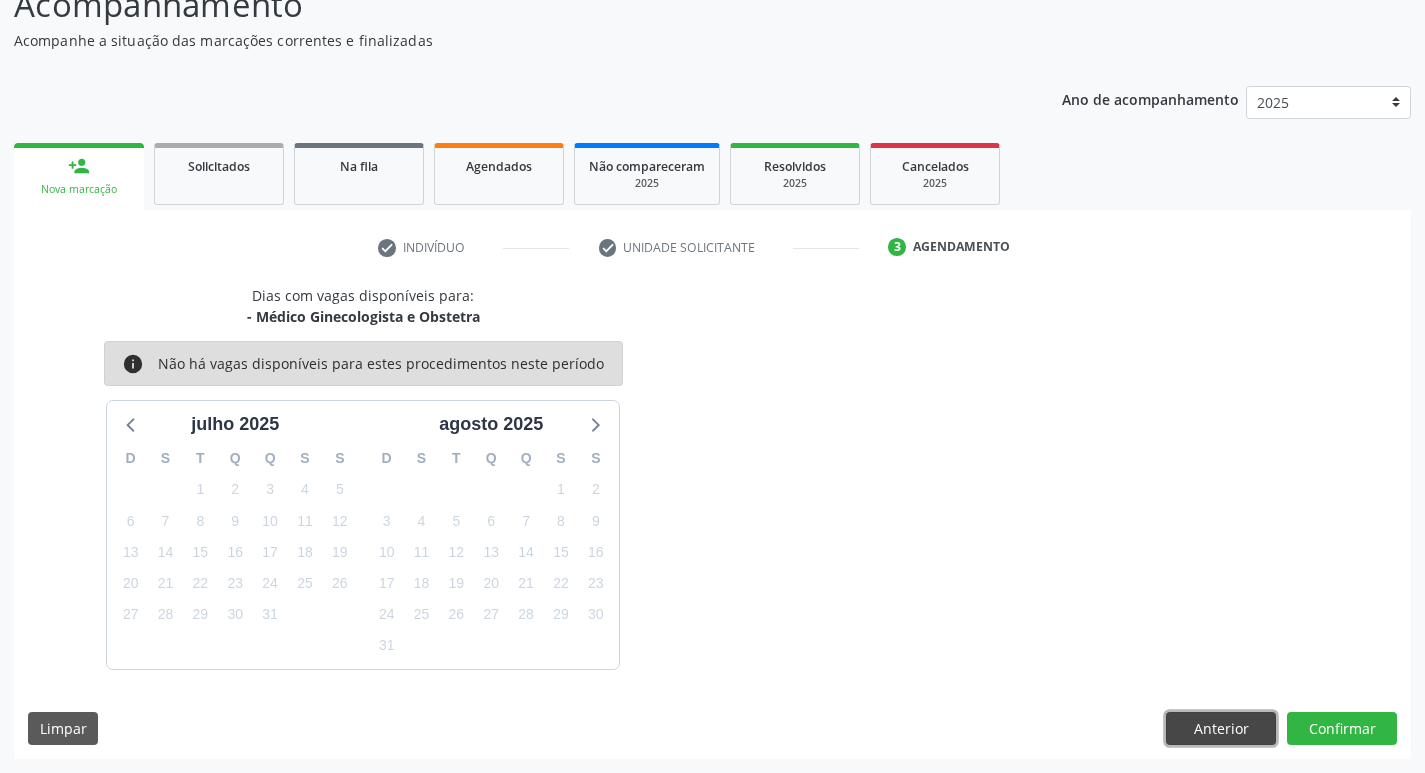 click on "Anterior" at bounding box center (1221, 729) 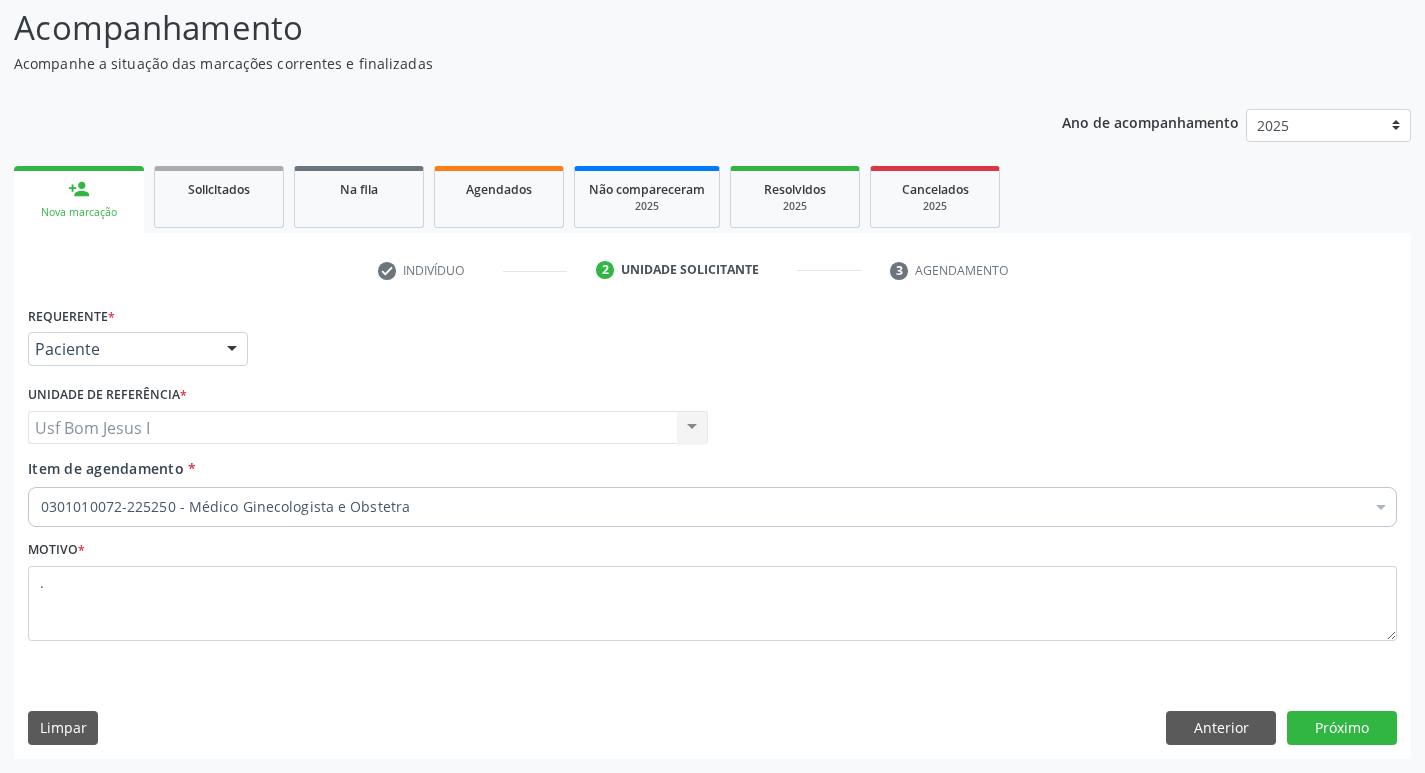 scroll, scrollTop: 133, scrollLeft: 0, axis: vertical 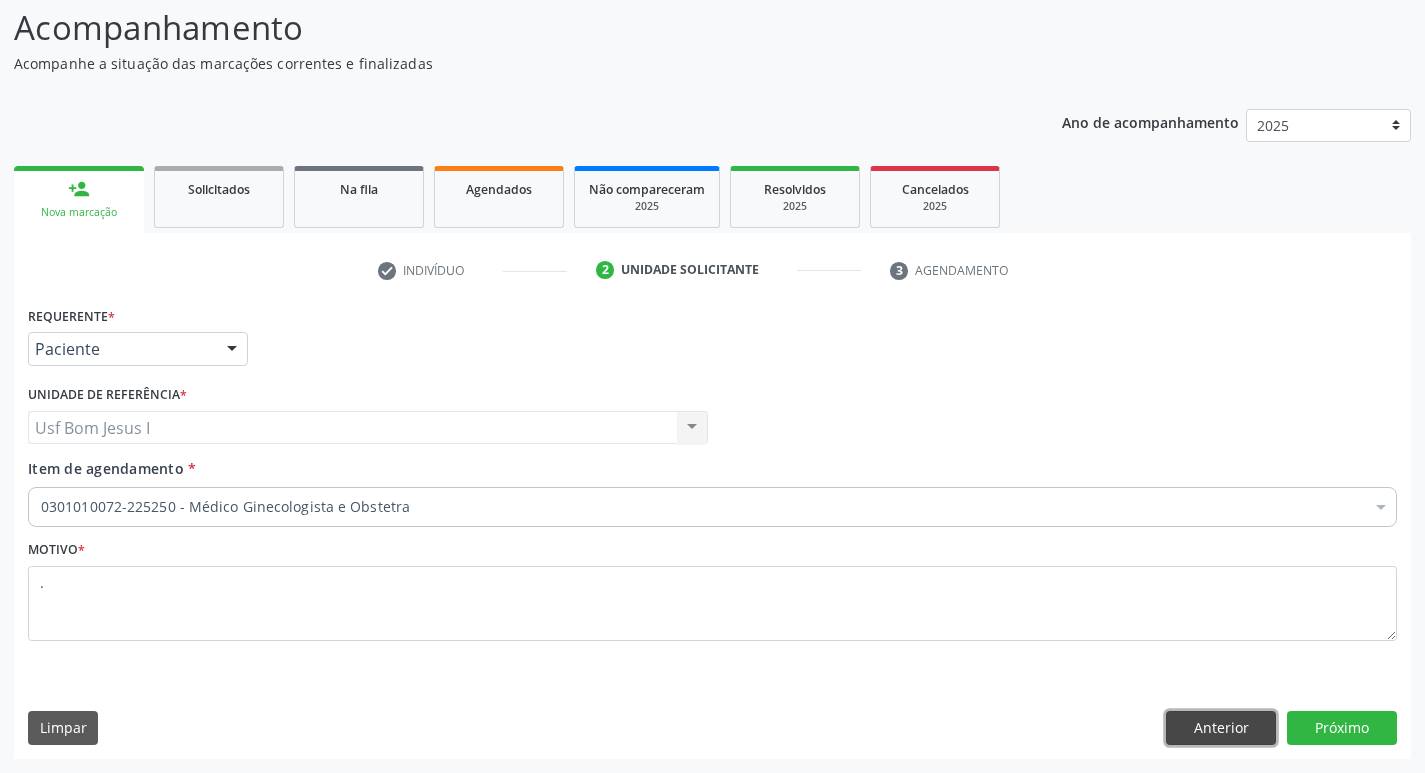 click on "Anterior" at bounding box center (1221, 728) 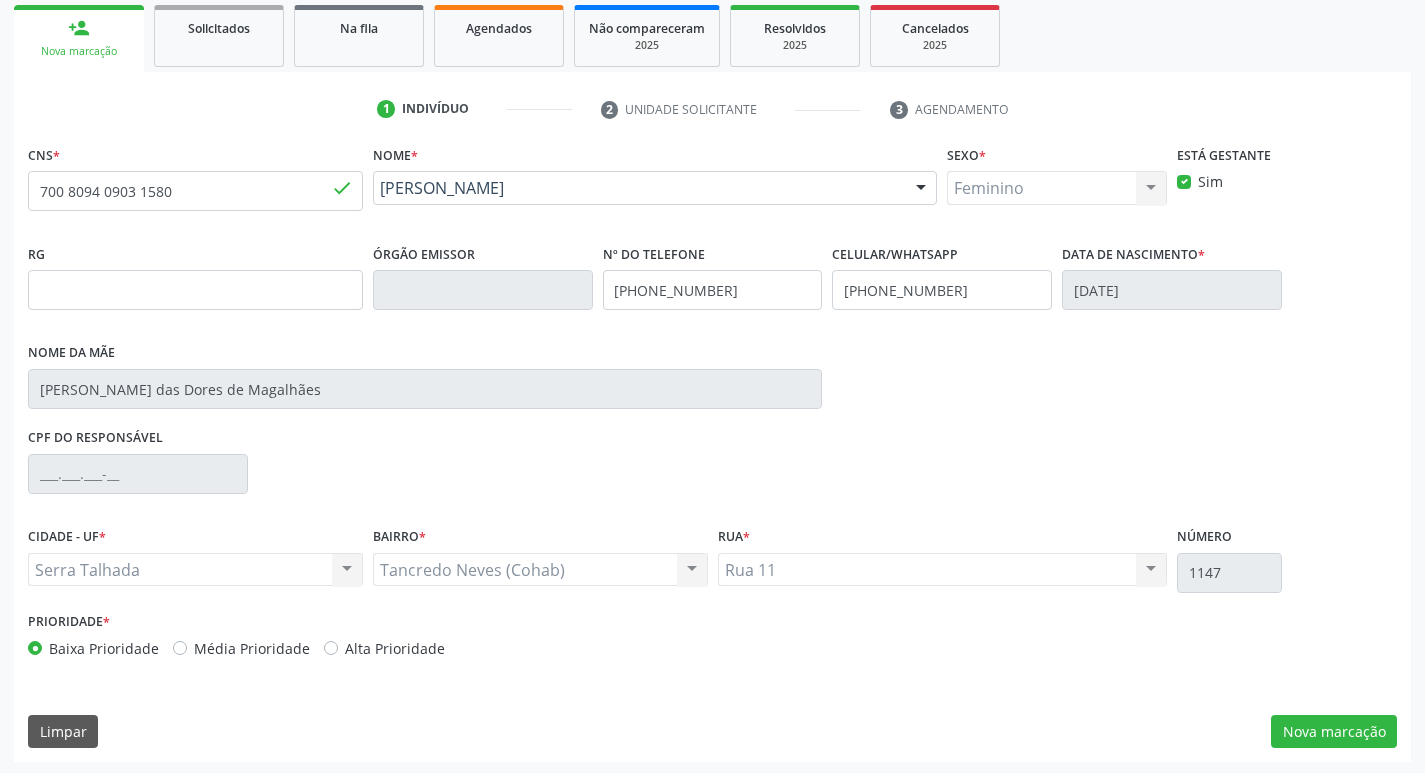 scroll, scrollTop: 297, scrollLeft: 0, axis: vertical 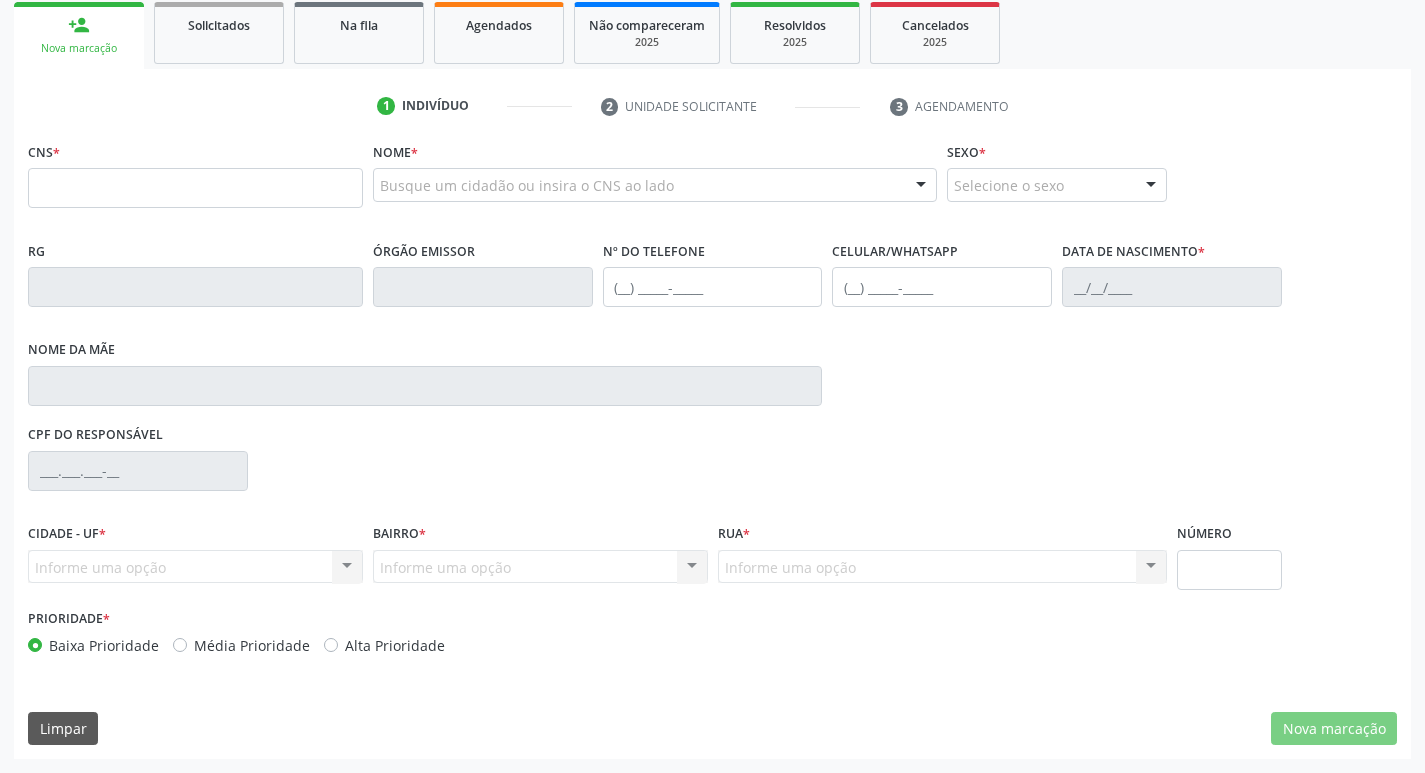click on "CPF do responsável" at bounding box center [712, 469] 